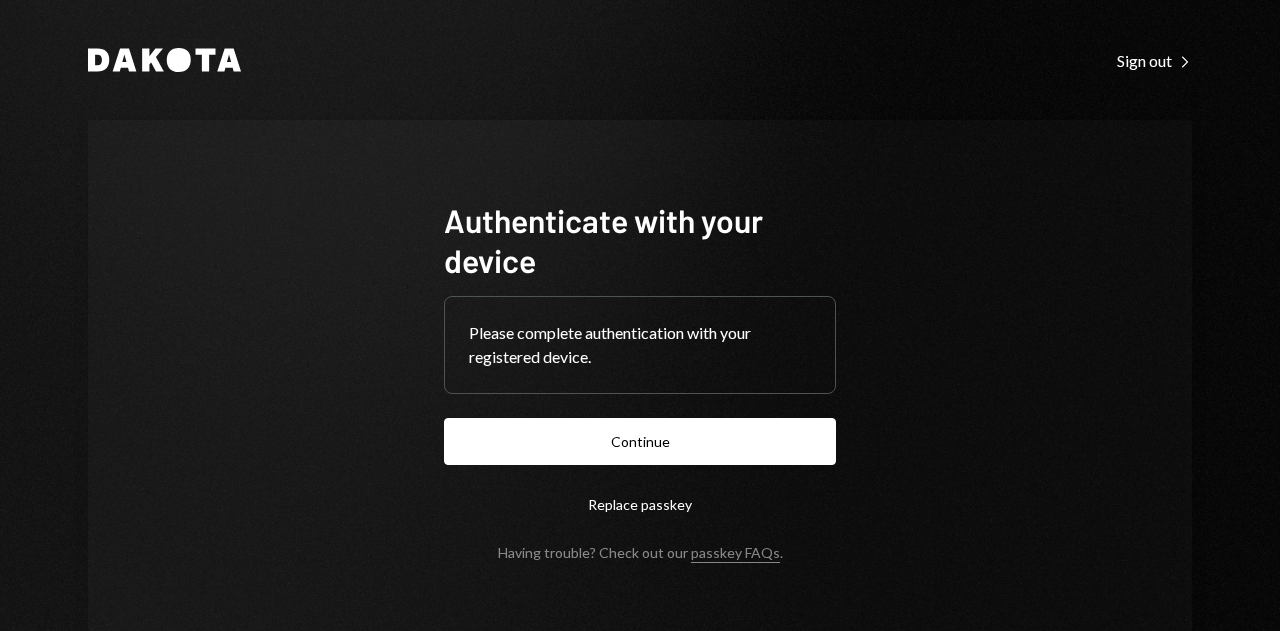 scroll, scrollTop: 0, scrollLeft: 0, axis: both 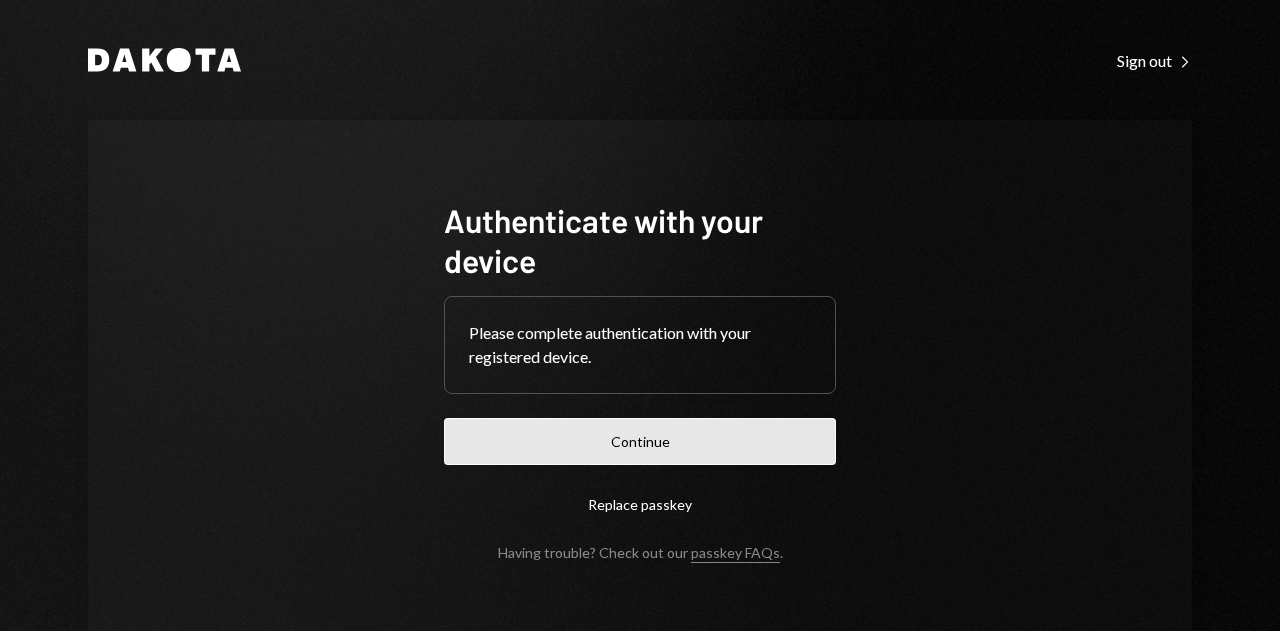 click on "Continue" at bounding box center [640, 441] 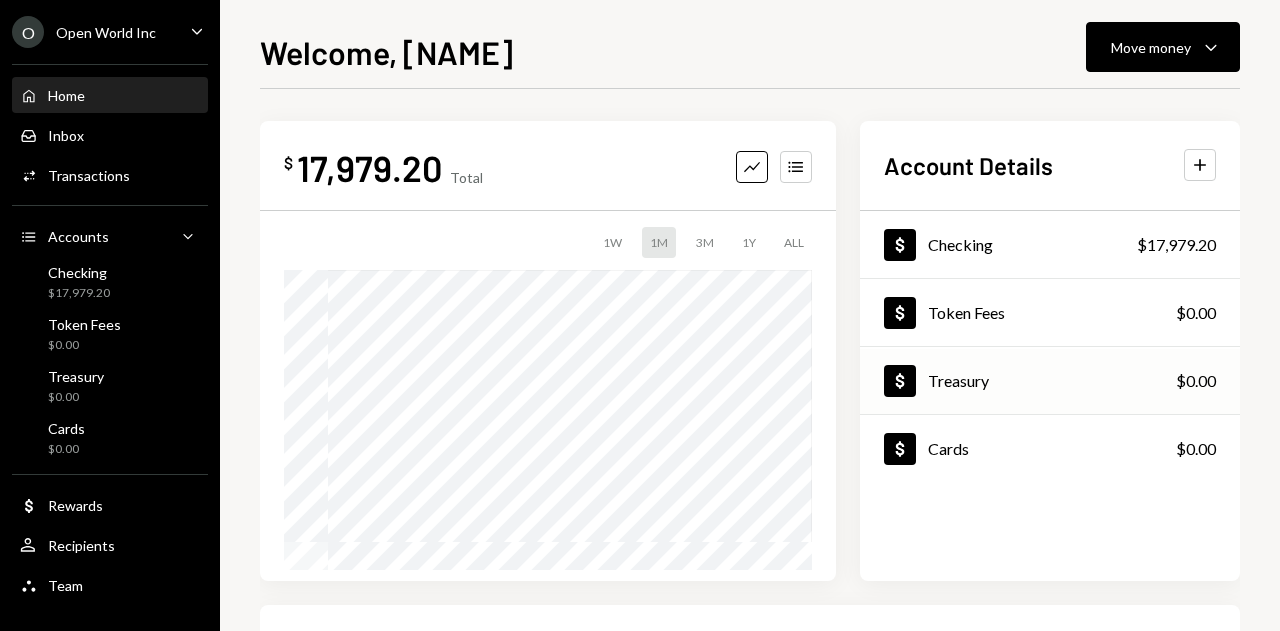 click on "Dollar Treasury $0.00" at bounding box center [1050, 381] 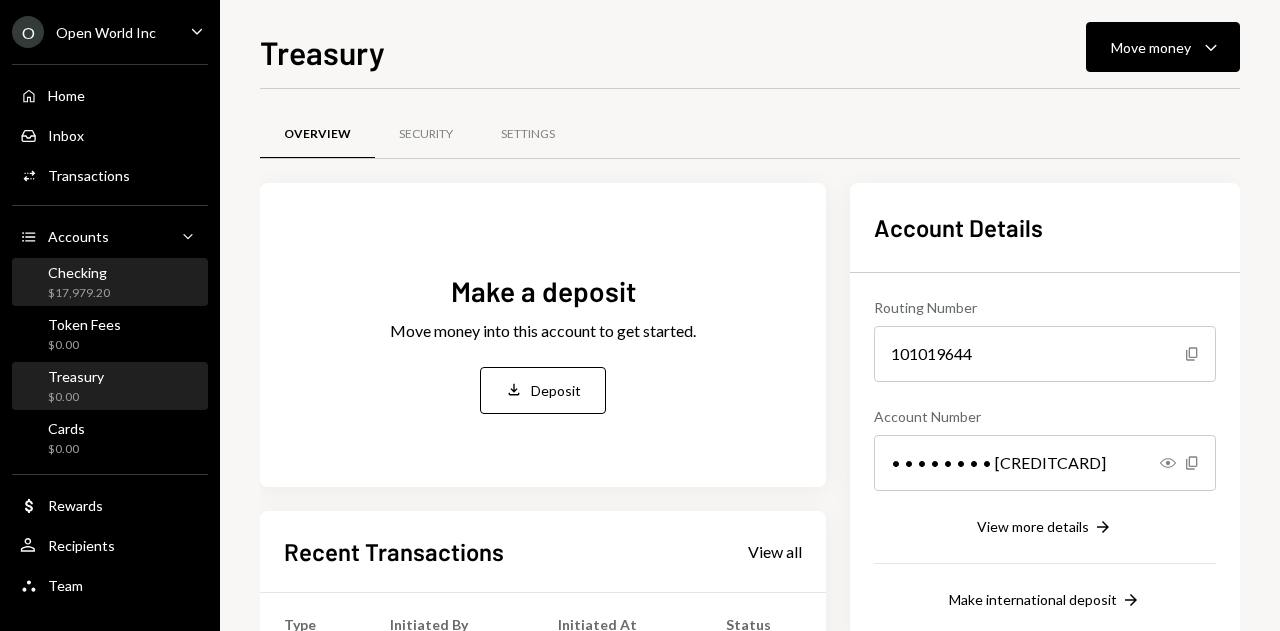 click on "Checking $17,979.20" at bounding box center [110, 283] 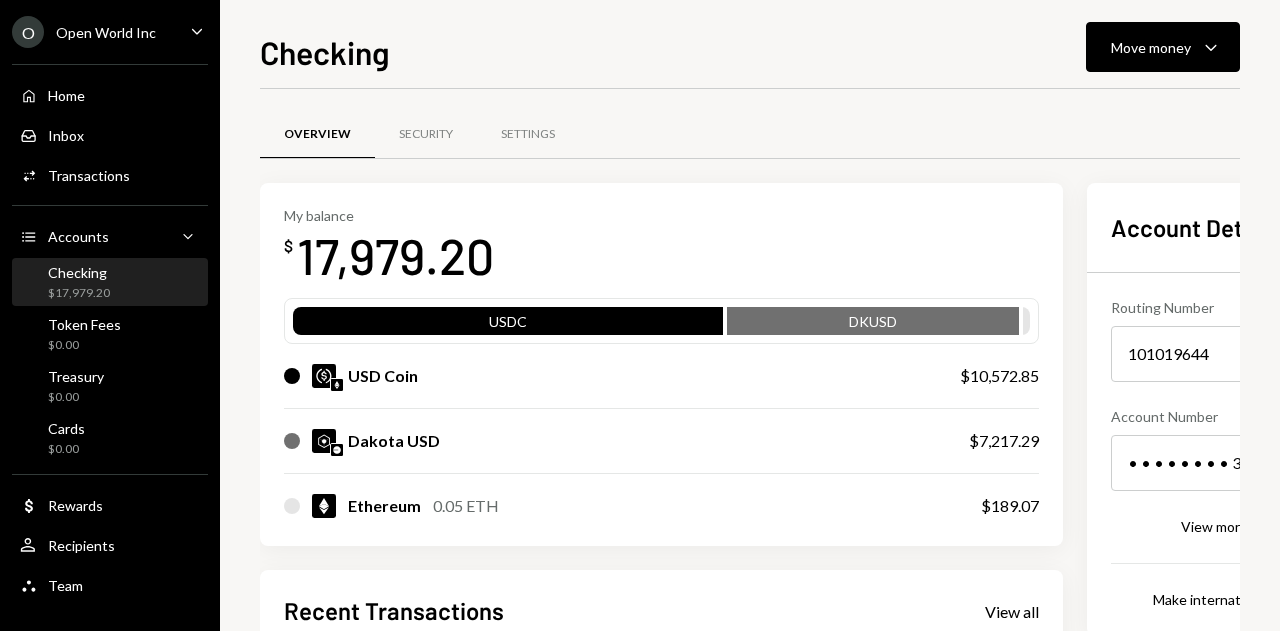 scroll, scrollTop: 0, scrollLeft: 0, axis: both 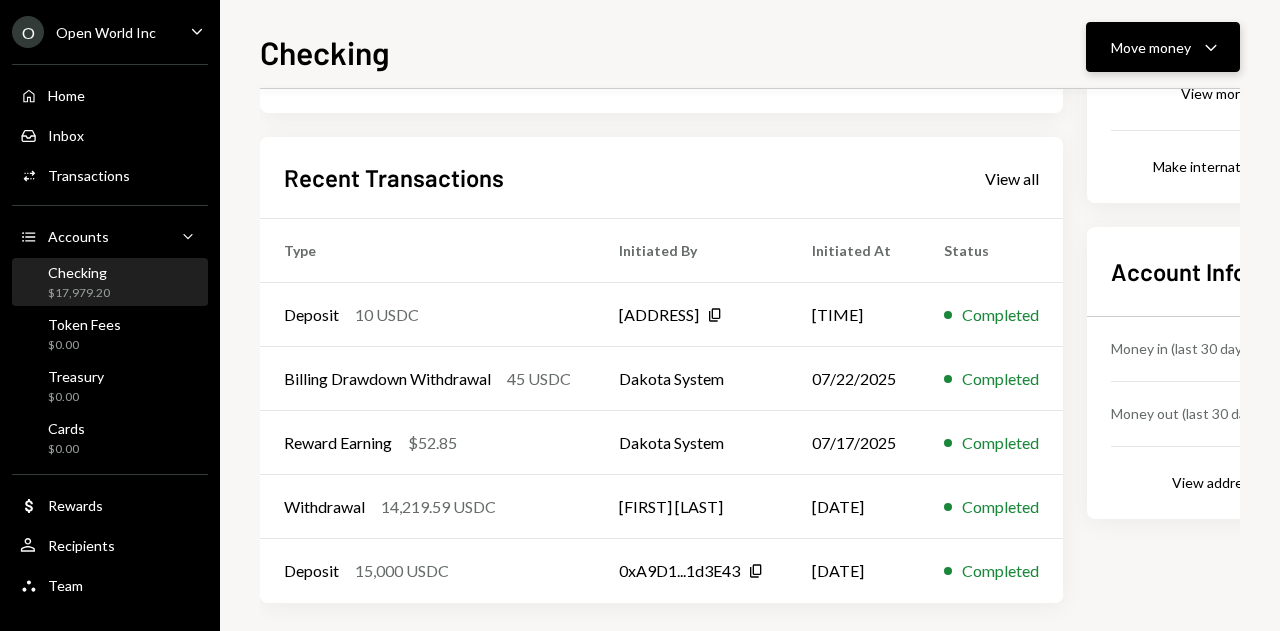 click on "Move money Caret Down" at bounding box center [1163, 47] 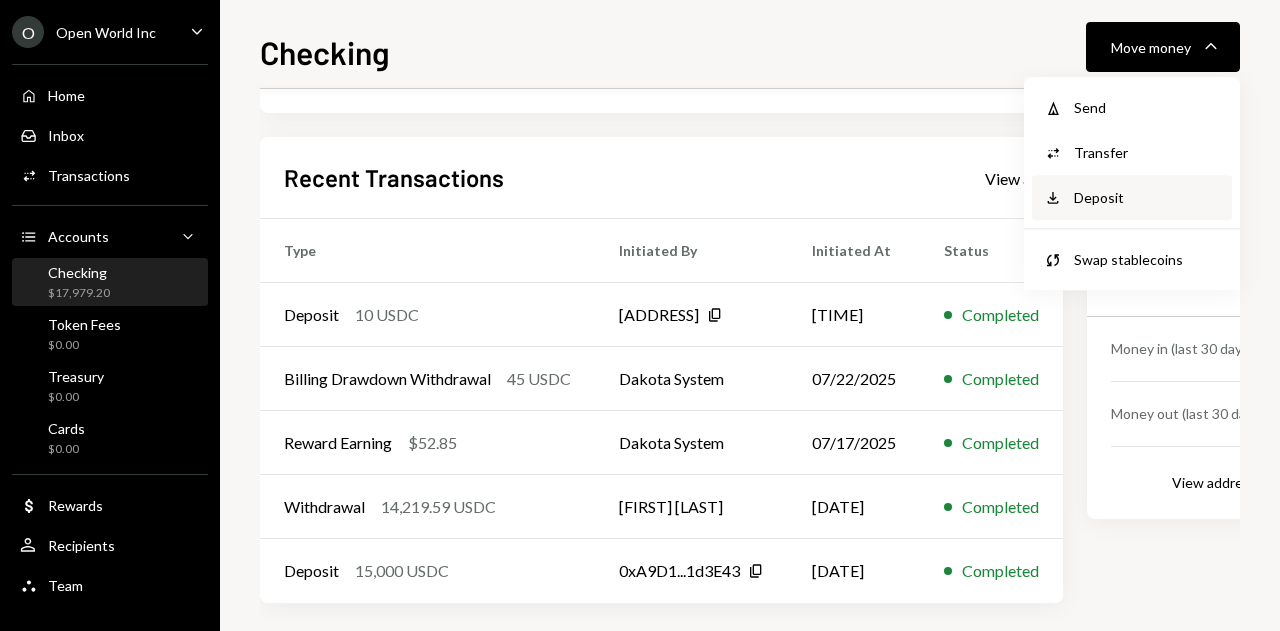click on "Deposit Deposit" at bounding box center (1132, 197) 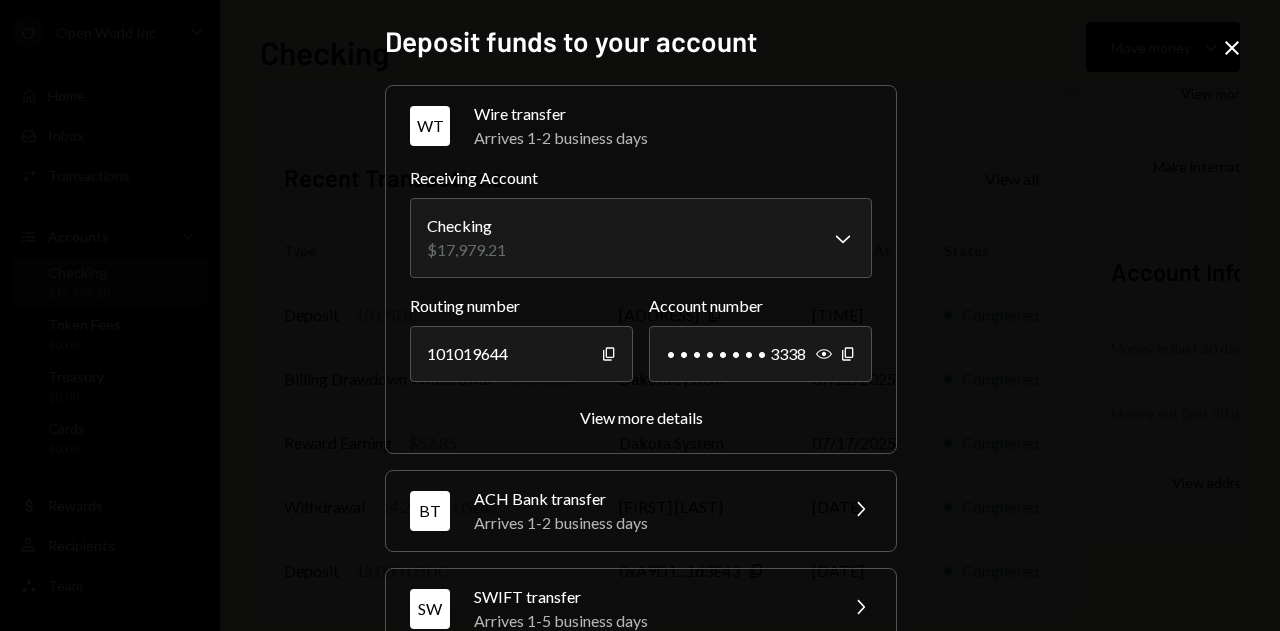 scroll, scrollTop: 338, scrollLeft: 0, axis: vertical 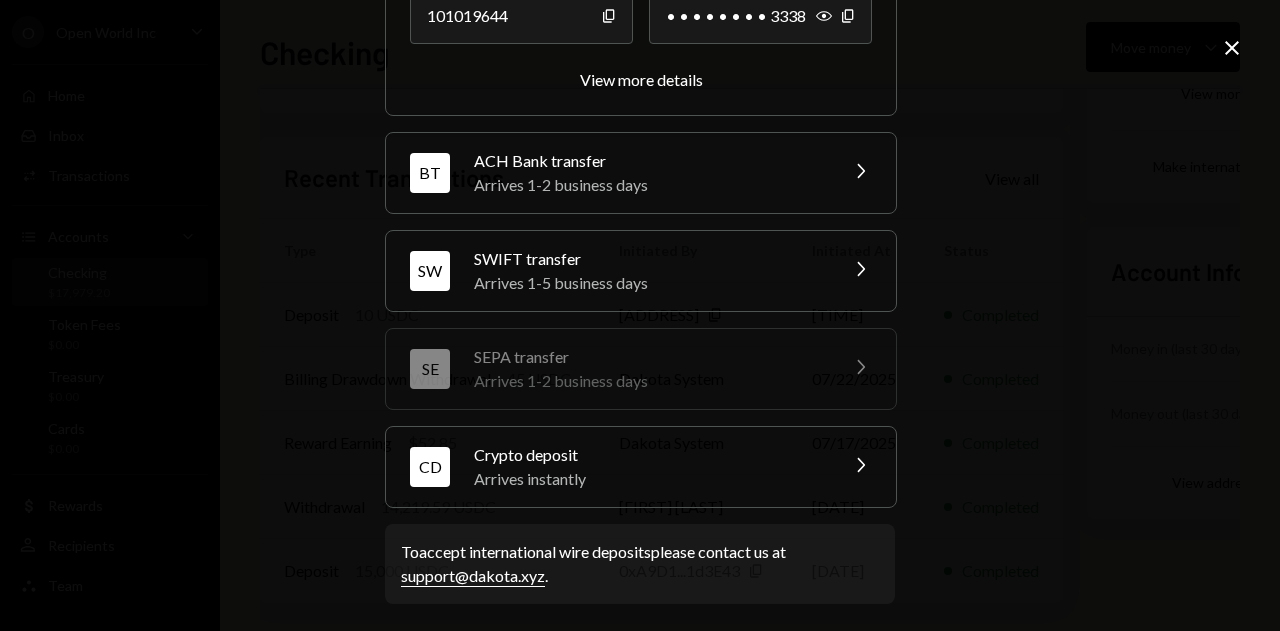 click on "CD Crypto deposit Arrives instantly Chevron Right" at bounding box center (641, 467) 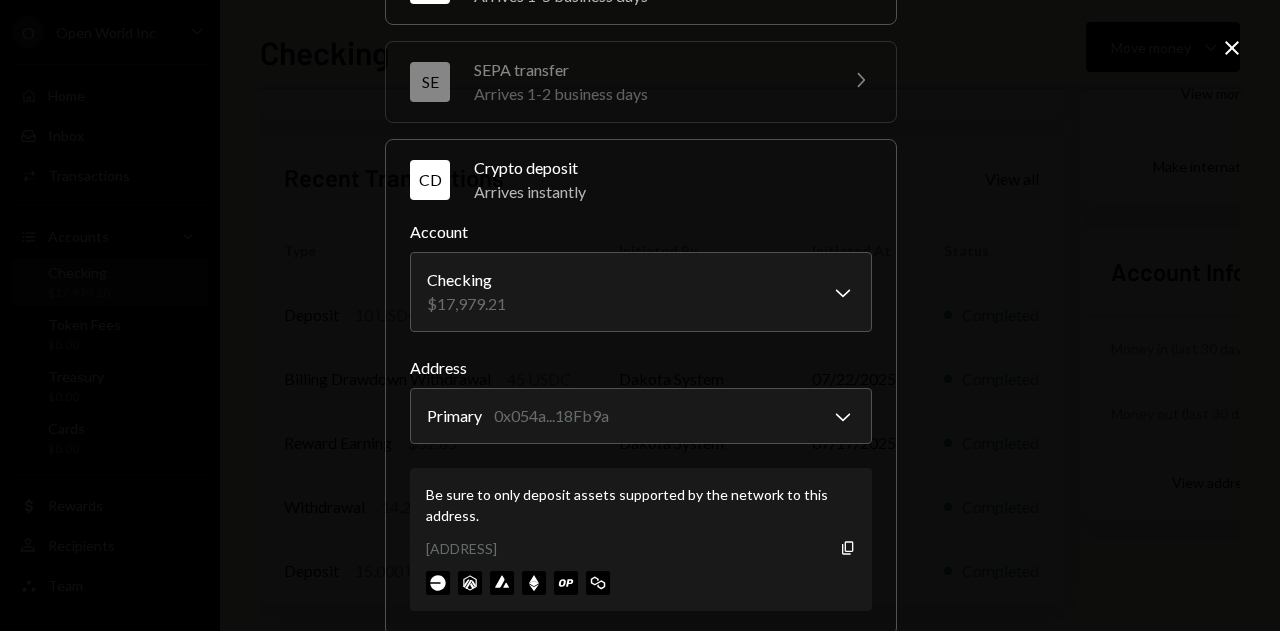 click on "0x054aF843D19378Fd948F783754404eCaBd18Fb9a Copy" at bounding box center (641, 548) 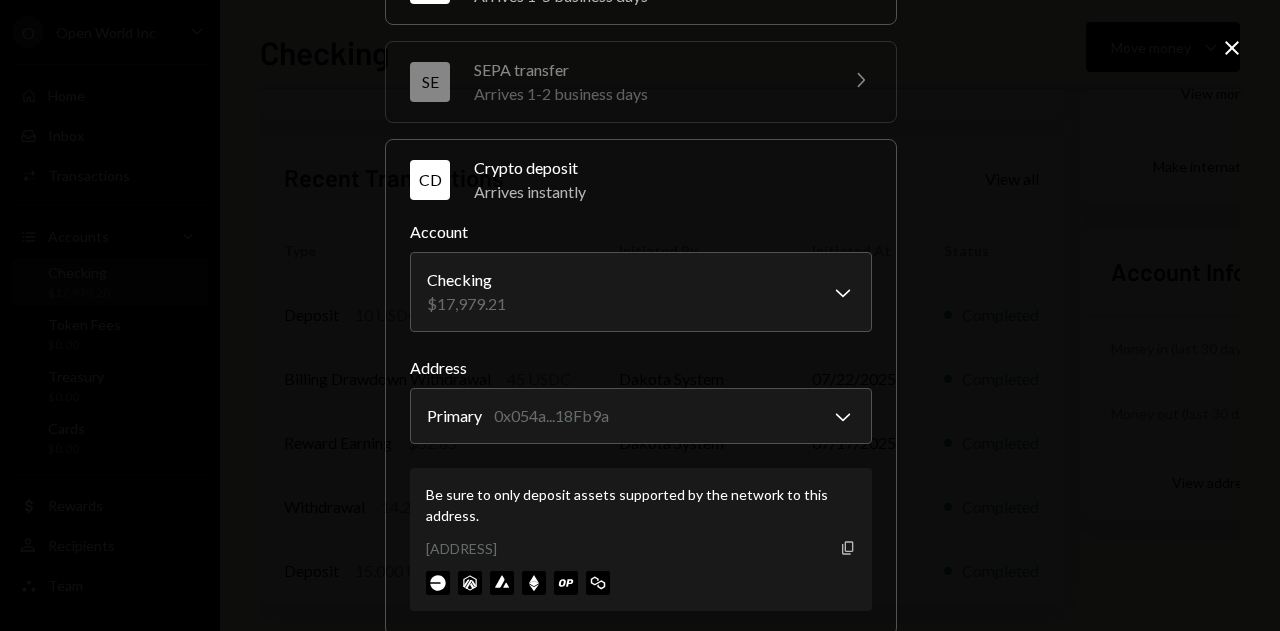 click on "Copy" 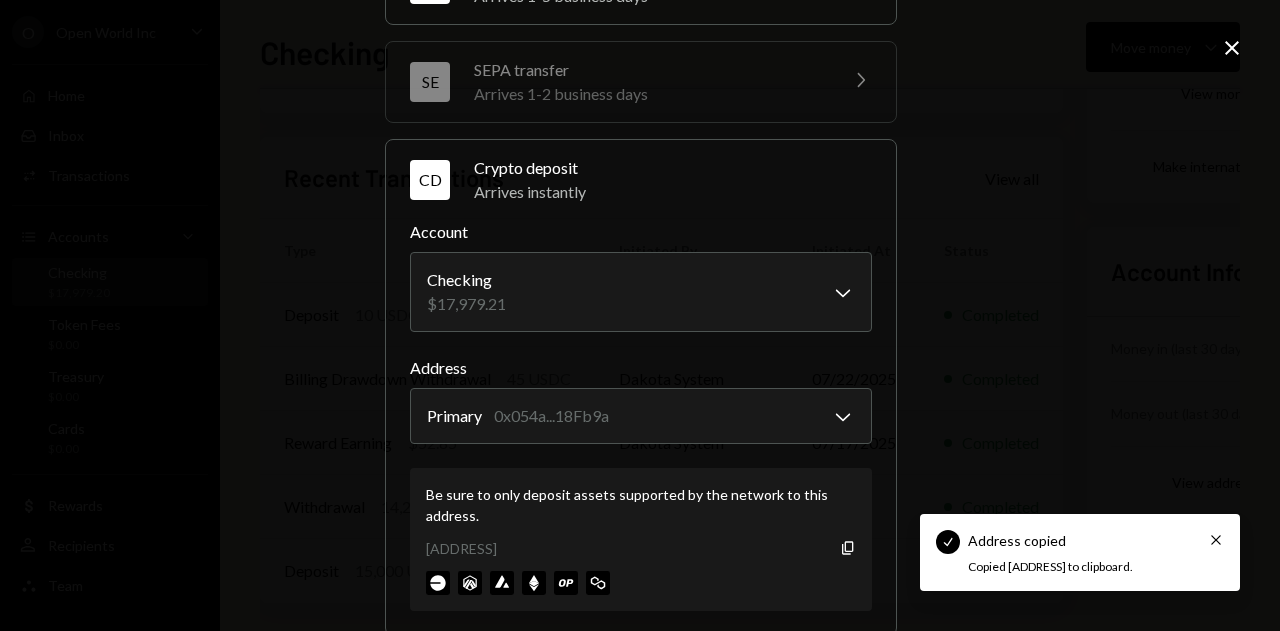 click on "**********" at bounding box center (640, 315) 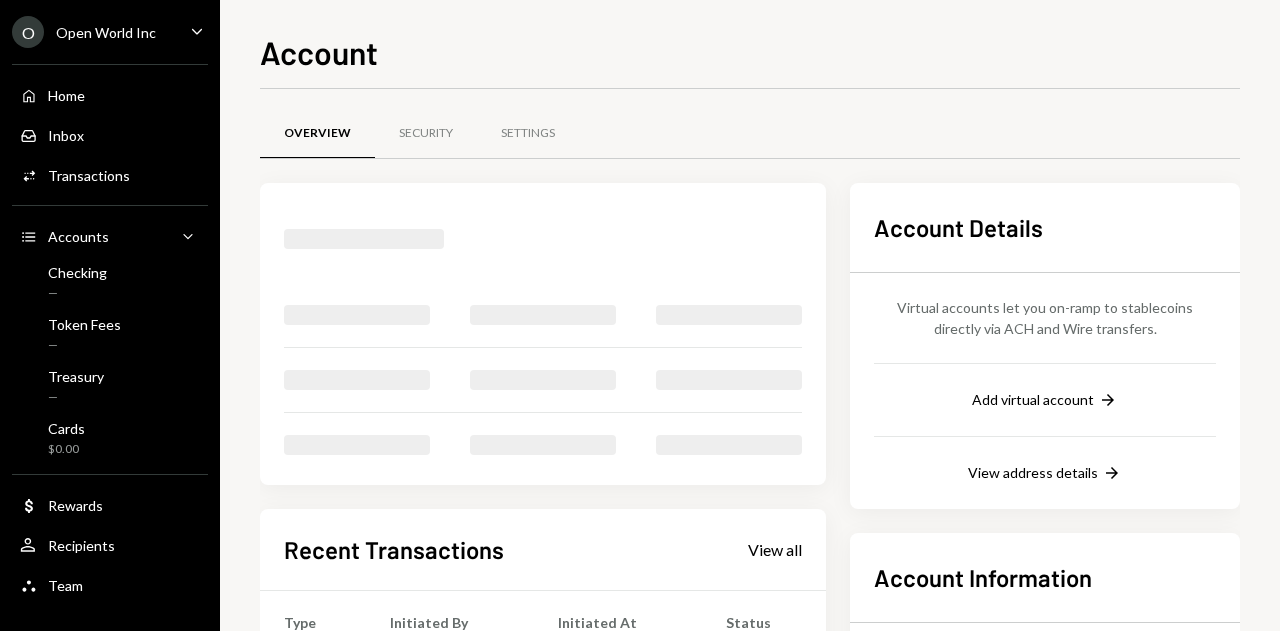 scroll, scrollTop: 0, scrollLeft: 0, axis: both 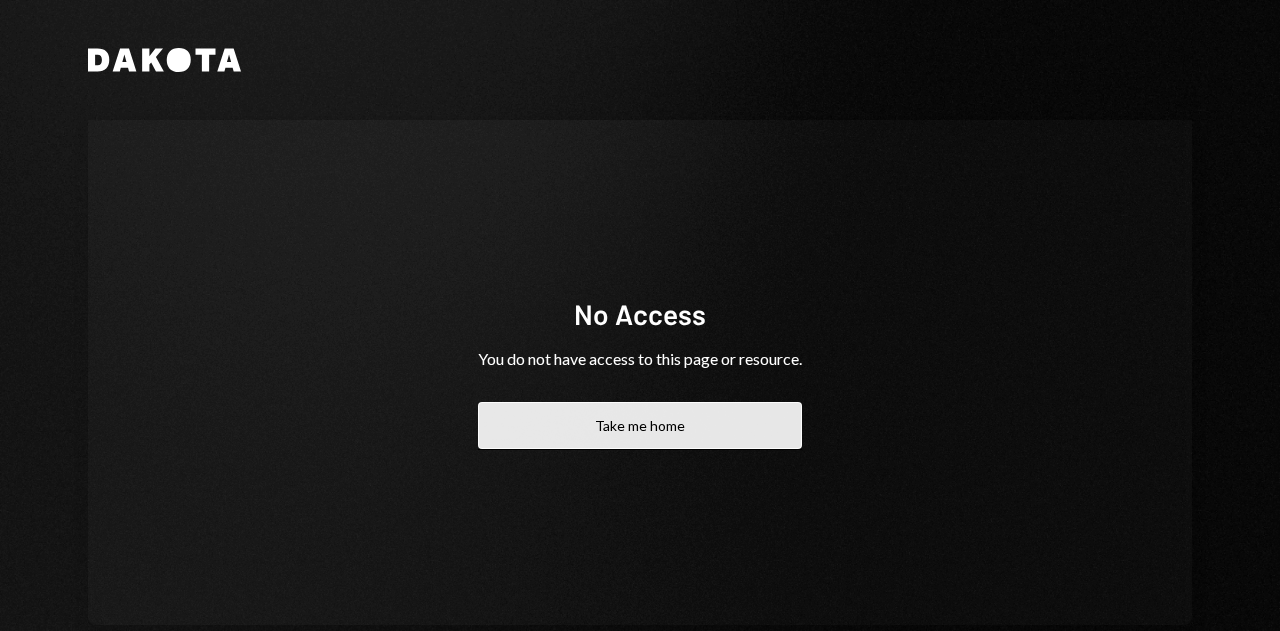 click on "Take me home" at bounding box center (640, 425) 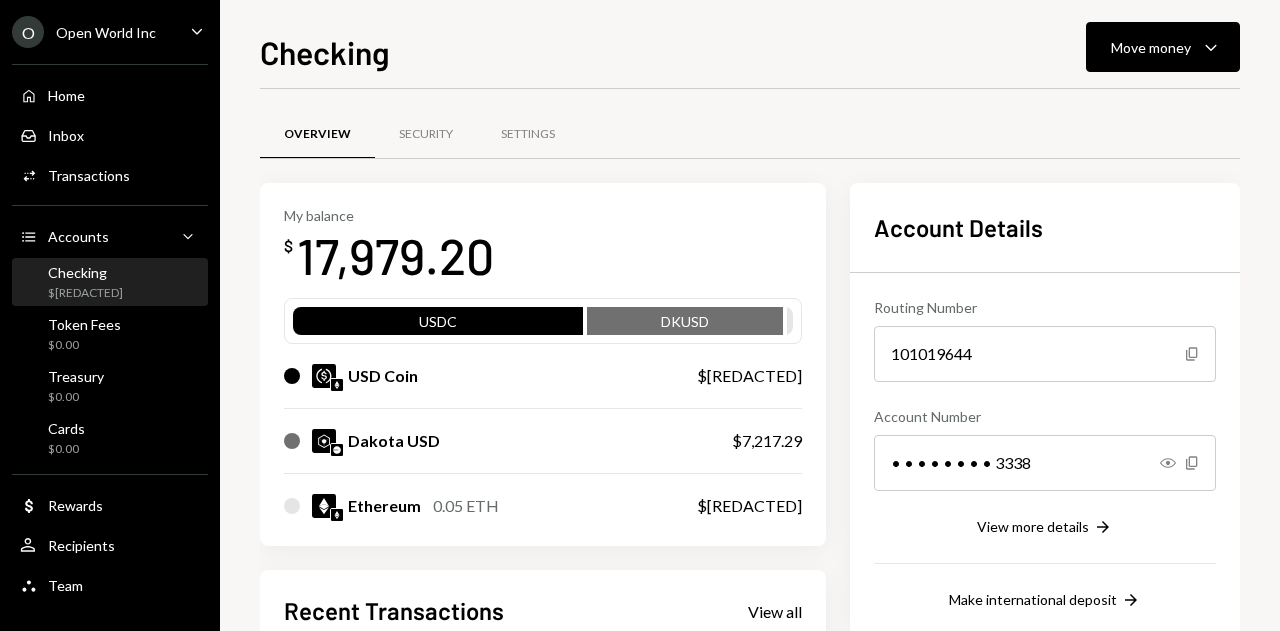 scroll, scrollTop: 0, scrollLeft: 0, axis: both 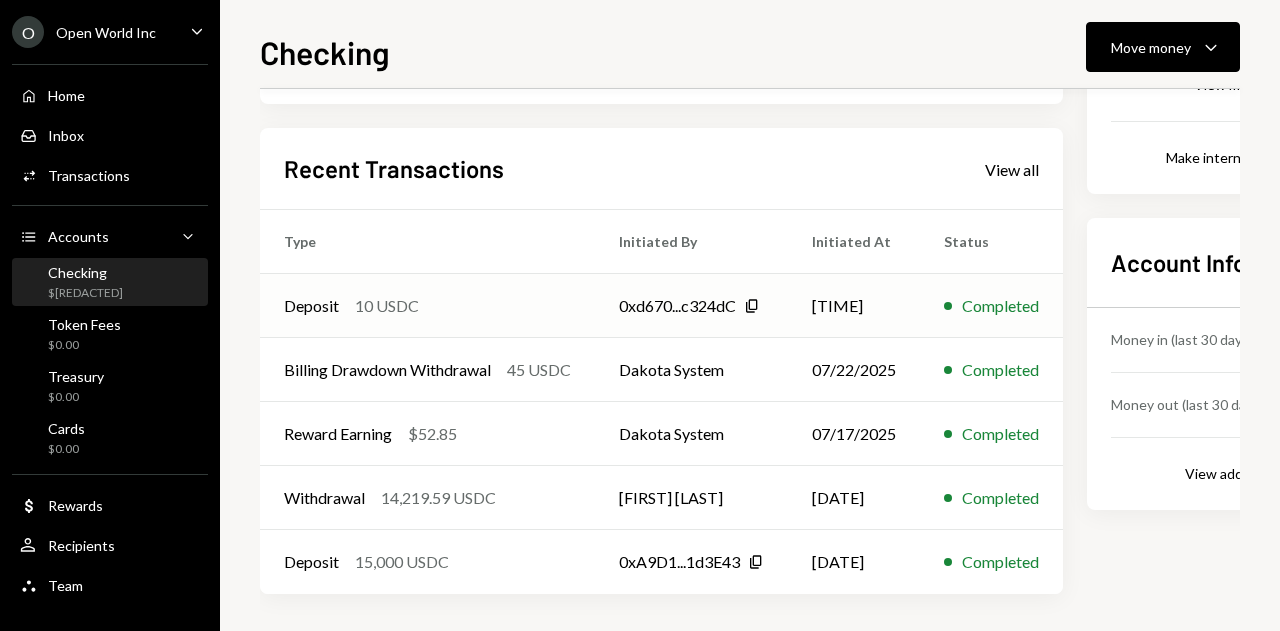 click on "Deposit 10  USDC" at bounding box center [427, 306] 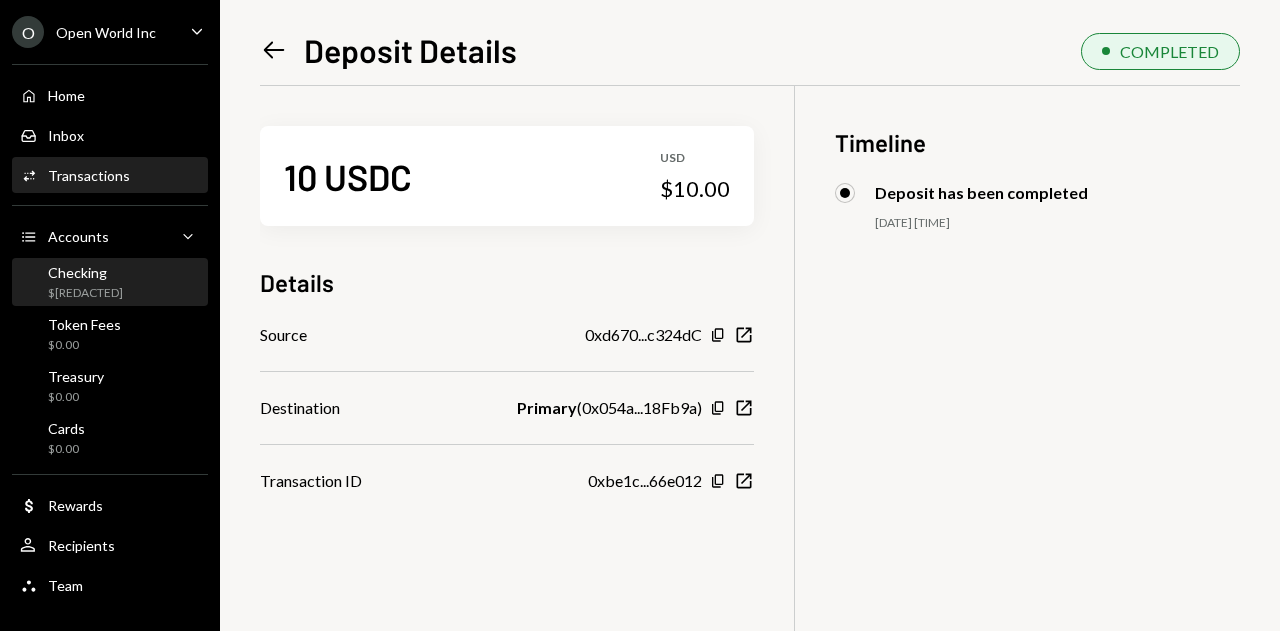 click on "Checking $17,979.20" at bounding box center [110, 283] 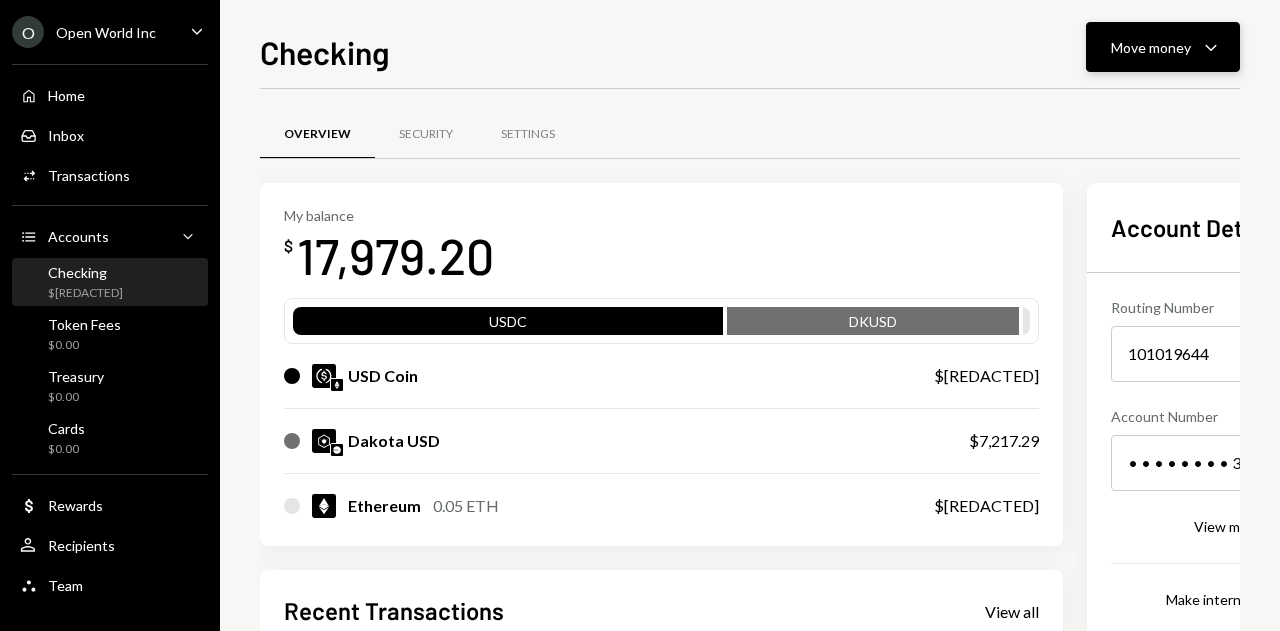 click on "Caret Down" 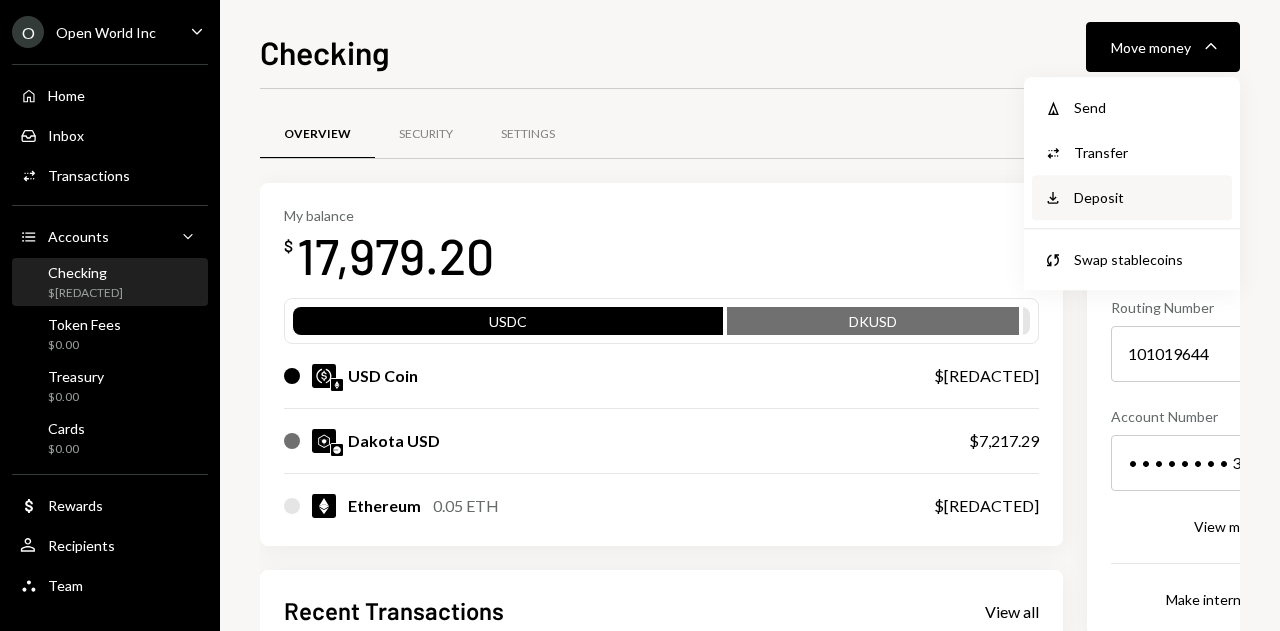 click on "Deposit" at bounding box center (1147, 197) 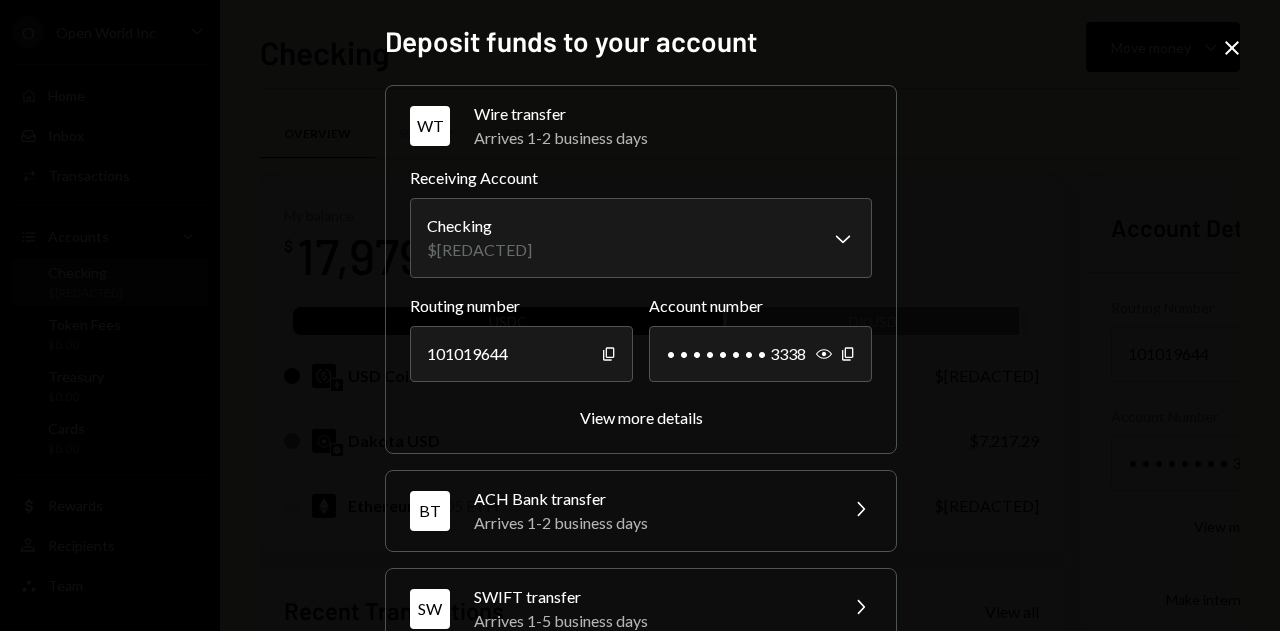 scroll, scrollTop: 338, scrollLeft: 0, axis: vertical 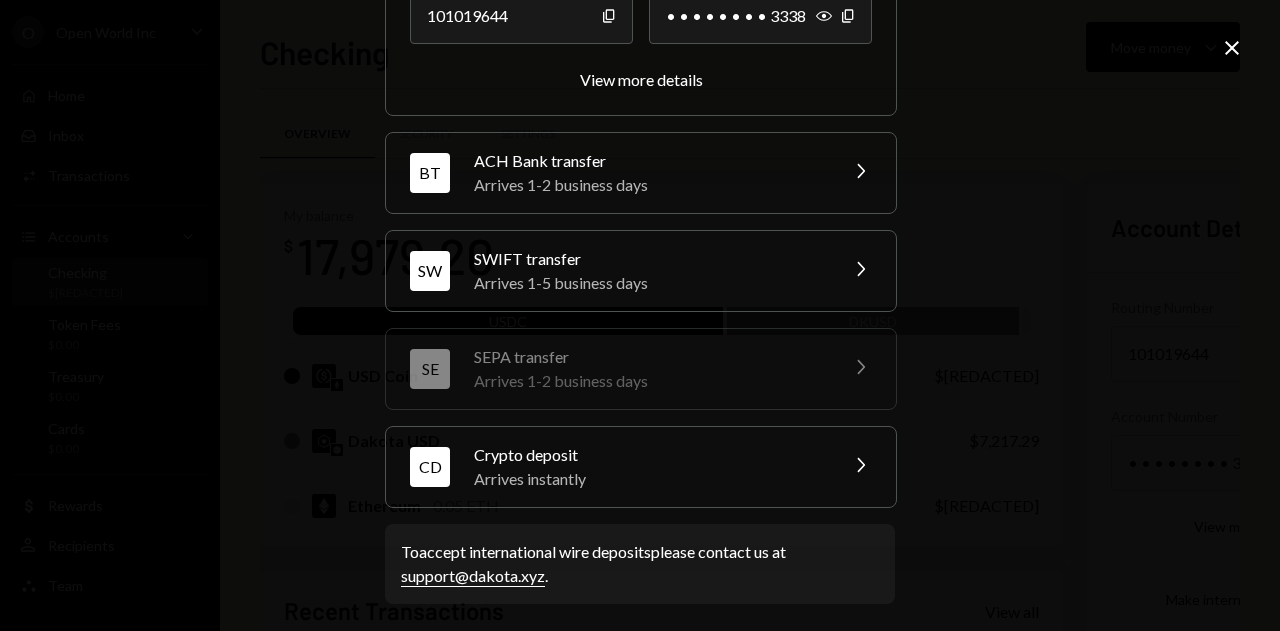 click on "CD Crypto deposit Arrives instantly Chevron Right" at bounding box center (641, 467) 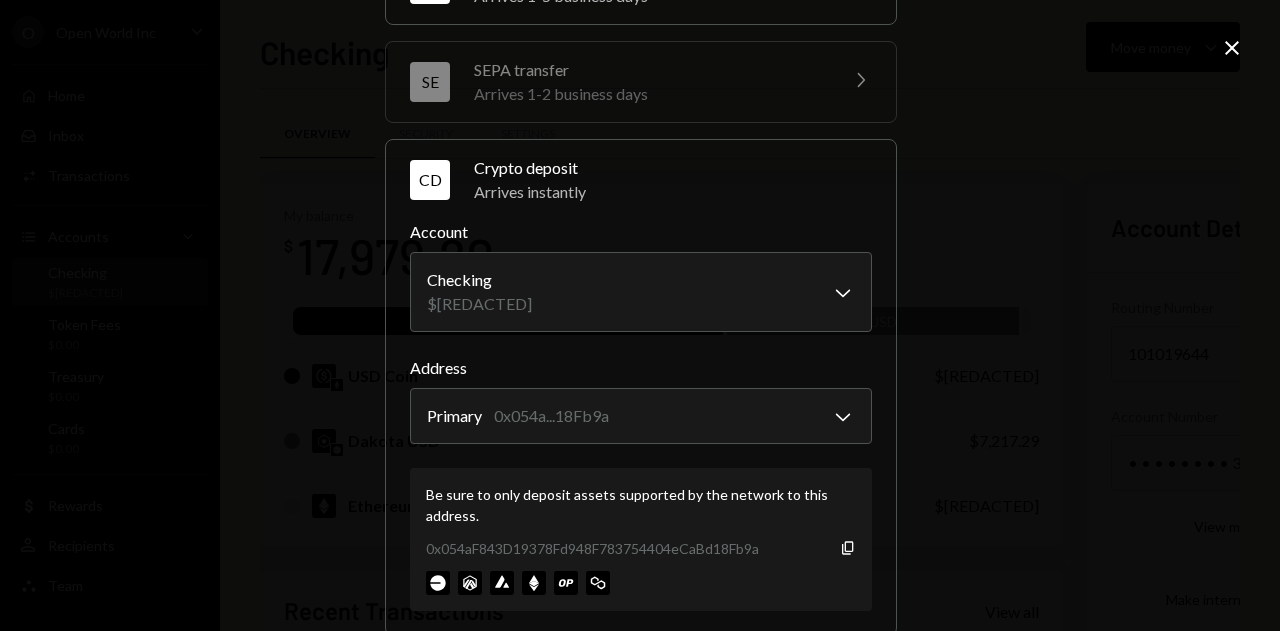 scroll, scrollTop: 466, scrollLeft: 0, axis: vertical 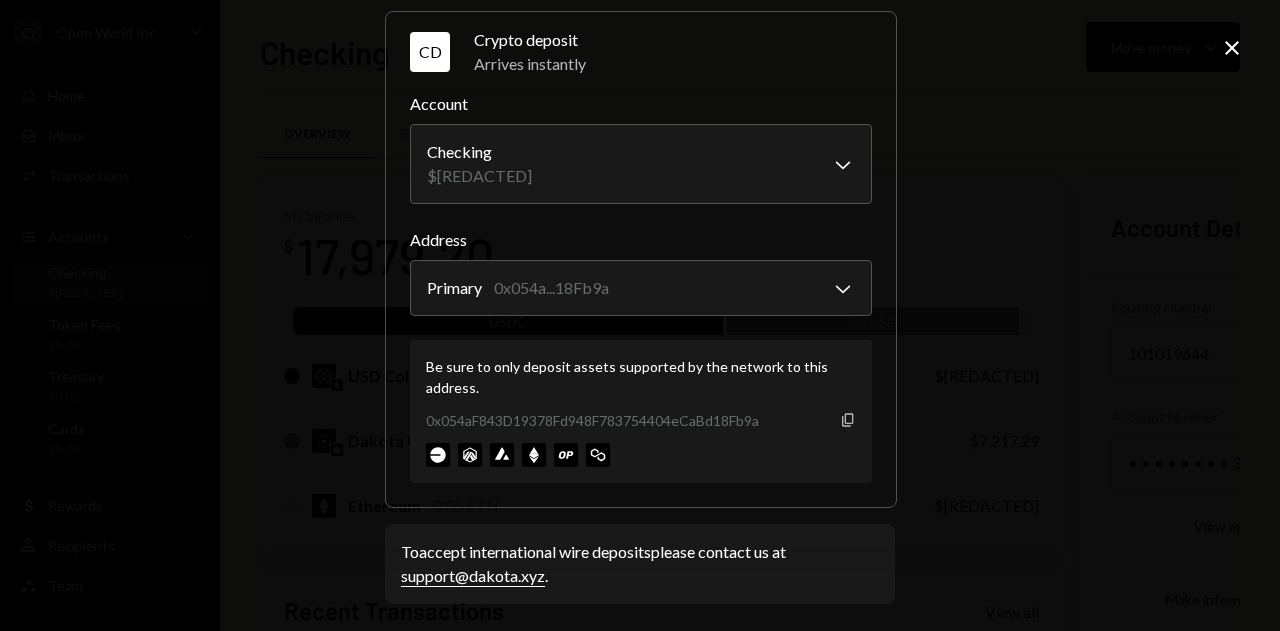 click on "Copy" 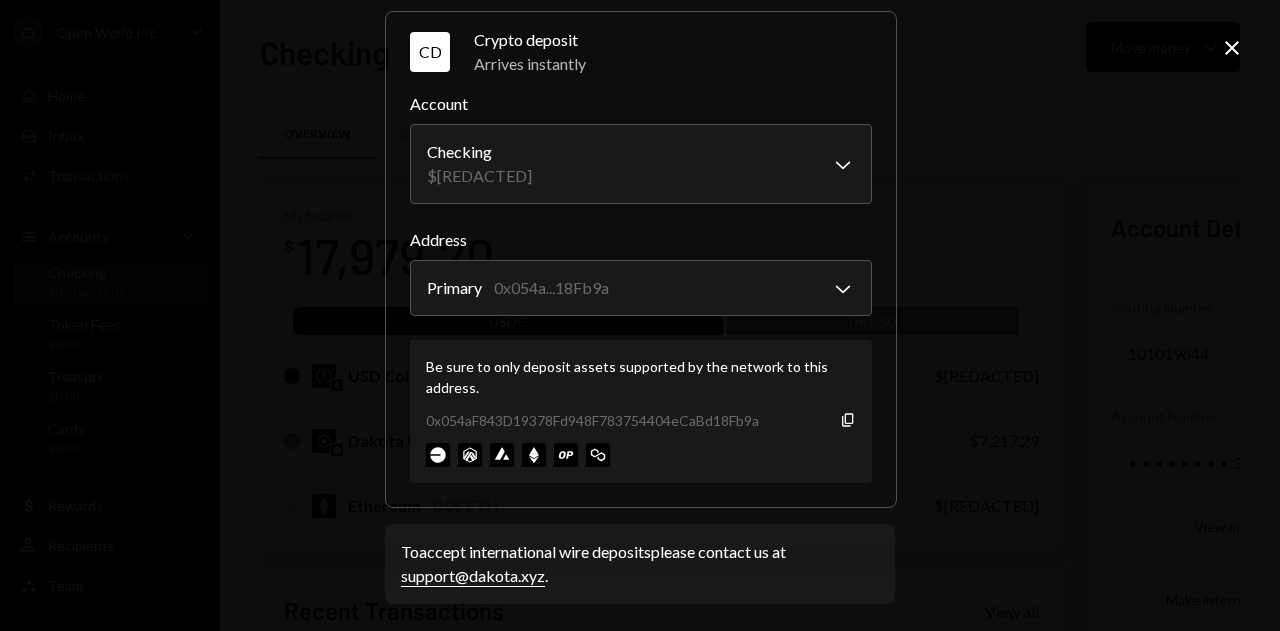click on "Close" 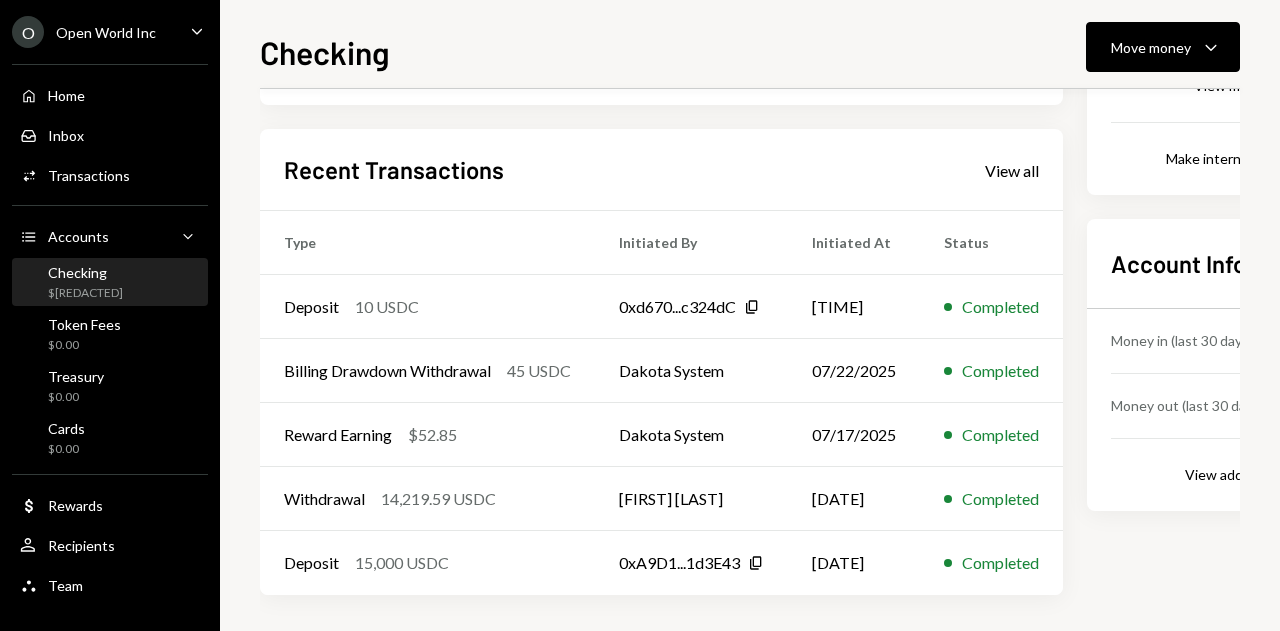 scroll, scrollTop: 442, scrollLeft: 0, axis: vertical 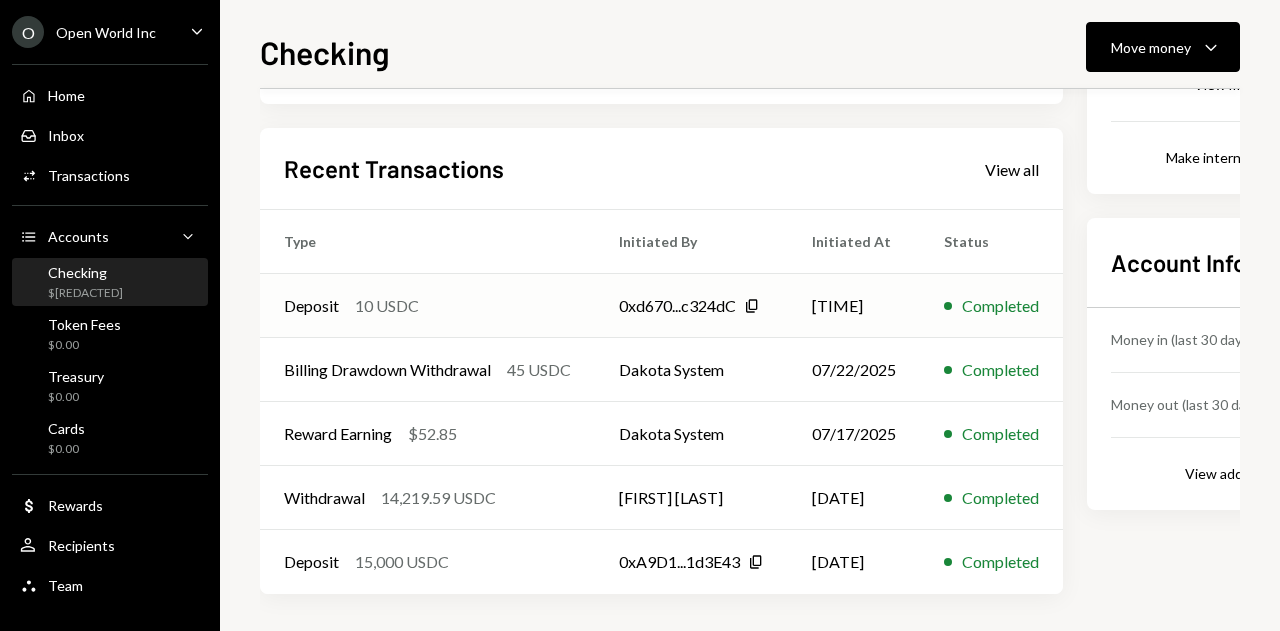 click on "Deposit 10  USDC" at bounding box center [427, 306] 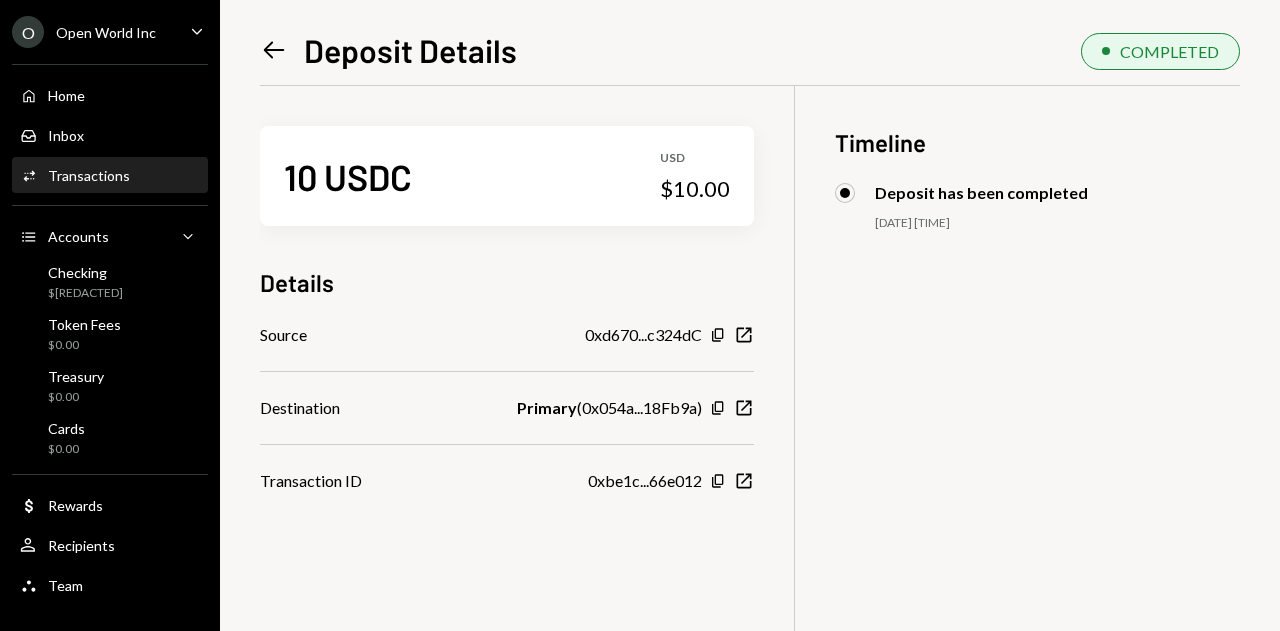 click on "10  USDC USD $10.00 Details Source 0xd670...c324dC Copy New Window Destination Primary  ( 0x054a...18Fb9a ) Copy New Window Transaction ID 0xbe1c...66e012 Copy New Window Timeline Deposit has been completed 08/01/25 2:23 PM" at bounding box center [750, 401] 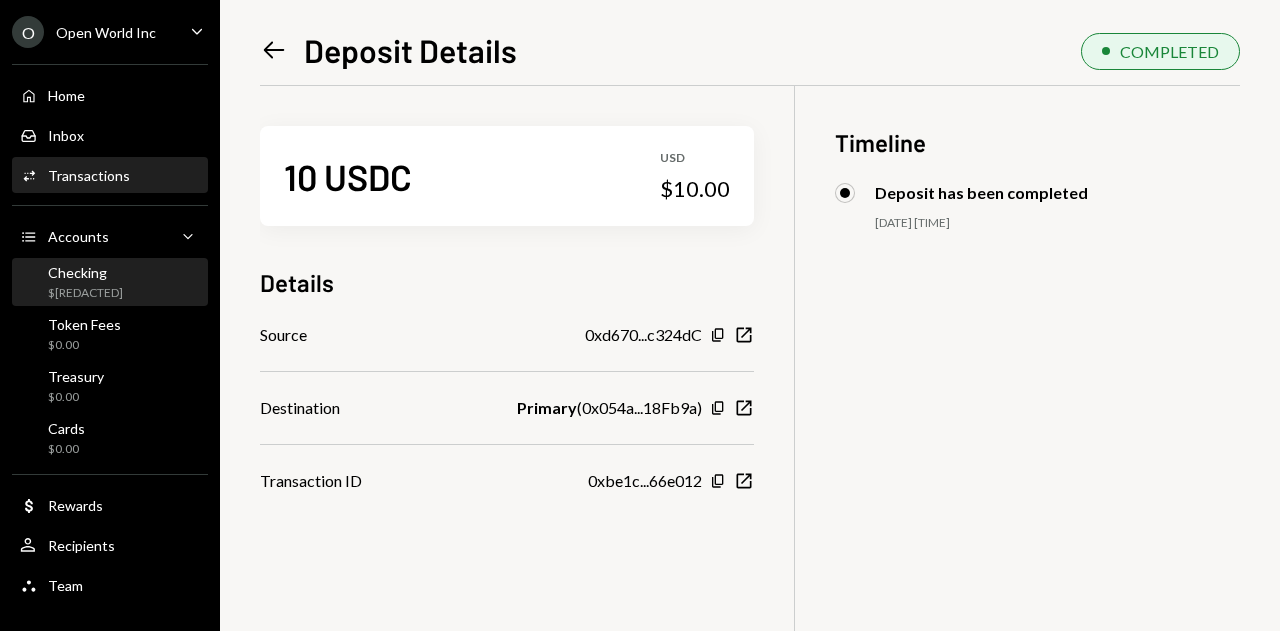 click on "Checking" at bounding box center [85, 272] 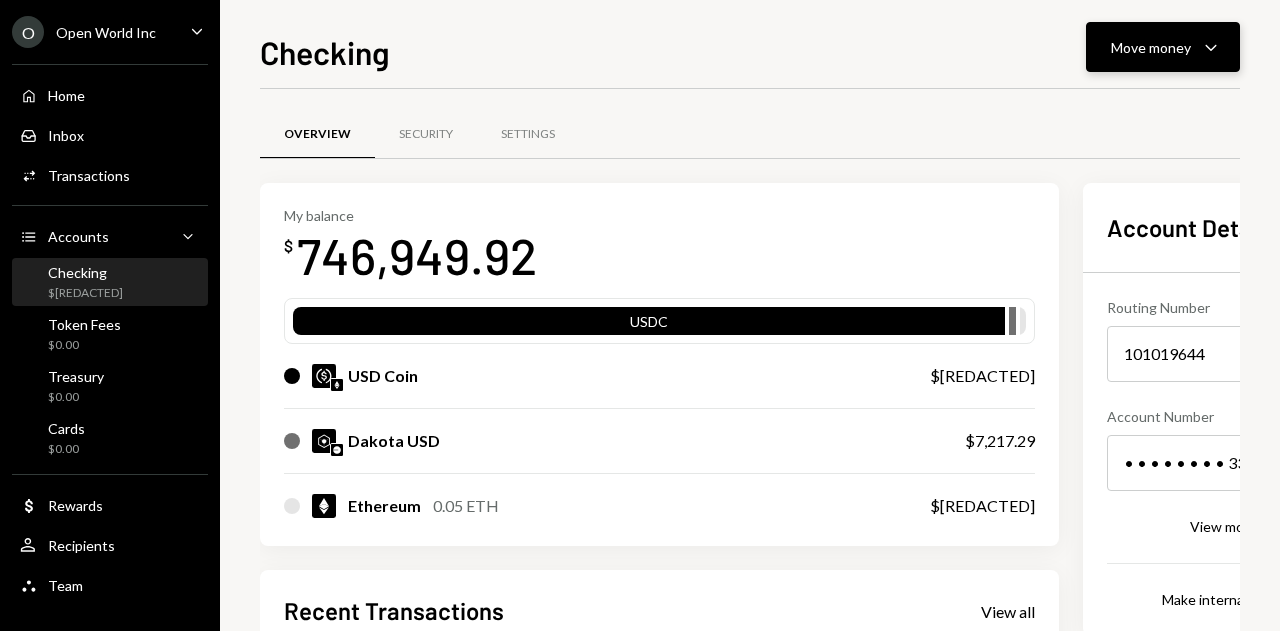 click on "Move money Caret Down" at bounding box center (1163, 47) 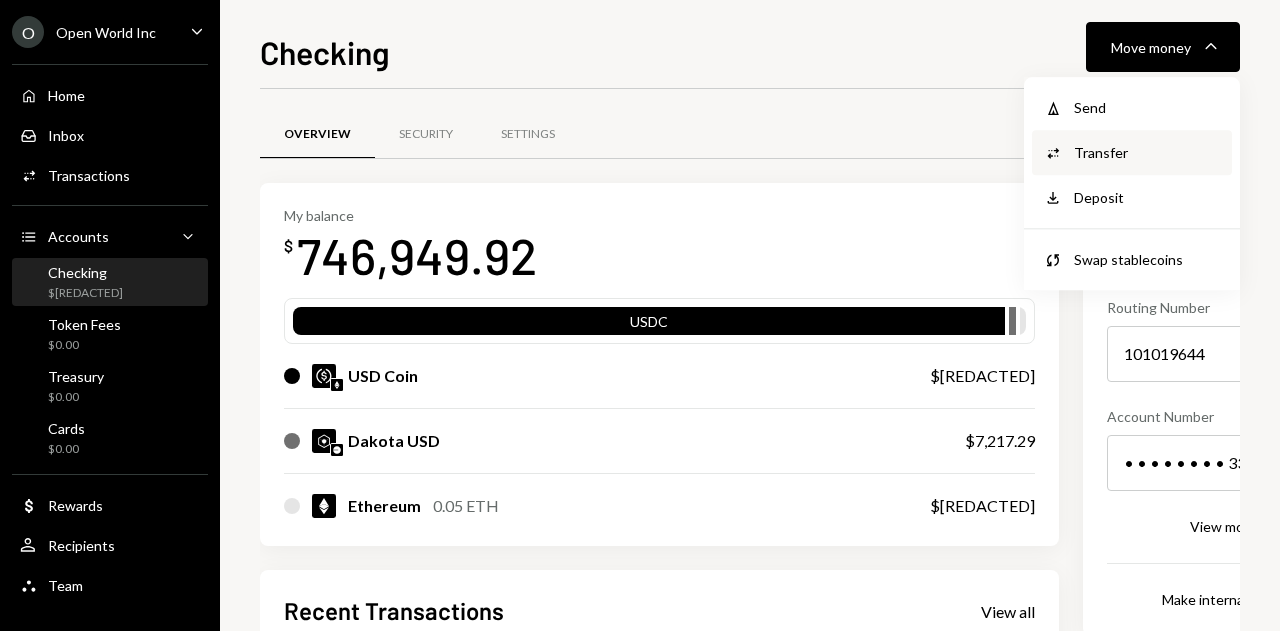 click on "Transfer" at bounding box center [1147, 152] 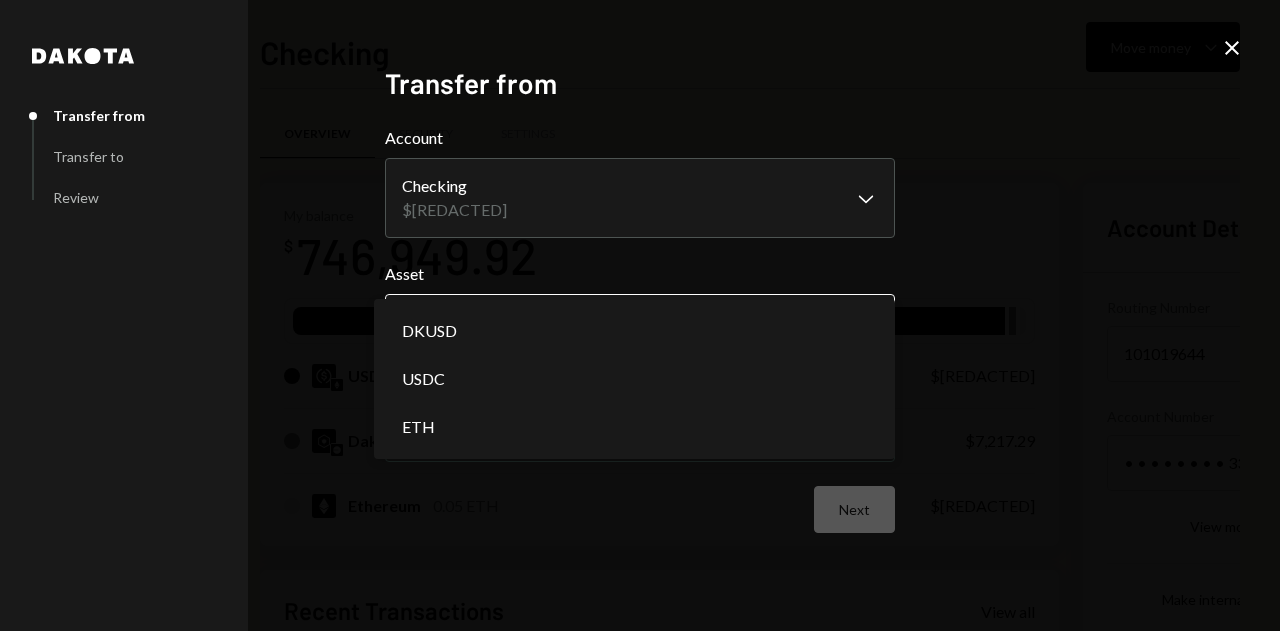 click on "O Open World Inc Caret Down Home Home Inbox Inbox Activities Transactions Accounts Accounts Caret Down Checking $746,949.92 Token Fees $0.00 Treasury $0.00 Cards $0.00 Dollar Rewards User Recipients Team Team Checking Move money Caret Down Overview Security Settings My balance $ 746,949.92 USDC USD Coin $739,543.56 Dakota USD $7,217.29 Ethereum 0.05  ETH $189.07 Recent Transactions View all Type Initiated By Initiated At Status Deposit 728,970.7124  USDC 0xd670...c324dC Copy 2:31 PM Completed Deposit 10  USDC 0xd670...c324dC Copy 2:20 PM Completed Billing Drawdown Withdrawal 45  USDC Dakota System 07/22/2025 Completed Reward Earning $52.85 Dakota System 07/17/2025 Completed Withdrawal 14,219.59  USDC Gerard Hernandez 07/03/2025 Completed Account Details Routing Number 101019644 Copy Account Number • • • • • • • •  3338 Show Copy View more details Right Arrow Make international deposit Right Arrow Account Information Money in (last 30 days) Up Right Arrow $744,033.56 Money out (last 30 days)" at bounding box center (640, 315) 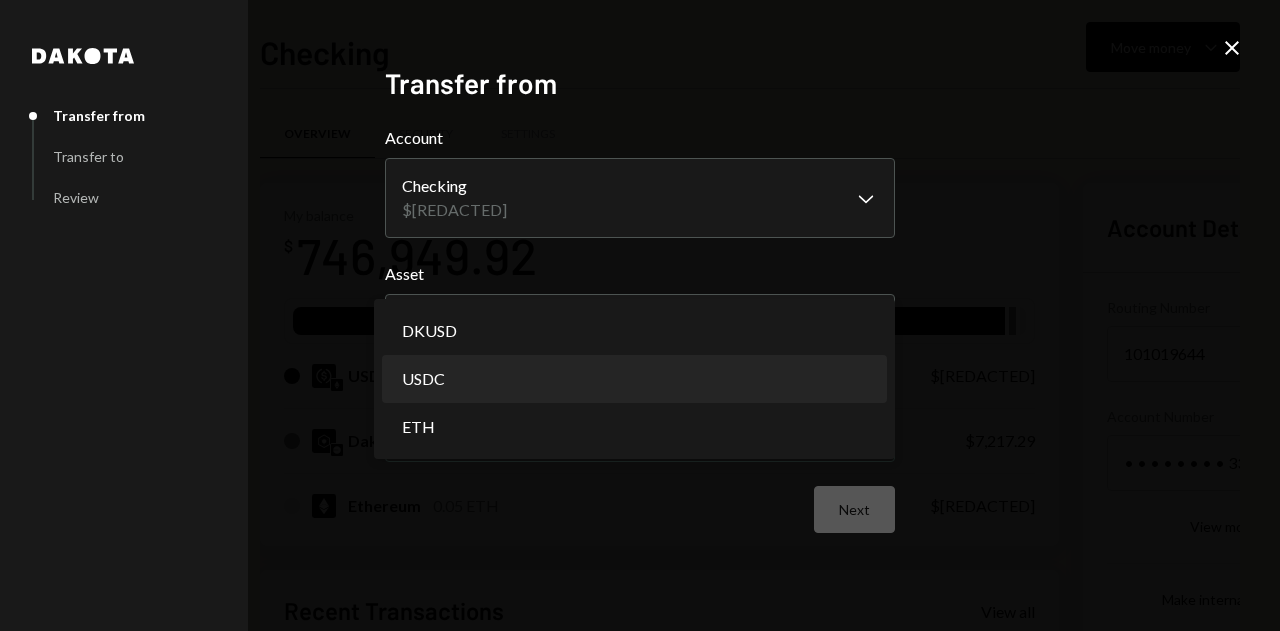 select on "****" 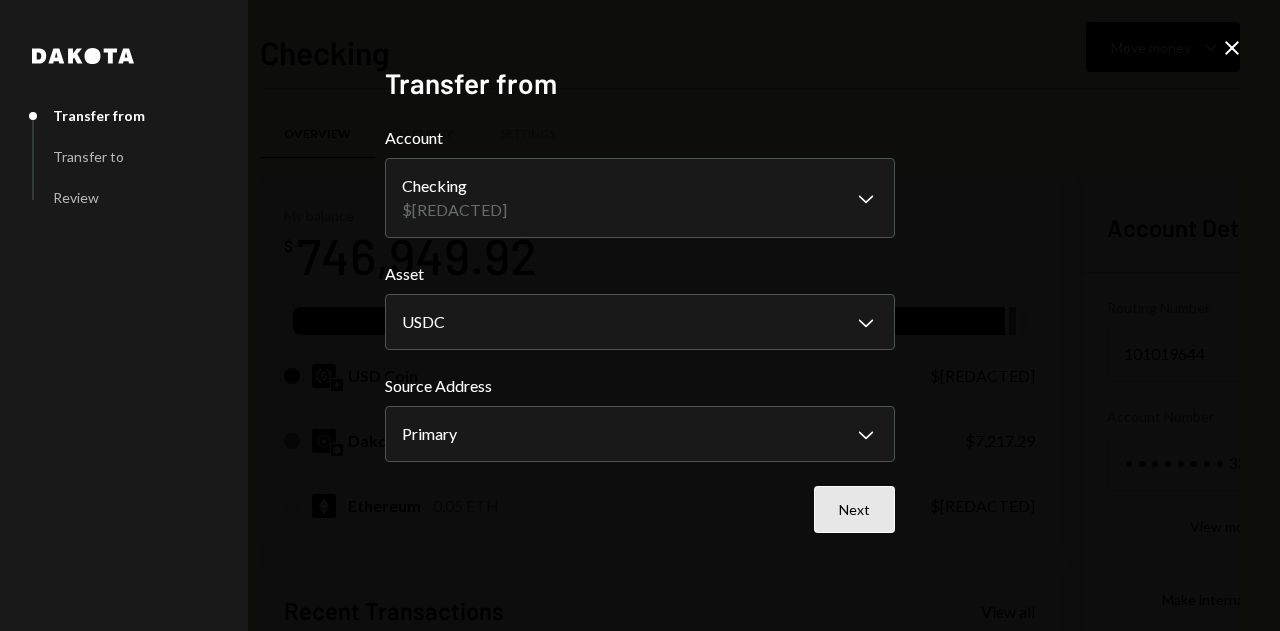 click on "Next" at bounding box center [854, 509] 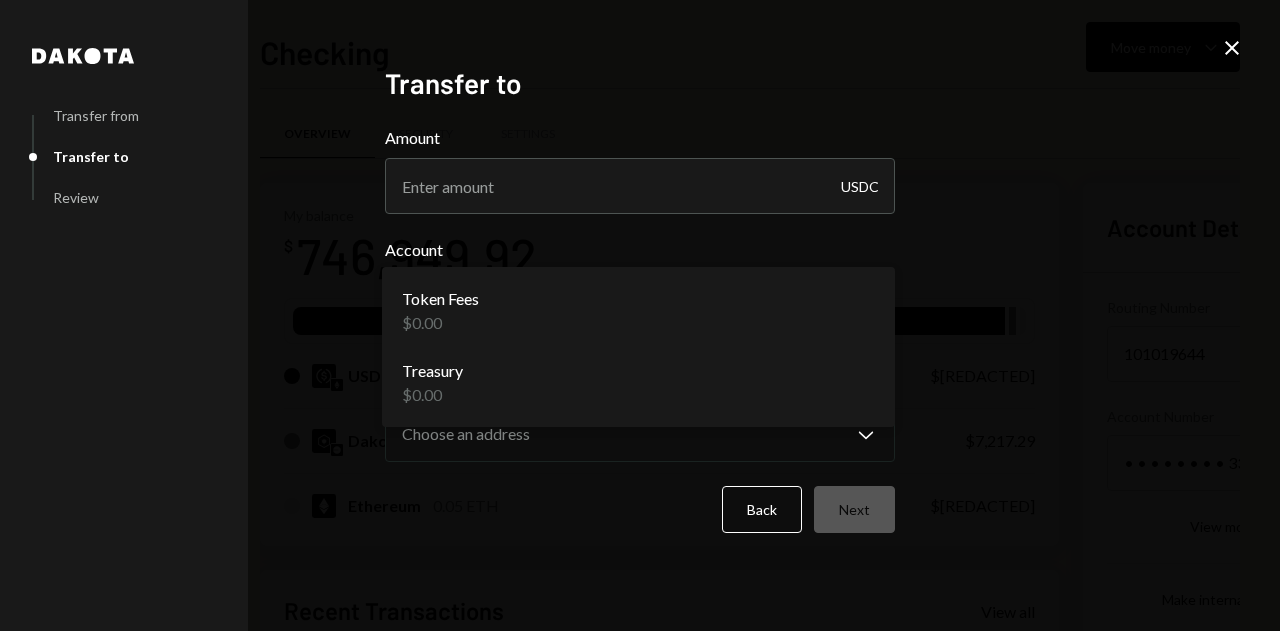 click on "O Open World Inc Caret Down Home Home Inbox Inbox Activities Transactions Accounts Accounts Caret Down Checking ******* Token Fees $0.00 Treasury $0.00 Cards $0.00 Dollar Rewards User Recipients Team Team Checking Move money Caret Down Overview Security Settings My balance $ ******* USDC USD Coin ******* Dakota USD ******* Ethereum 0.05  ETH $189.07 Recent Transactions View all Type Initiated By Initiated At Status Deposit 728,970.7124  USDC 0xd670...c324dC Copy 2:31 PM Completed Deposit 10  USDC 0xd670...c324dC Copy 2:20 PM Completed Billing Drawdown Withdrawal 45  USDC Dakota System 07/22/2025 Completed Reward Earning $52.85 Dakota System 07/17/2025 Completed Withdrawal 14,219.59  USDC [FIRST] [LAST] 07/03/2025 Completed Account Details Routing Number 101019644 Copy Account Number • • • • • • • •  3338 Show Copy View more details Right Arrow Make international deposit Right Arrow Account Information Money in (last 30 days) Up Right Arrow ******* Money out (last 30 days)" at bounding box center (640, 315) 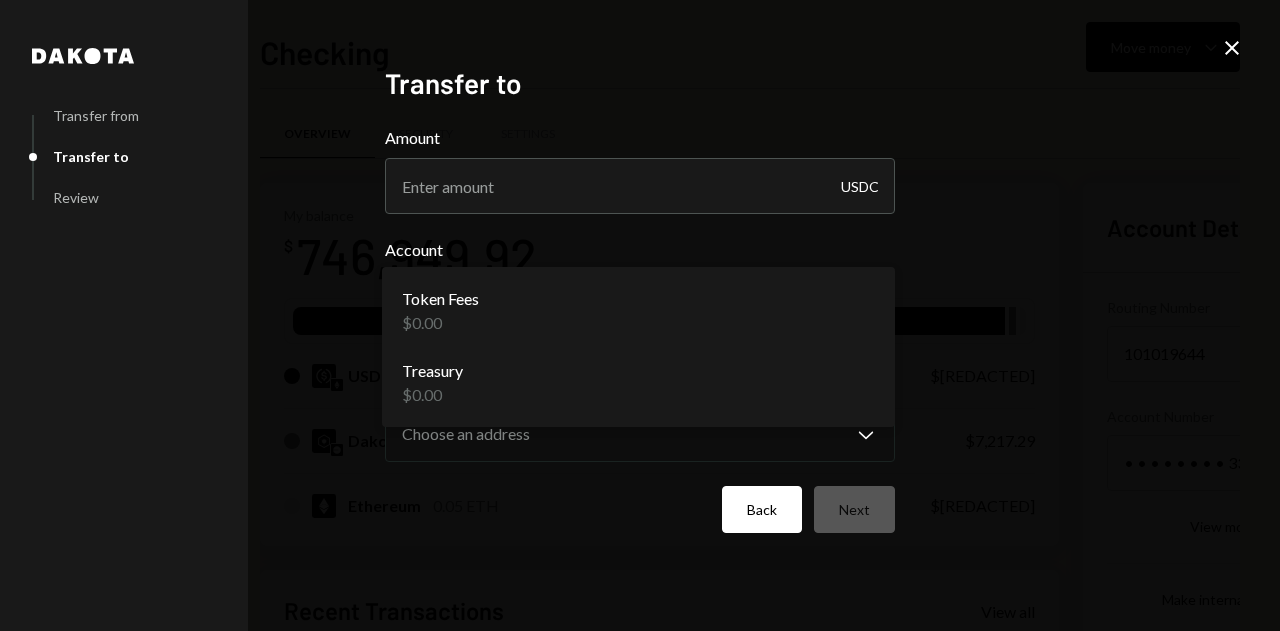 click on "Back" at bounding box center (762, 509) 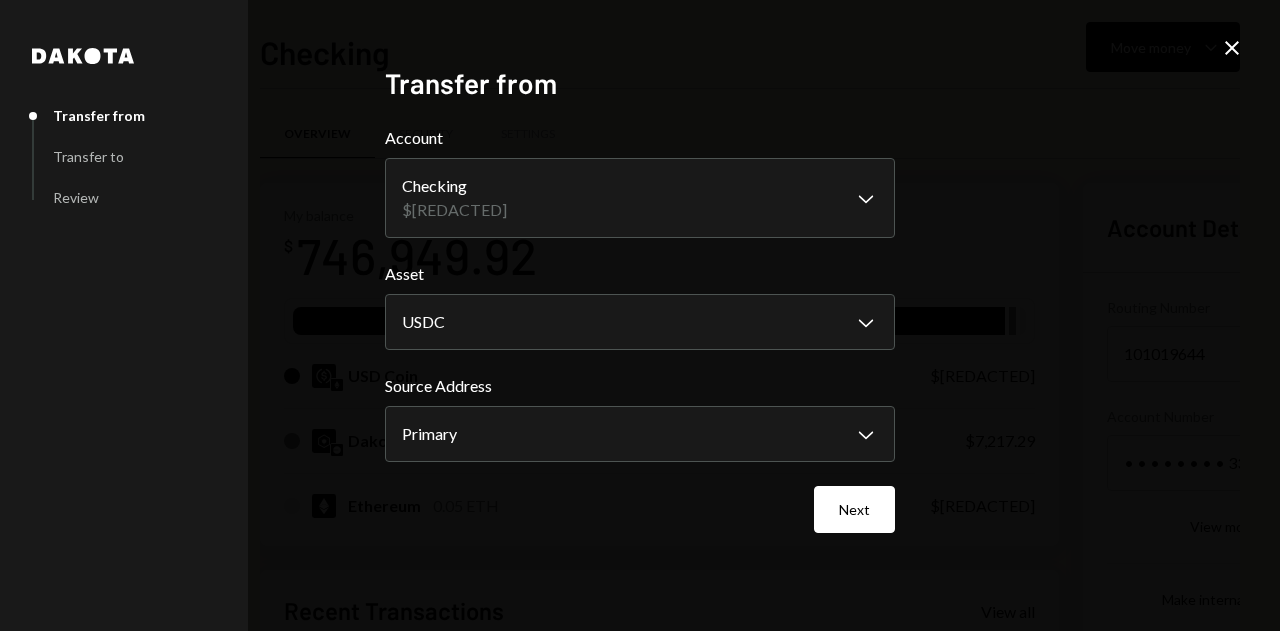 click on "**********" at bounding box center (640, 315) 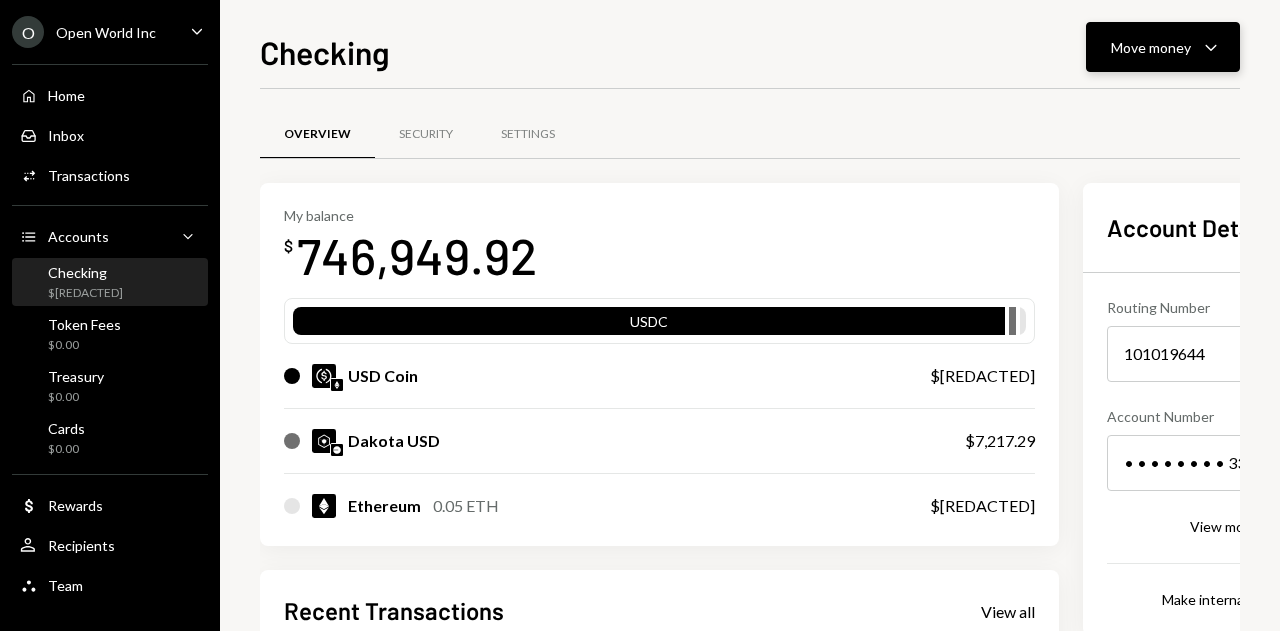 click on "Move money" at bounding box center [1151, 47] 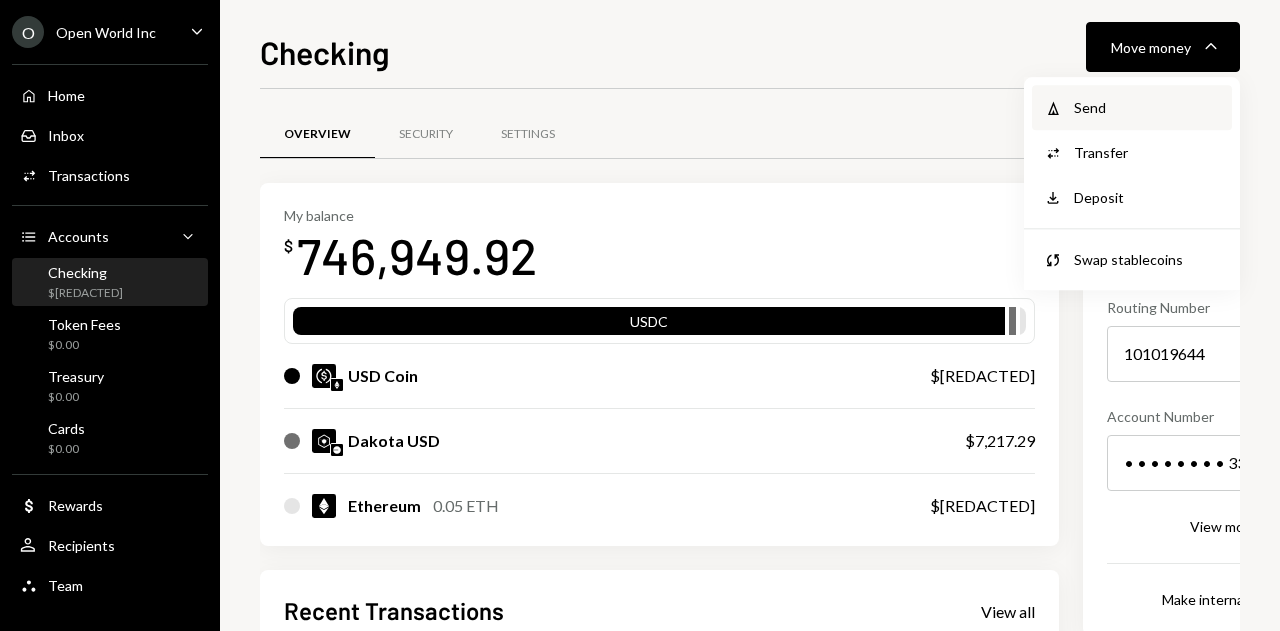 click on "Withdraw Send" at bounding box center (1132, 107) 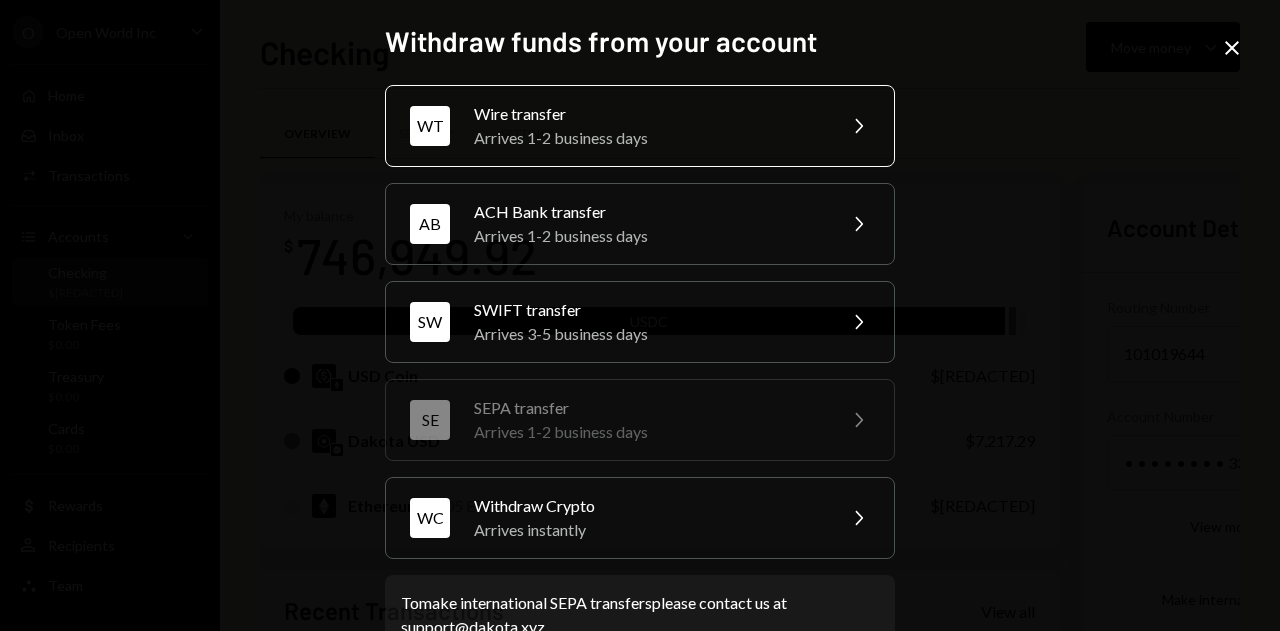 click on "Wire transfer" at bounding box center (648, 114) 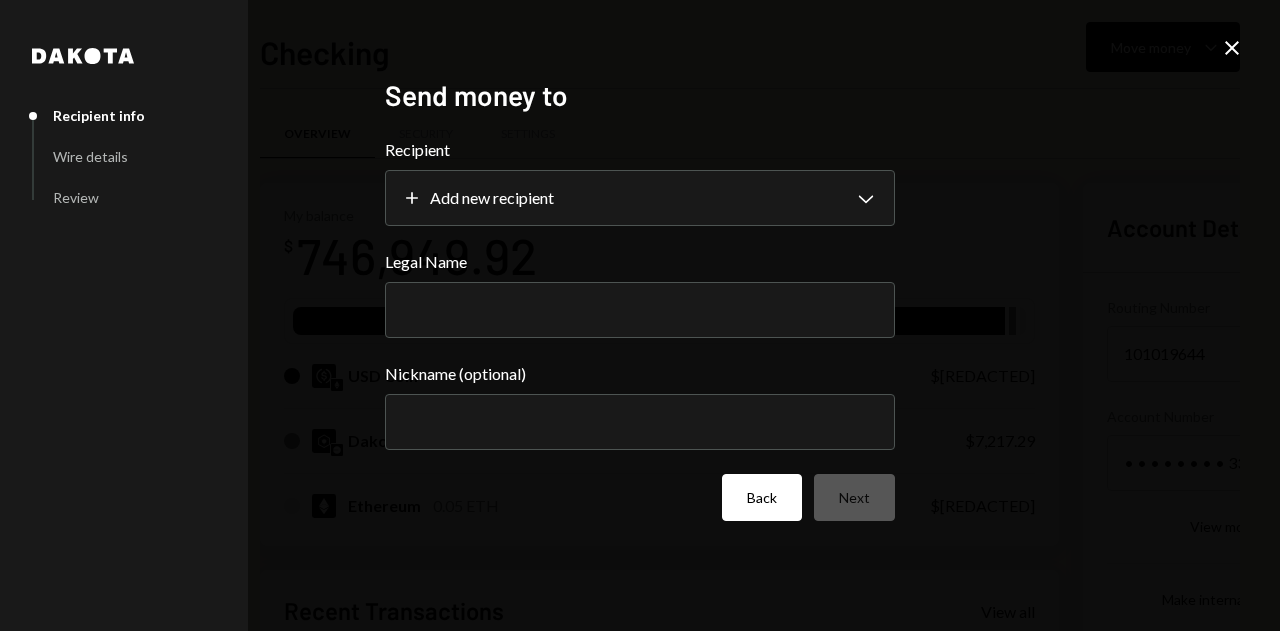 click on "Back" at bounding box center (762, 497) 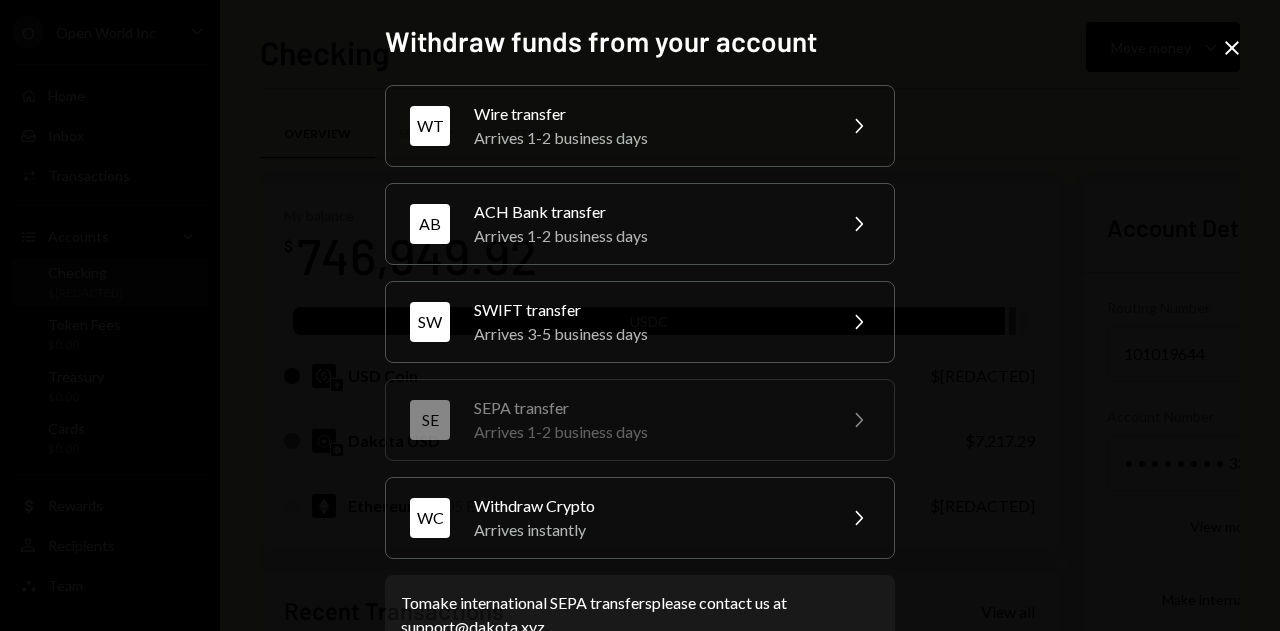 click on "Close" 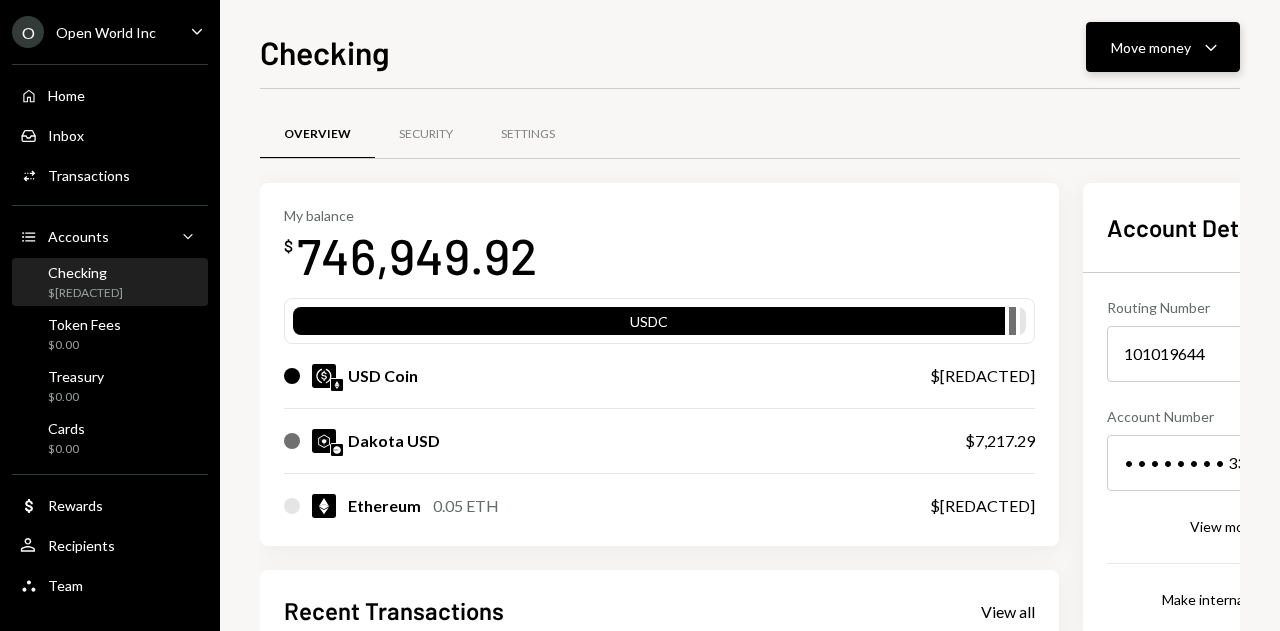 click on "Move money" at bounding box center (1151, 47) 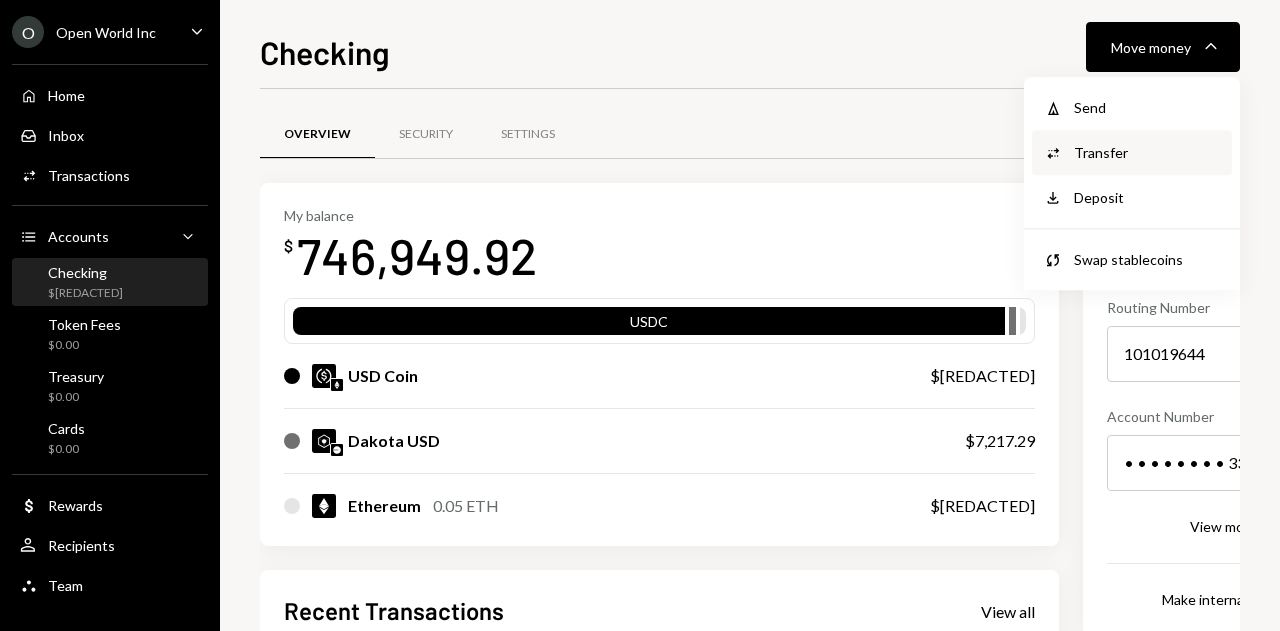 click on "Transfer" at bounding box center [1147, 152] 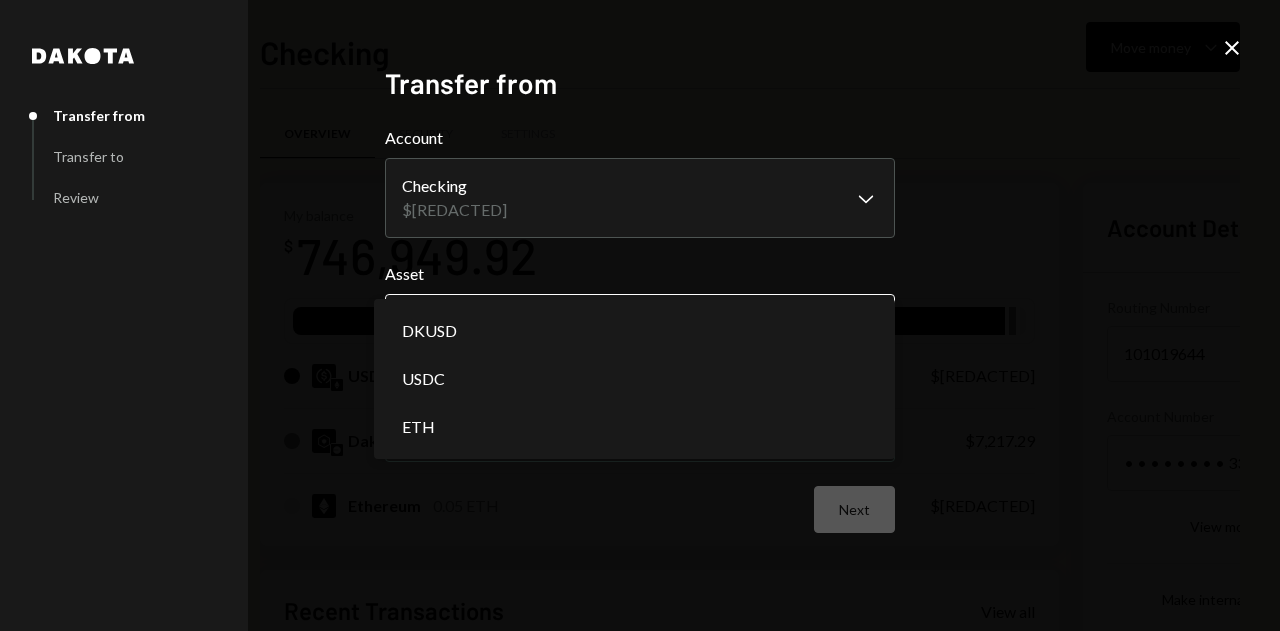 click on "O Open World Inc Caret Down Home Home Inbox Inbox Activities Transactions Accounts Accounts Caret Down Checking ******* Token Fees $0.00 Treasury $0.00 Cards $0.00 Dollar Rewards User Recipients Team Team Checking Move money Caret Down Overview Security Settings My balance $ ******* USDC USD Coin ******* Dakota USD ******* Ethereum 0.05  ETH $189.07 Recent Transactions View all Type Initiated By Initiated At Status Deposit 728,970.7124  USDC 0xd670...c324dC Copy 2:31 PM Completed Deposit 10  USDC 0xd670...c324dC Copy 2:20 PM Completed Billing Drawdown Withdrawal 45  USDC Dakota System 07/22/2025 Completed Reward Earning $52.85 Dakota System 07/17/2025 Completed Withdrawal 14,219.59  USDC [FIRST] [LAST] 07/03/2025 Completed Account Details Routing Number 101019644 Copy Account Number • • • • • • • •  3338 Show Copy View more details Right Arrow Make international deposit Right Arrow Account Information Money in (last 30 days) Up Right Arrow ******* Money out (last 30 days)" at bounding box center (640, 315) 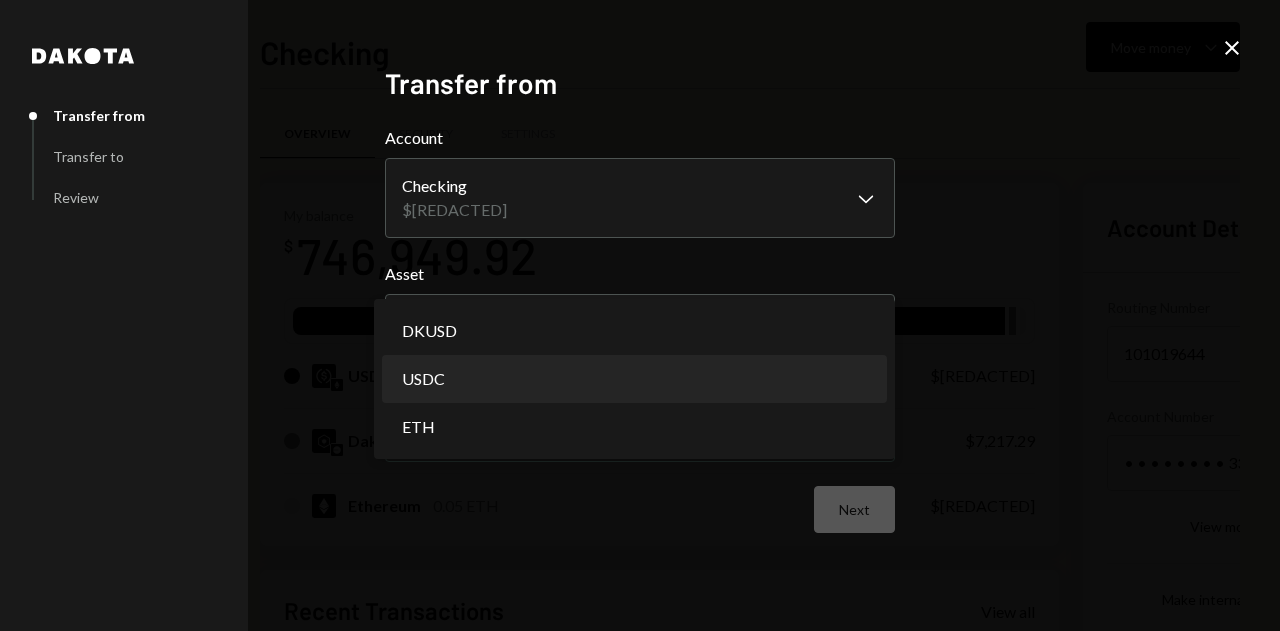 select on "****" 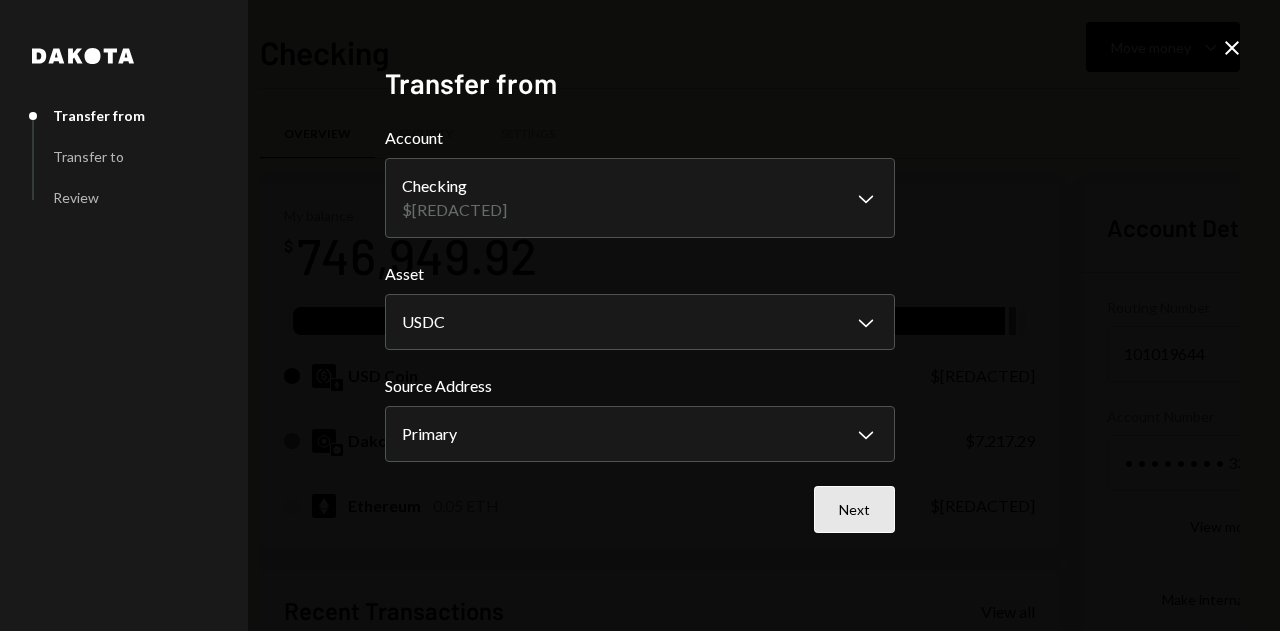 click on "Next" at bounding box center [854, 509] 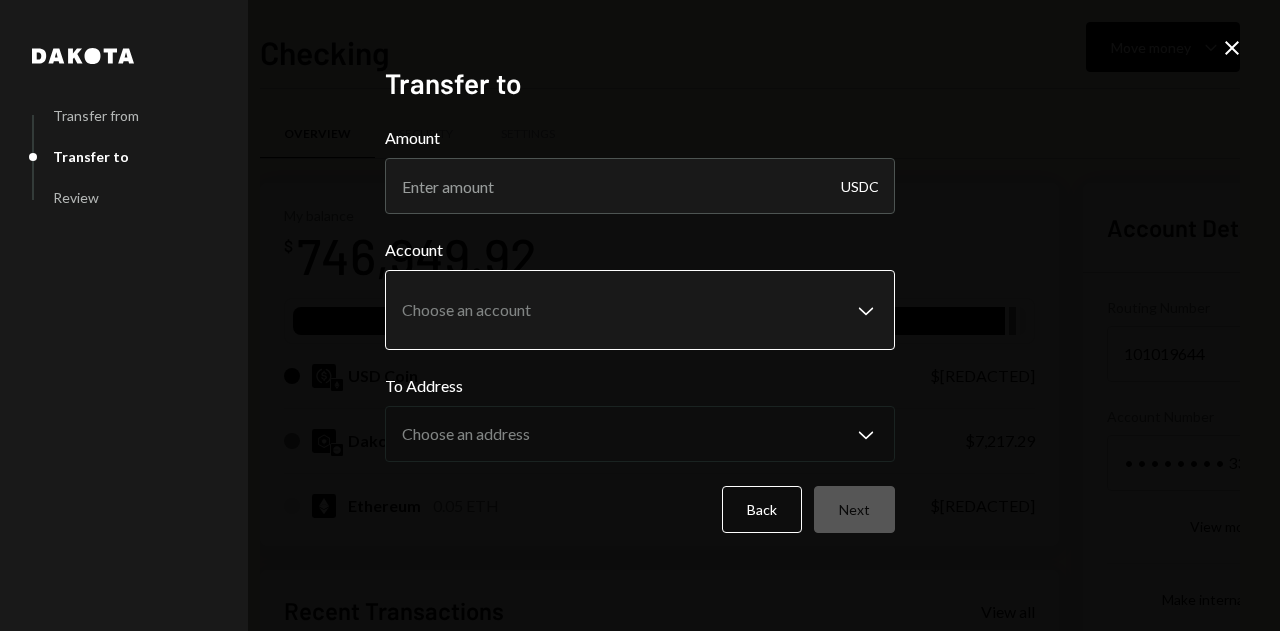 click on "O Open World Inc Caret Down Home Home Inbox Inbox Activities Transactions Accounts Accounts Caret Down Checking ******* Token Fees $0.00 Treasury $0.00 Cards $0.00 Dollar Rewards User Recipients Team Team Checking Move money Caret Down Overview Security Settings My balance $ ******* USDC USD Coin ******* Dakota USD ******* Ethereum 0.05  ETH $189.07 Recent Transactions View all Type Initiated By Initiated At Status Deposit 728,970.7124  USDC 0xd670...c324dC Copy 2:31 PM Completed Deposit 10  USDC 0xd670...c324dC Copy 2:20 PM Completed Billing Drawdown Withdrawal 45  USDC Dakota System 07/22/2025 Completed Reward Earning $52.85 Dakota System 07/17/2025 Completed Withdrawal 14,219.59  USDC [FIRST] [LAST] 07/03/2025 Completed Account Details Routing Number 101019644 Copy Account Number • • • • • • • •  3338 Show Copy View more details Right Arrow Make international deposit Right Arrow Account Information Money in (last 30 days) Up Right Arrow ******* Money out (last 30 days)" at bounding box center [640, 315] 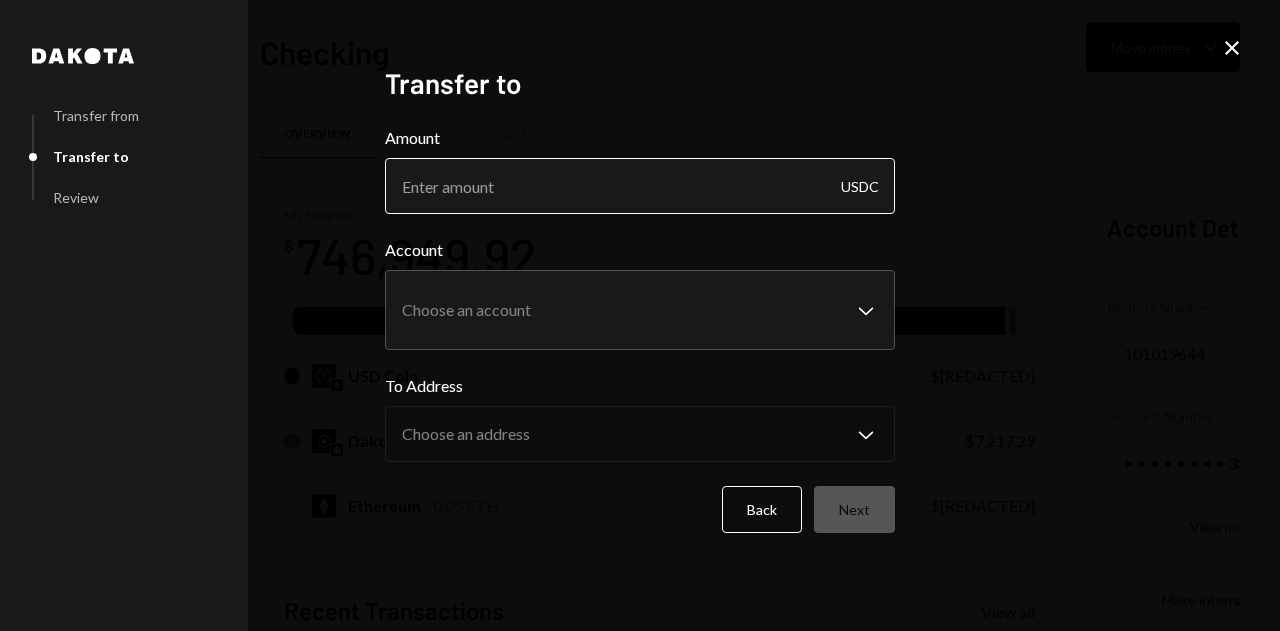 click on "Amount" at bounding box center (640, 186) 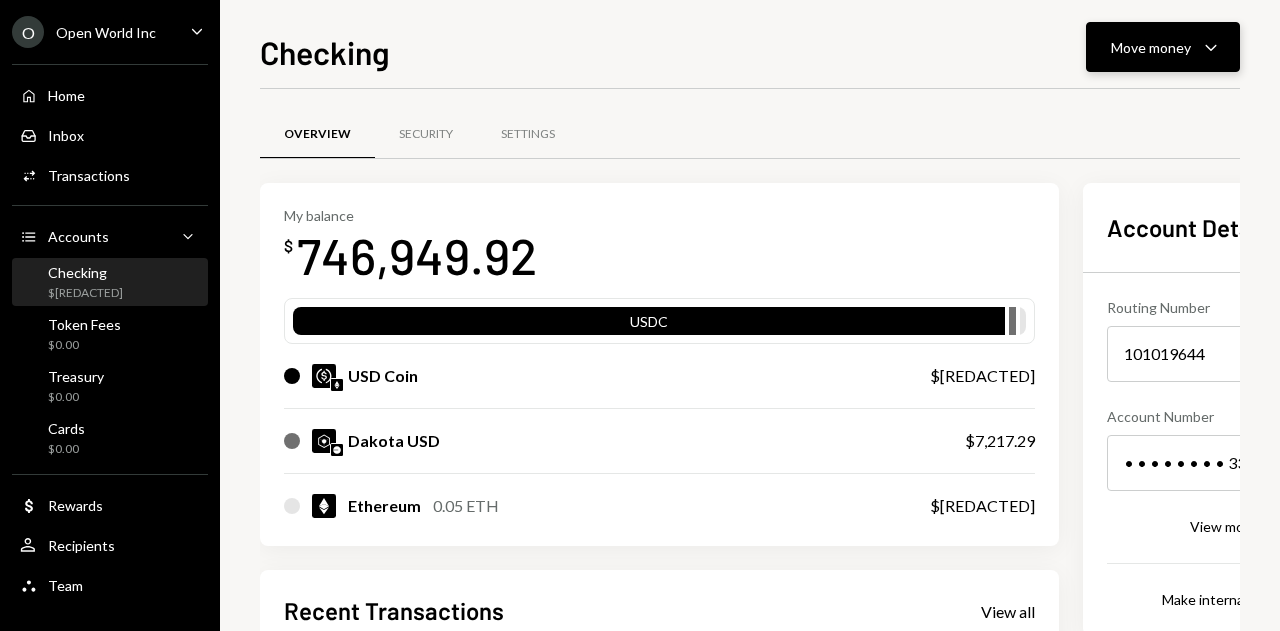 click on "Move money Caret Down" at bounding box center (1163, 47) 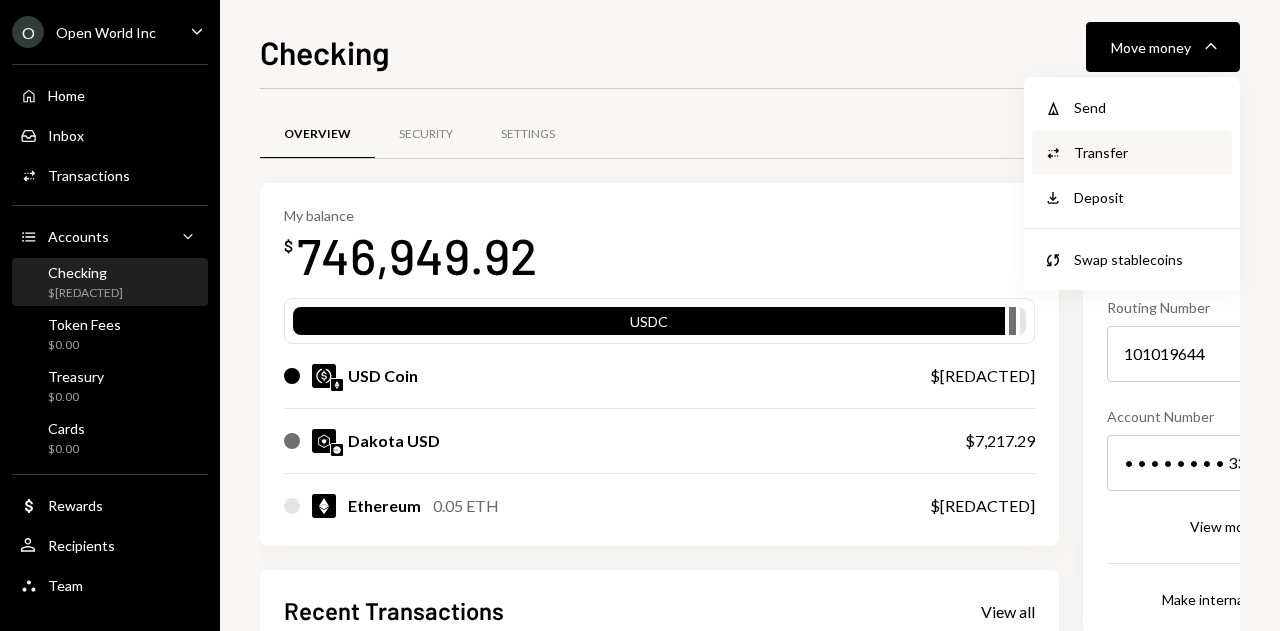 click on "Transfer" at bounding box center (1147, 152) 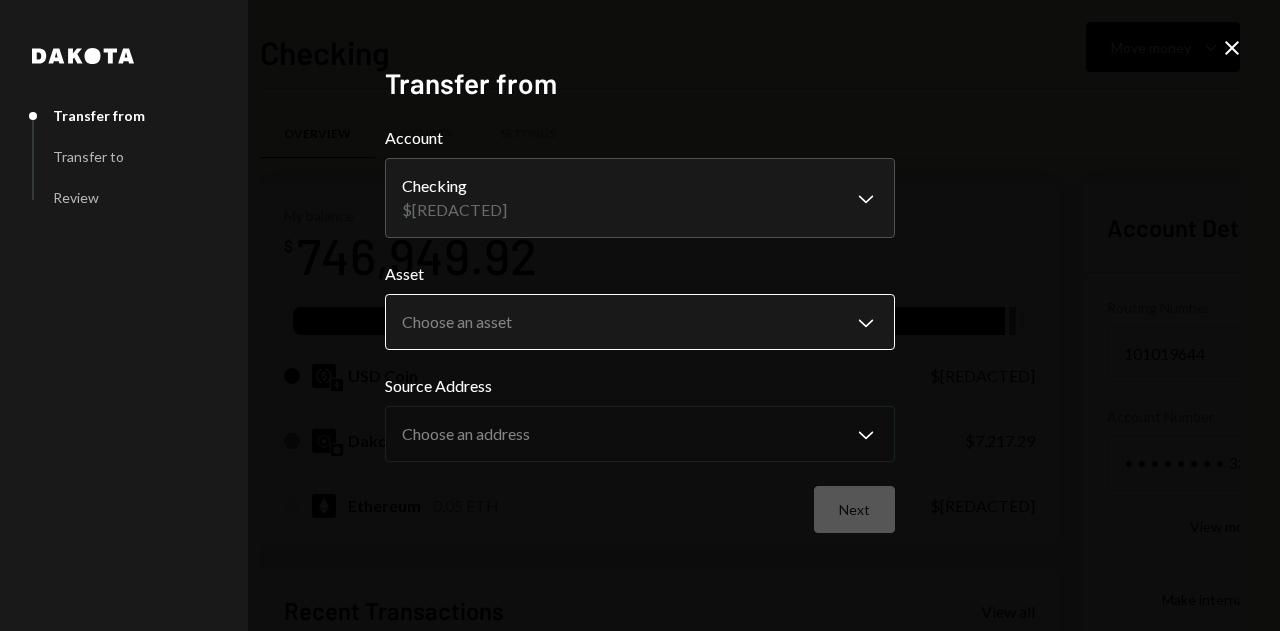 click on "O Open World Inc Caret Down Home Home Inbox Inbox Activities Transactions Accounts Accounts Caret Down Checking ******* Token Fees $0.00 Treasury $0.00 Cards $0.00 Dollar Rewards User Recipients Team Team Checking Move money Caret Down Overview Security Settings My balance $ ******* USDC USD Coin ******* Dakota USD ******* Ethereum 0.05  ETH $189.07 Recent Transactions View all Type Initiated By Initiated At Status Deposit 728,970.7124  USDC 0xd670...c324dC Copy 2:31 PM Completed Deposit 10  USDC 0xd670...c324dC Copy 2:20 PM Completed Billing Drawdown Withdrawal 45  USDC Dakota System 07/22/2025 Completed Reward Earning $52.85 Dakota System 07/17/2025 Completed Withdrawal 14,219.59  USDC [FIRST] [LAST] 07/03/2025 Completed Account Details Routing Number 101019644 Copy Account Number • • • • • • • •  3338 Show Copy View more details Right Arrow Make international deposit Right Arrow Account Information Money in (last 30 days) Up Right Arrow ******* Money out (last 30 days)" at bounding box center [640, 315] 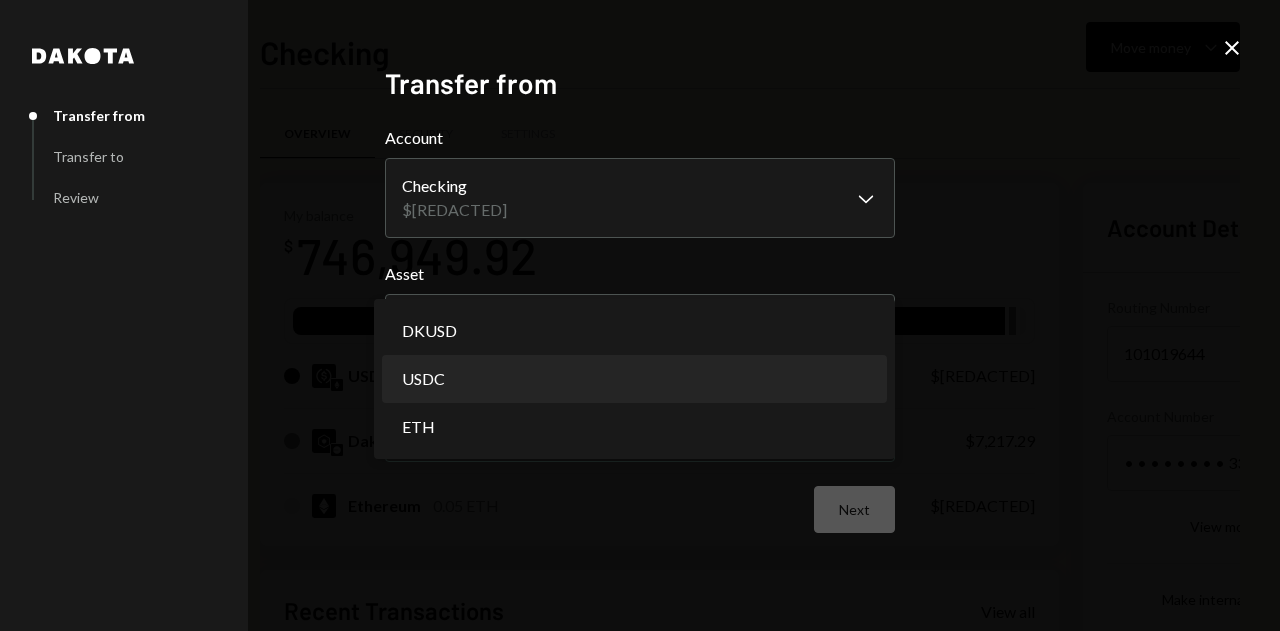 select on "****" 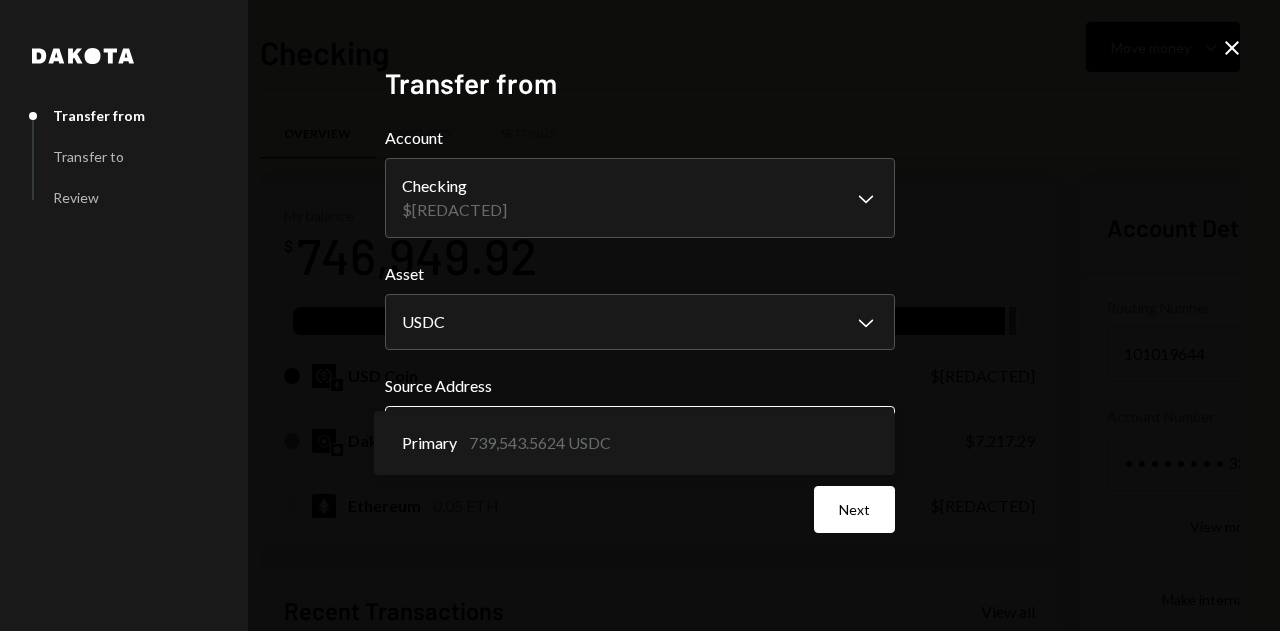 click on "O Open World Inc Caret Down Home Home Inbox Inbox Activities Transactions Accounts Accounts Caret Down Checking ******* Token Fees $0.00 Treasury $0.00 Cards $0.00 Dollar Rewards User Recipients Team Team Checking Move money Caret Down Overview Security Settings My balance $ ******* USDC USD Coin ******* Dakota USD ******* Ethereum 0.05  ETH $189.07 Recent Transactions View all Type Initiated By Initiated At Status Deposit 728,970.7124  USDC 0xd670...c324dC Copy 2:31 PM Completed Deposit 10  USDC 0xd670...c324dC Copy 2:20 PM Completed Billing Drawdown Withdrawal 45  USDC Dakota System 07/22/2025 Completed Reward Earning $52.85 Dakota System 07/17/2025 Completed Withdrawal 14,219.59  USDC [FIRST] [LAST] 07/03/2025 Completed Account Details Routing Number 101019644 Copy Account Number • • • • • • • •  3338 Show Copy View more details Right Arrow Make international deposit Right Arrow Account Information Money in (last 30 days) Up Right Arrow ******* Money out (last 30 days)" at bounding box center (640, 315) 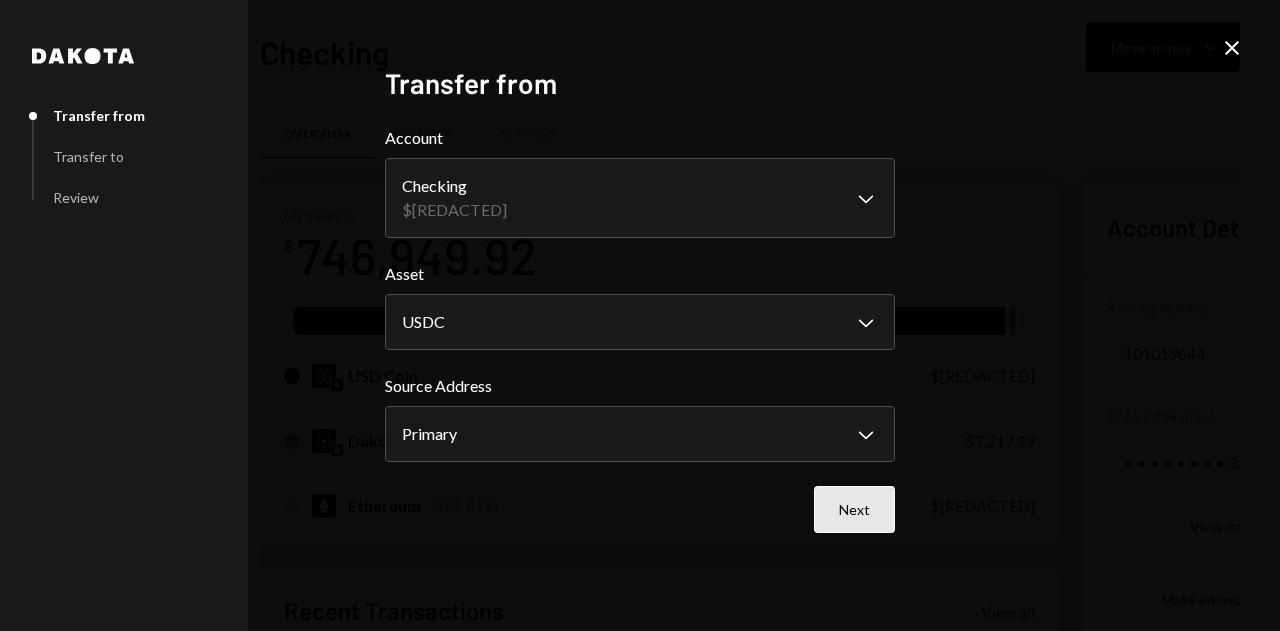click on "Next" at bounding box center [854, 509] 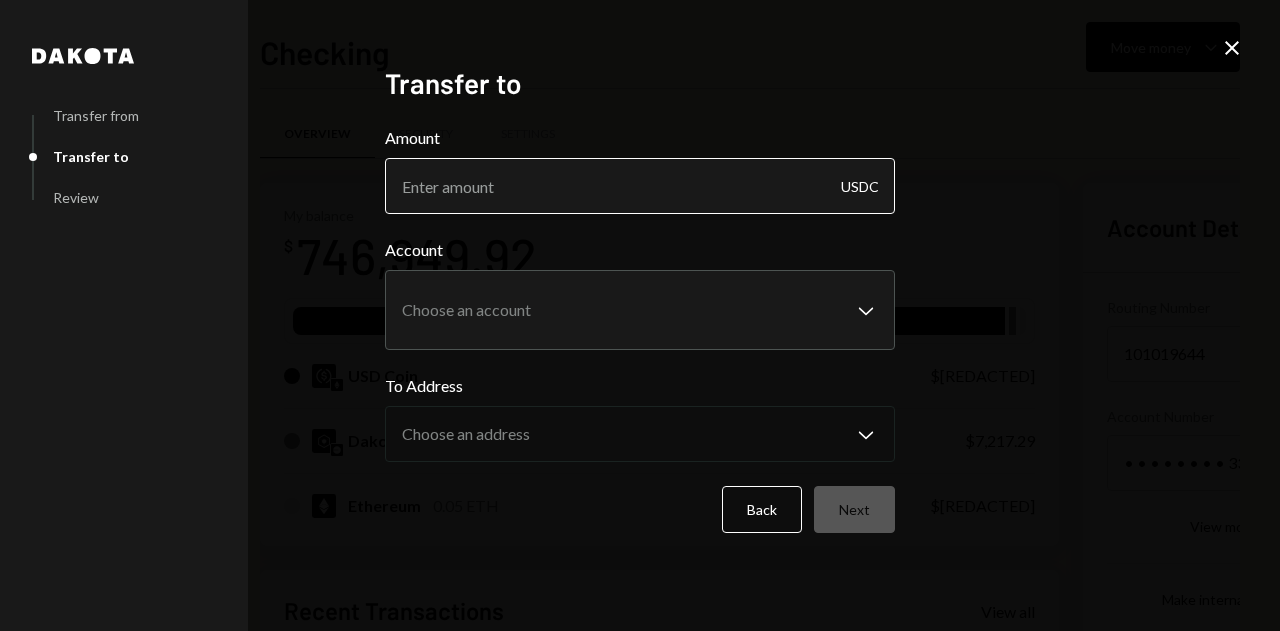 click on "Amount" at bounding box center [640, 186] 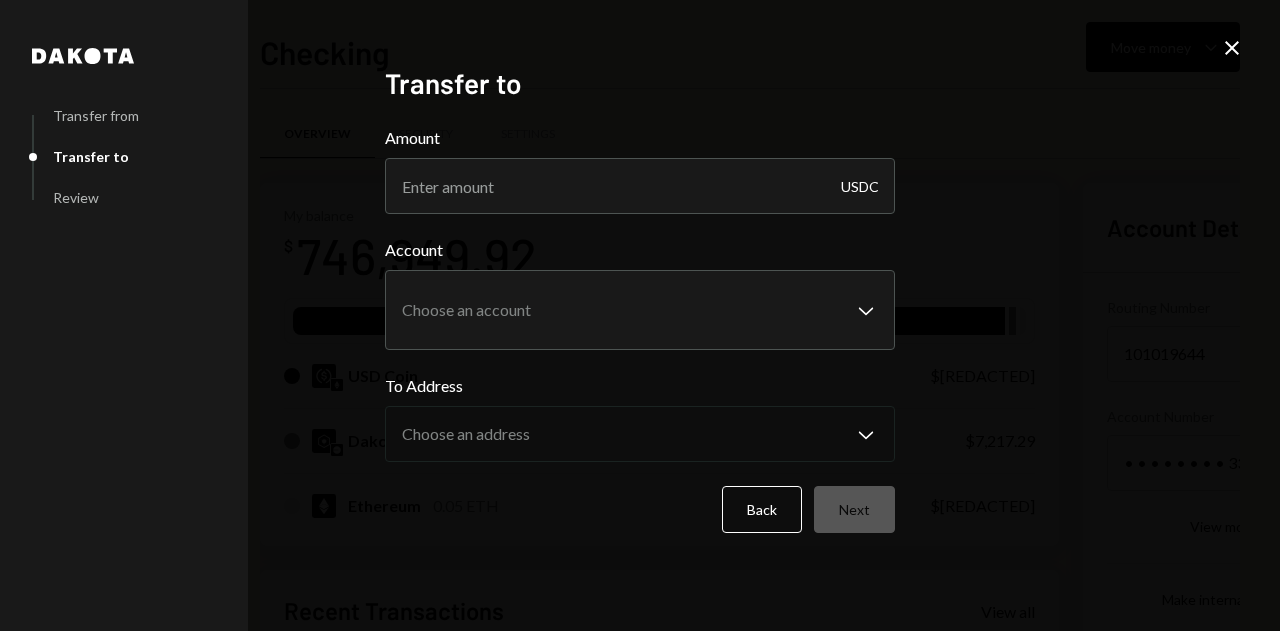 click on "**********" at bounding box center [640, 350] 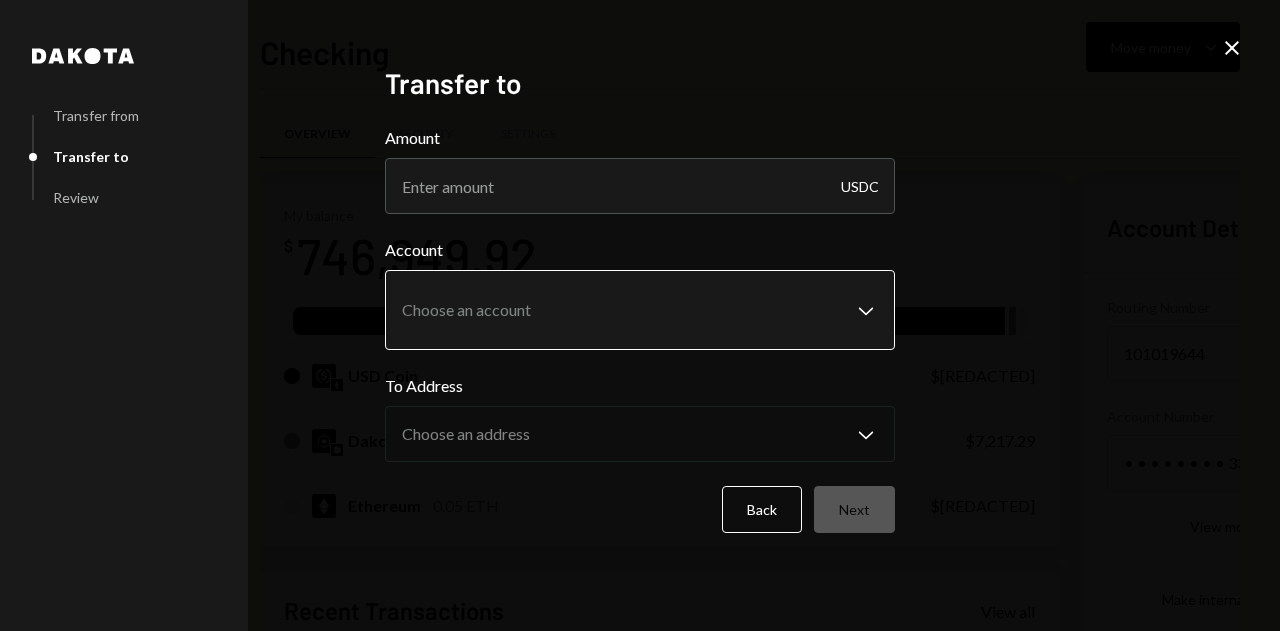 click on "O Open World Inc Caret Down Home Home Inbox Inbox Activities Transactions Accounts Accounts Caret Down Checking ******* Token Fees $0.00 Treasury $0.00 Cards $0.00 Dollar Rewards User Recipients Team Team Checking Move money Caret Down Overview Security Settings My balance $ ******* USDC USD Coin ******* Dakota USD ******* Ethereum 0.05  ETH $189.07 Recent Transactions View all Type Initiated By Initiated At Status Deposit 728,970.7124  USDC 0xd670...c324dC Copy 2:31 PM Completed Deposit 10  USDC 0xd670...c324dC Copy 2:20 PM Completed Billing Drawdown Withdrawal 45  USDC Dakota System 07/22/2025 Completed Reward Earning $52.85 Dakota System 07/17/2025 Completed Withdrawal 14,219.59  USDC [FIRST] [LAST] 07/03/2025 Completed Account Details Routing Number 101019644 Copy Account Number • • • • • • • •  3338 Show Copy View more details Right Arrow Make international deposit Right Arrow Account Information Money in (last 30 days) Up Right Arrow ******* Money out (last 30 days)" at bounding box center [640, 315] 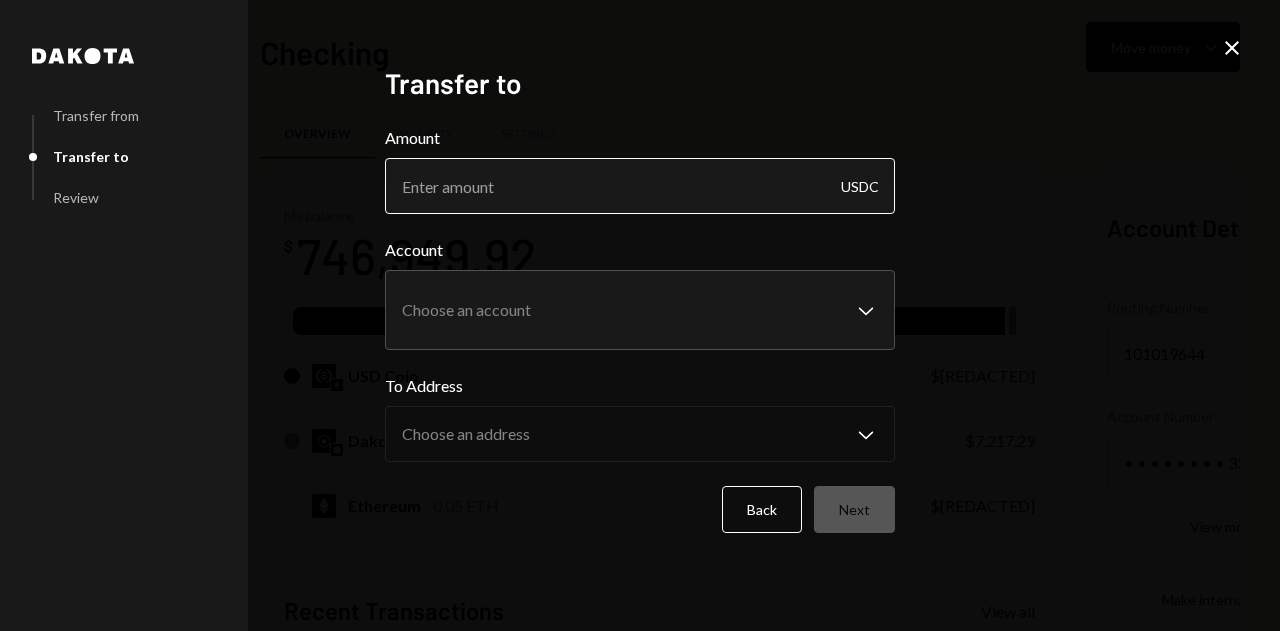 click on "Amount" at bounding box center (640, 186) 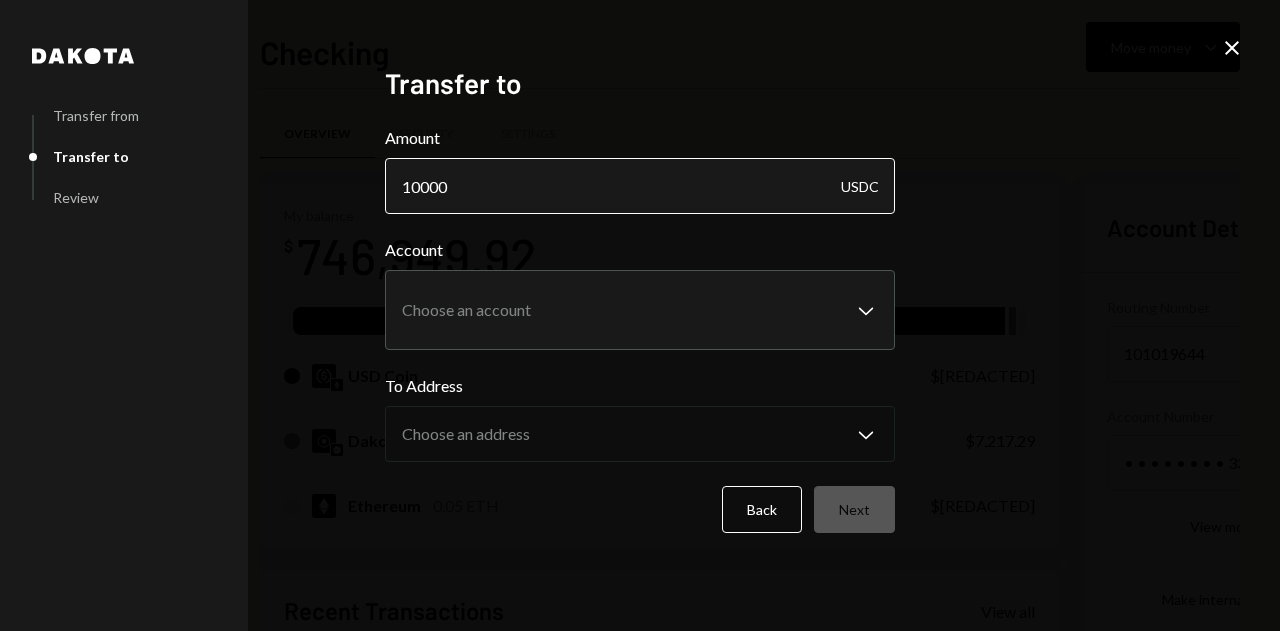 type on "10000" 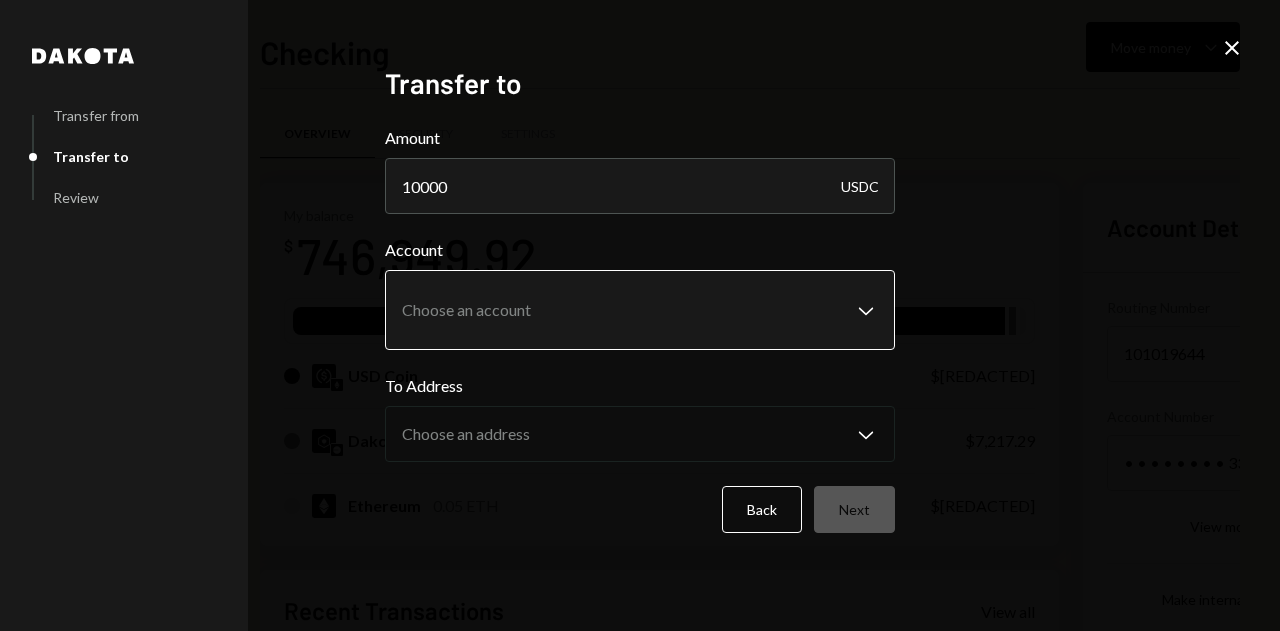 click on "O Open World Inc Caret Down Home Home Inbox Inbox Activities Transactions Accounts Accounts Caret Down Checking ******* Token Fees $0.00 Treasury $0.00 Cards $0.00 Dollar Rewards User Recipients Team Team Checking Move money Caret Down Overview Security Settings My balance $ ******* USDC USD Coin ******* Dakota USD ******* Ethereum 0.05  ETH $189.07 Recent Transactions View all Type Initiated By Initiated At Status Deposit 728,970.7124  USDC 0xd670...c324dC Copy 2:31 PM Completed Deposit 10  USDC 0xd670...c324dC Copy 2:20 PM Completed Billing Drawdown Withdrawal 45  USDC Dakota System 07/22/2025 Completed Reward Earning $52.85 Dakota System 07/17/2025 Completed Withdrawal 14,219.59  USDC [FIRST] [LAST] 07/03/2025 Completed Account Details Routing Number 101019644 Copy Account Number • • • • • • • •  3338 Show Copy View more details Right Arrow Make international deposit Right Arrow Account Information Money in (last 30 days) Up Right Arrow ******* Money out (last 30 days)" at bounding box center (640, 315) 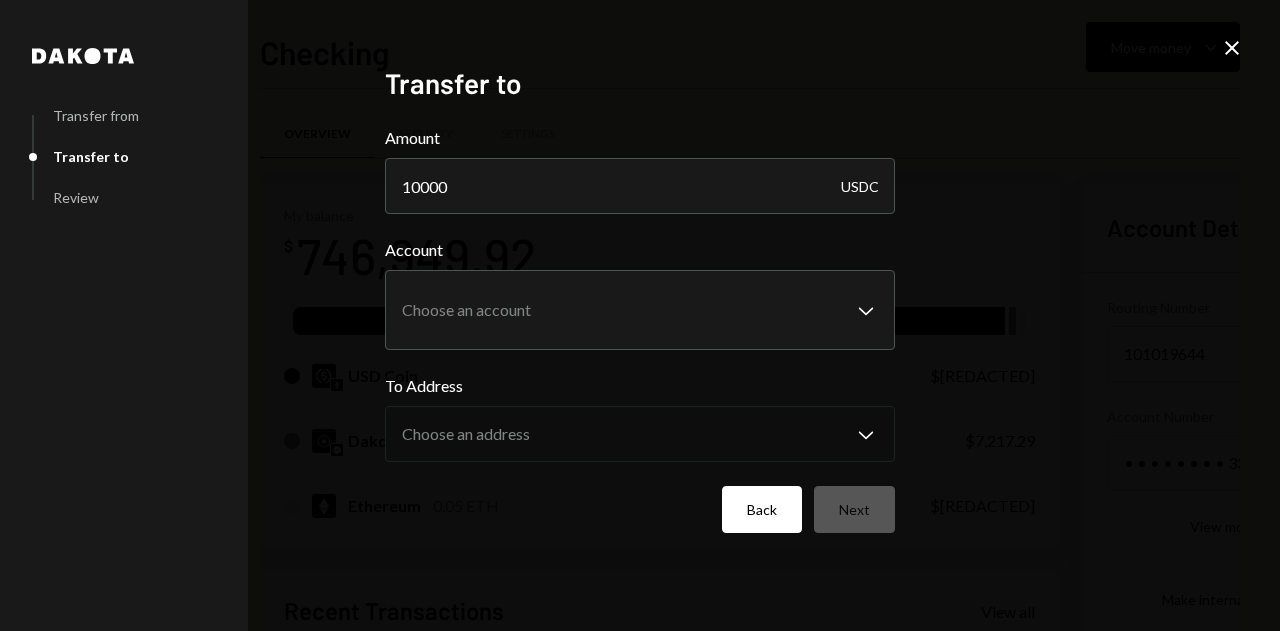 click on "Back" at bounding box center [762, 509] 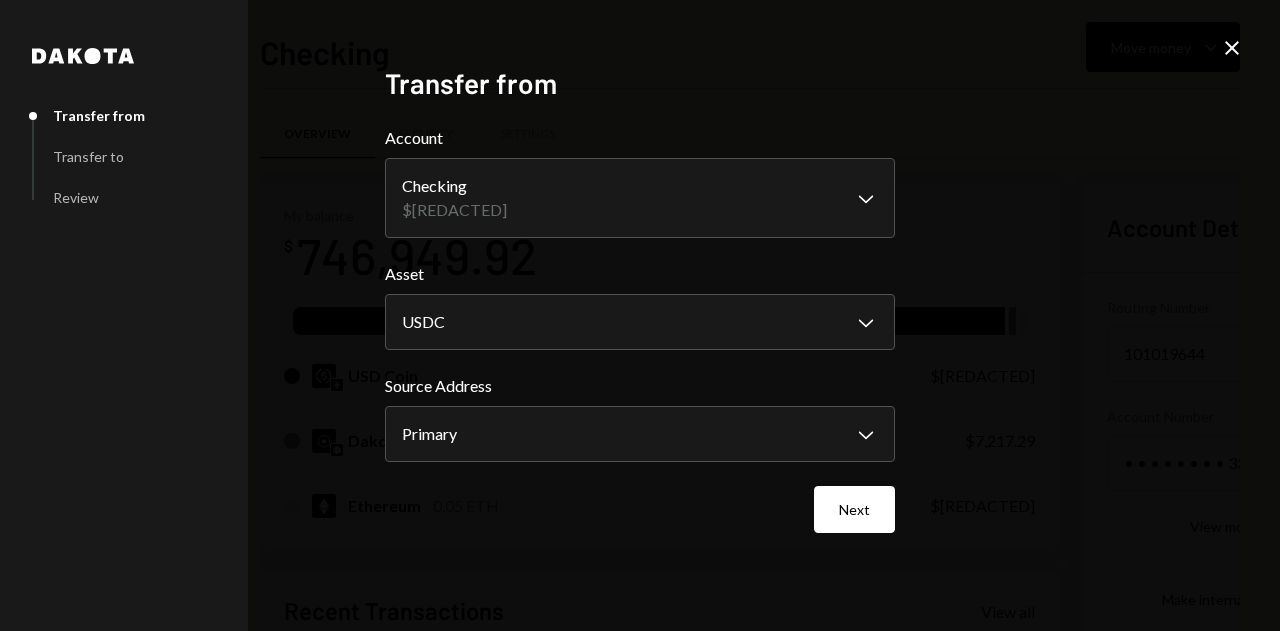 click on "Close" 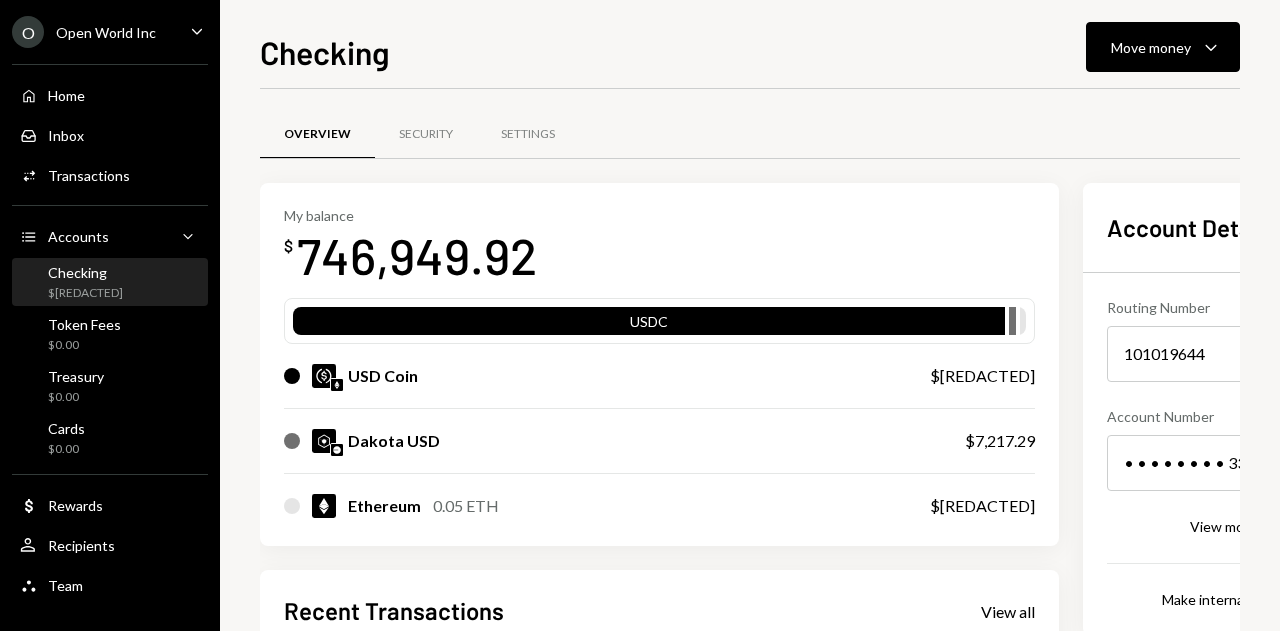 click on "Home Home Inbox Inbox Activities Transactions Accounts Accounts Caret Down Checking $746,949.92 Token Fees $0.00 Treasury $0.00 Cards $0.00 Dollar Rewards User Recipients Team Team" at bounding box center [110, 329] 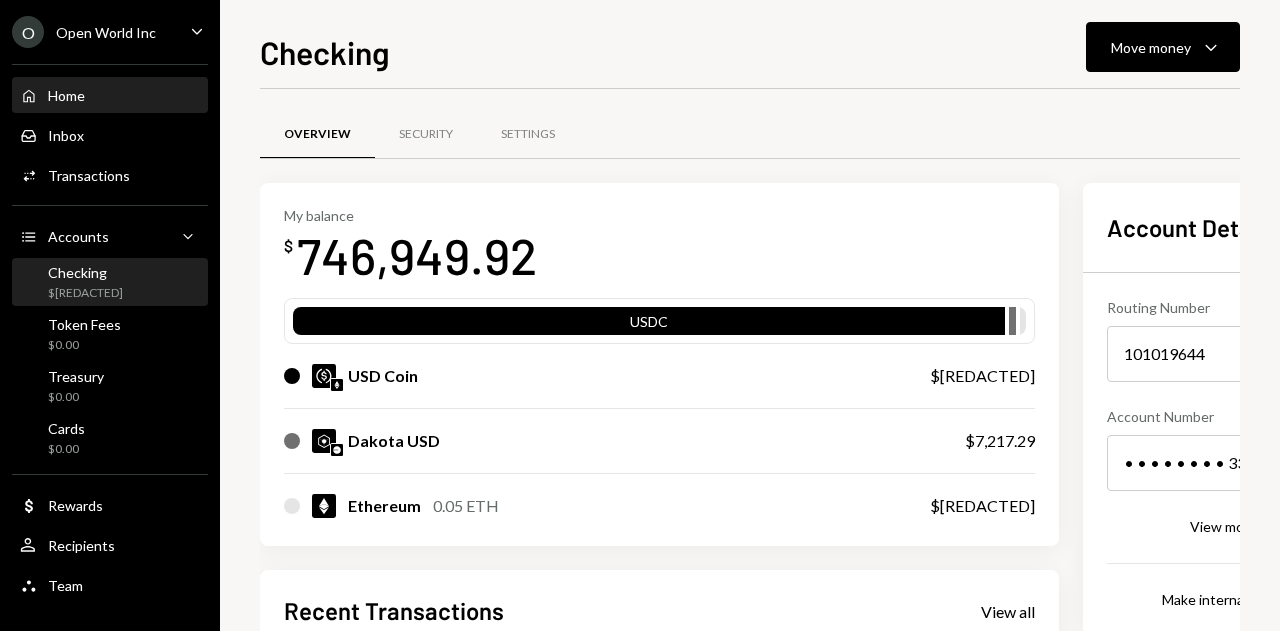 click on "Home Home" at bounding box center [110, 96] 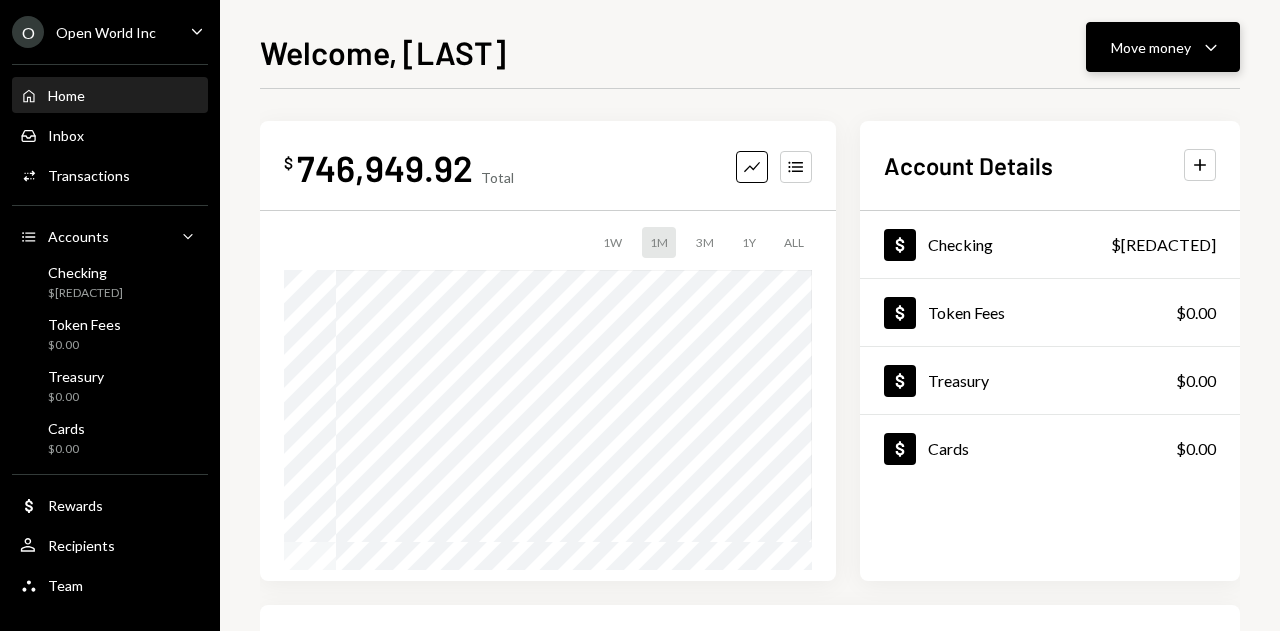 click on "Move money Caret Down" at bounding box center [1163, 47] 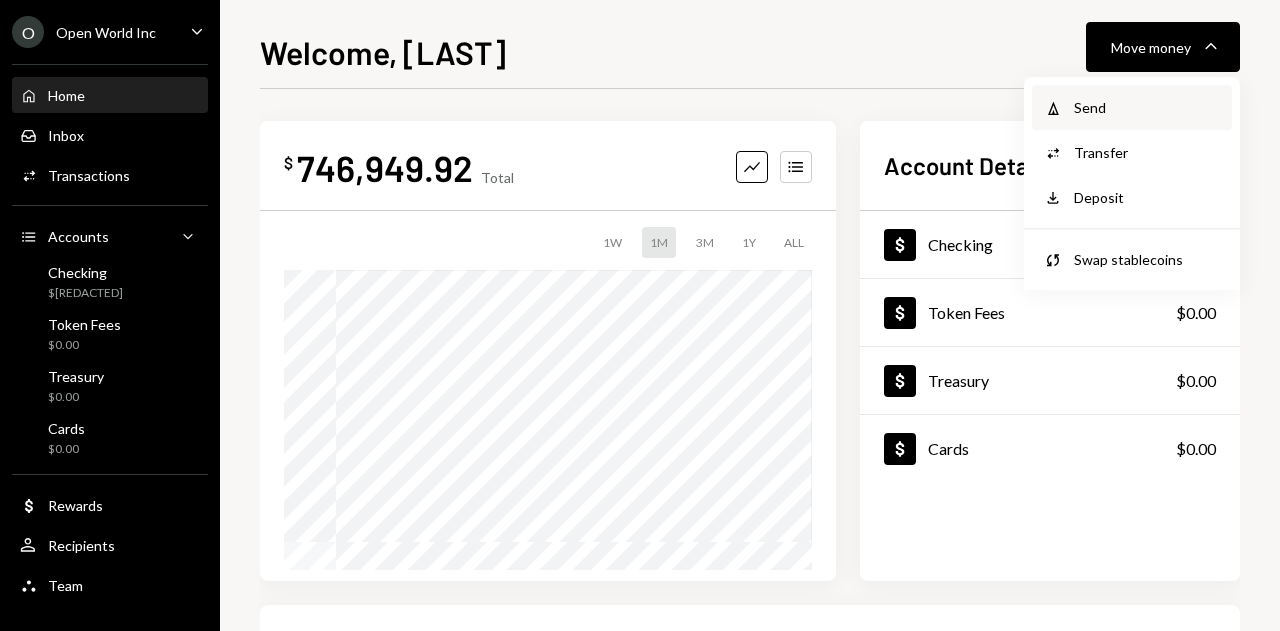 click on "Withdraw Send" at bounding box center [1132, 107] 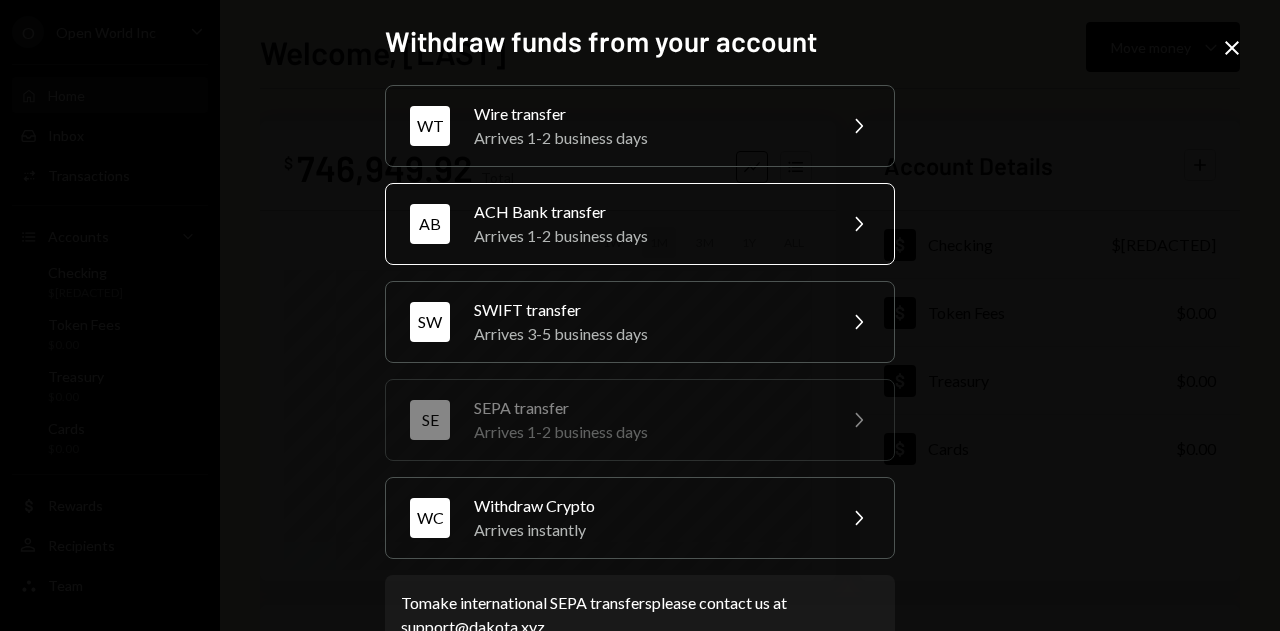 click on "Arrives 1-2 business days" at bounding box center (648, 236) 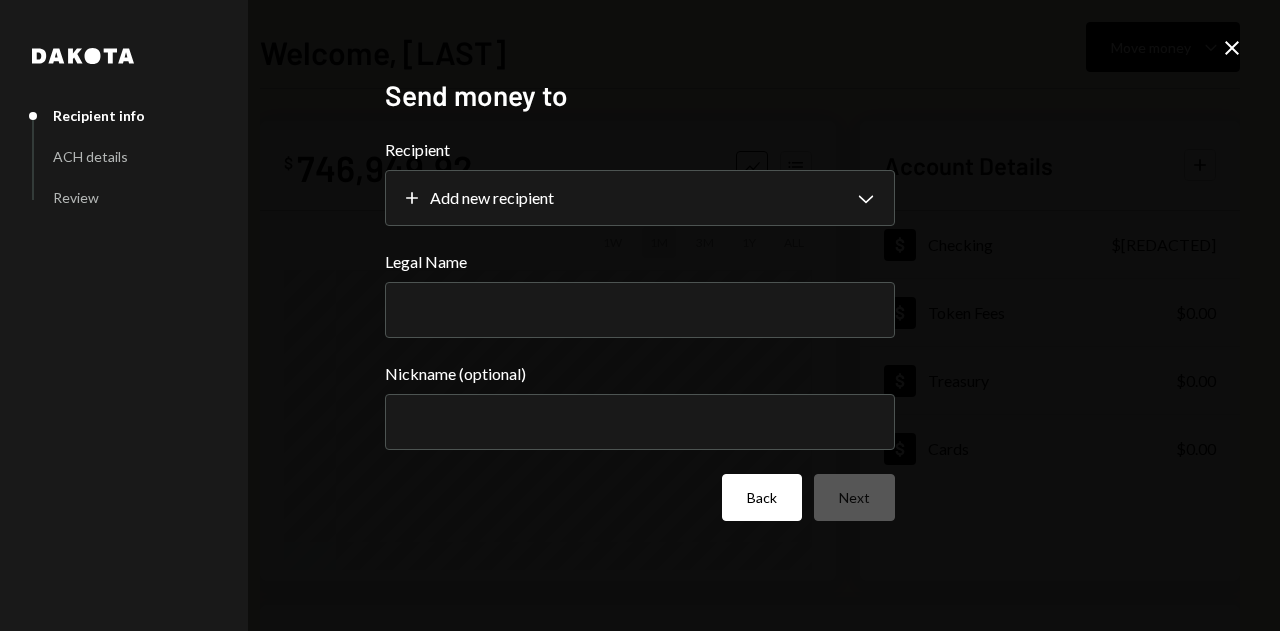 click on "Back" at bounding box center (762, 497) 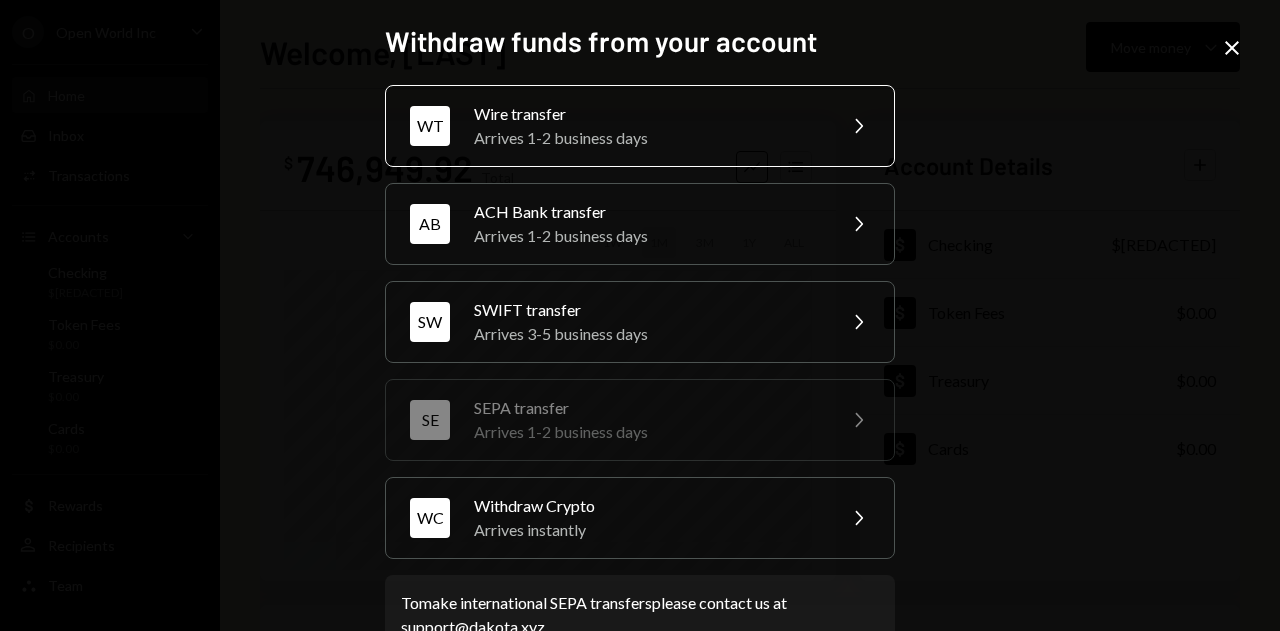 click on "Wire transfer" at bounding box center [648, 114] 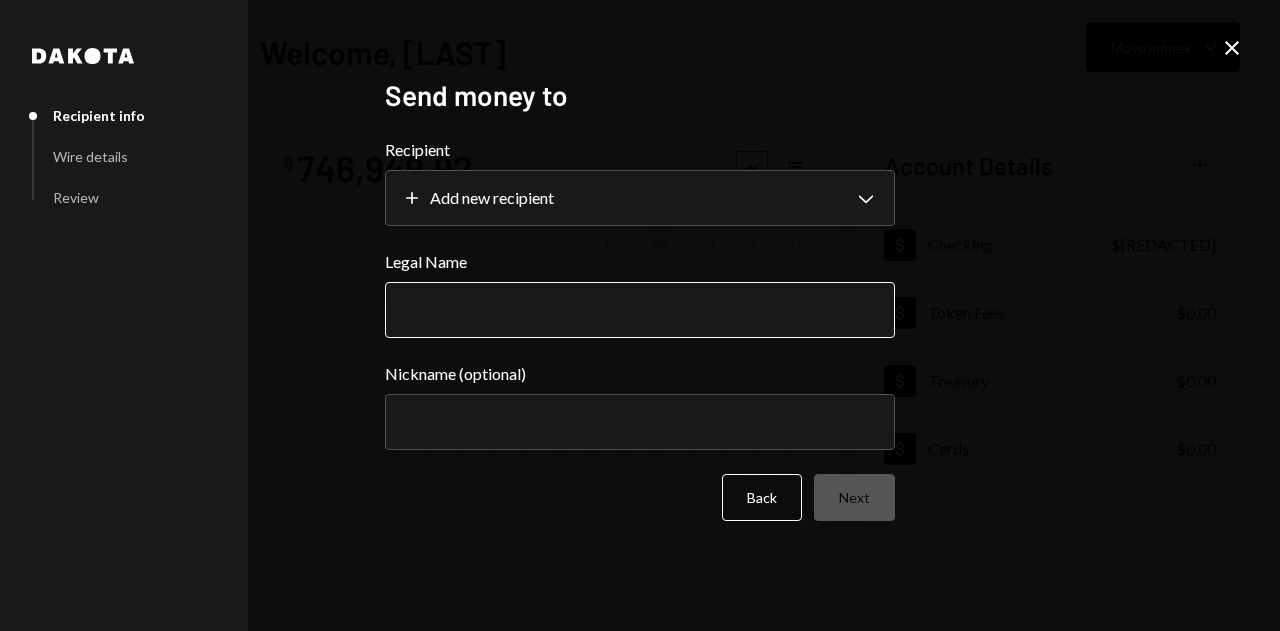click on "Legal Name" at bounding box center [640, 310] 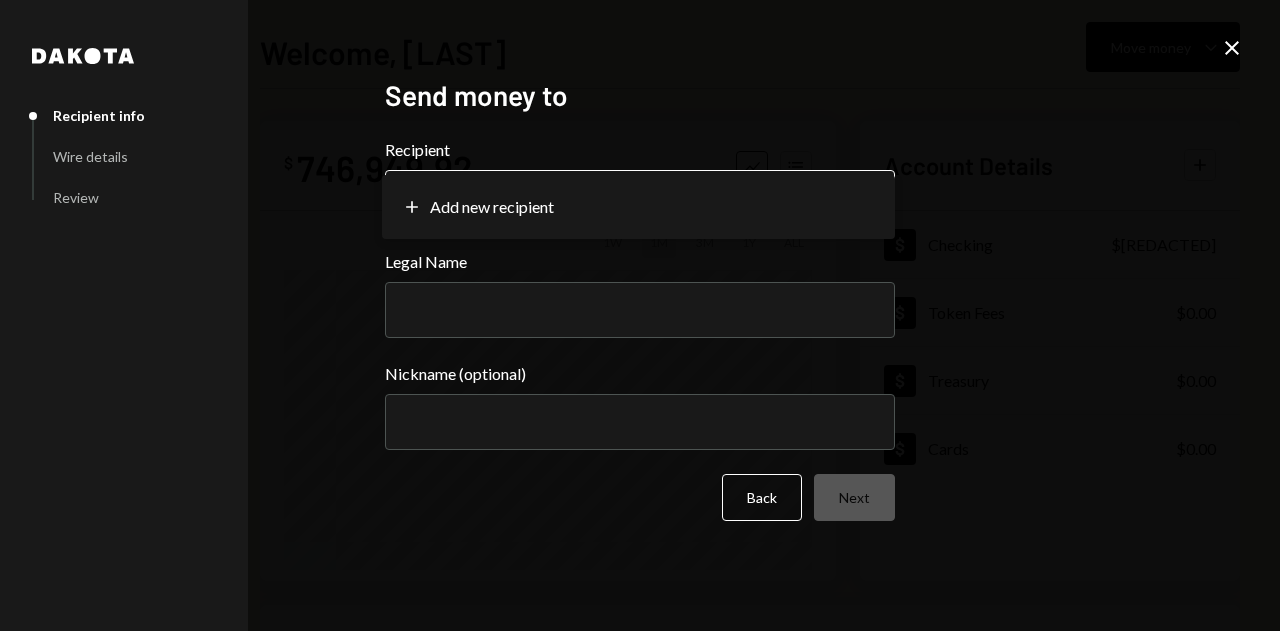 click on "**********" at bounding box center (640, 315) 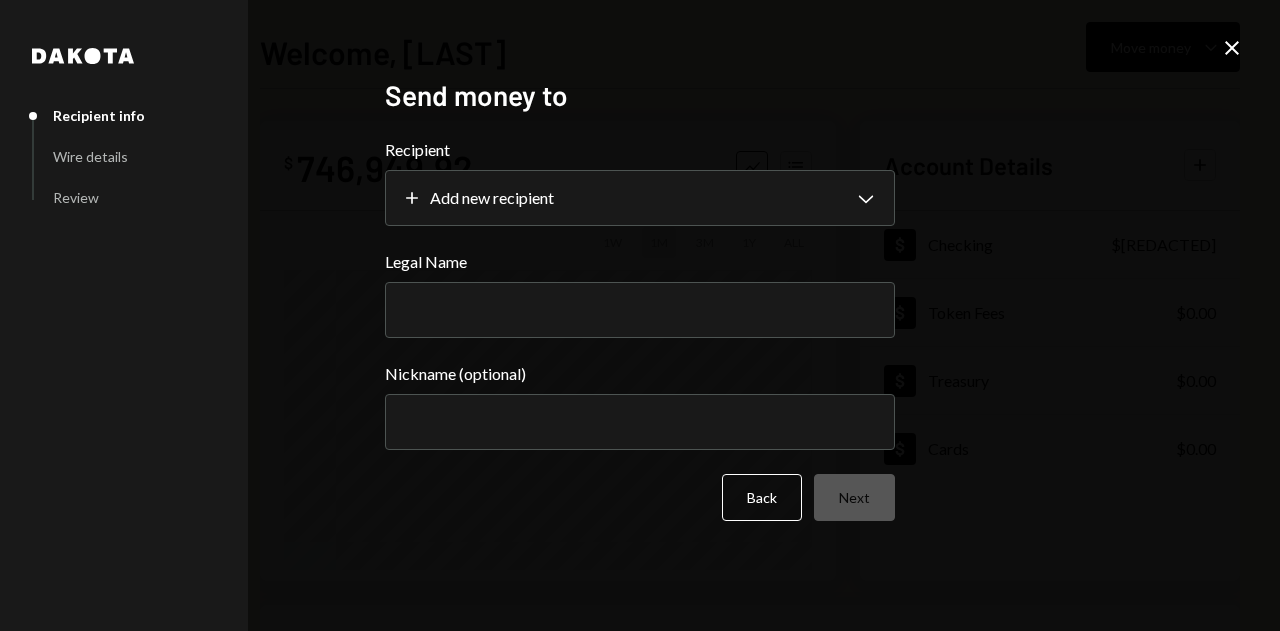 click on "Back Next" at bounding box center [640, 497] 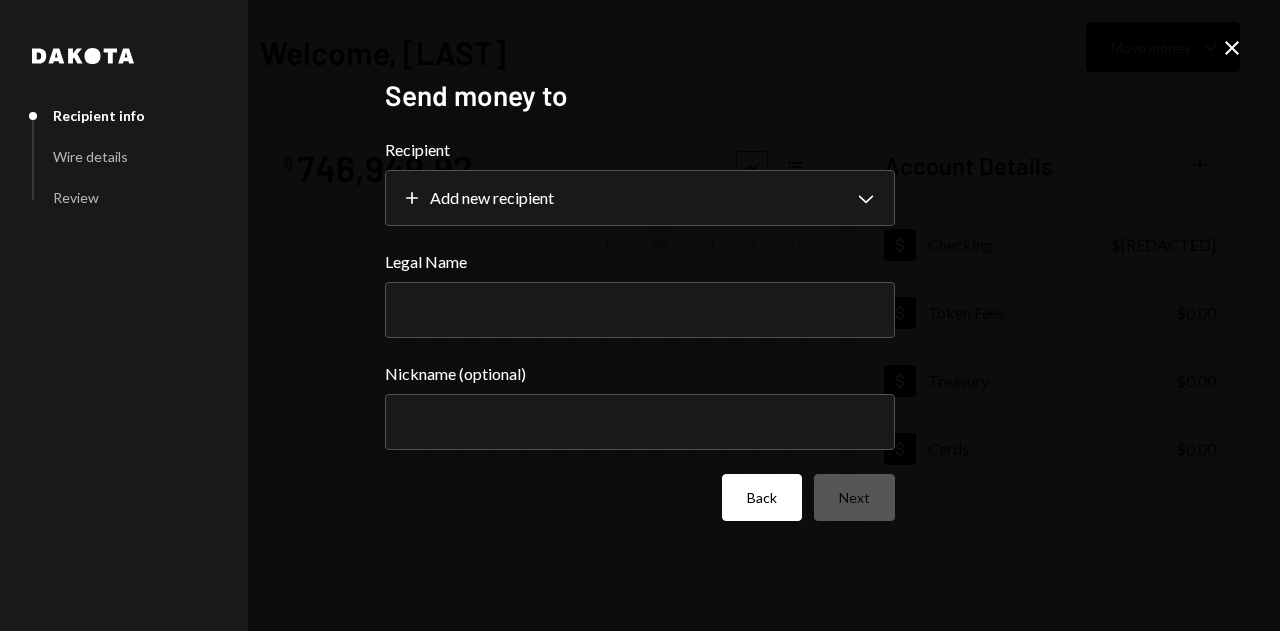 click on "Back" at bounding box center (762, 497) 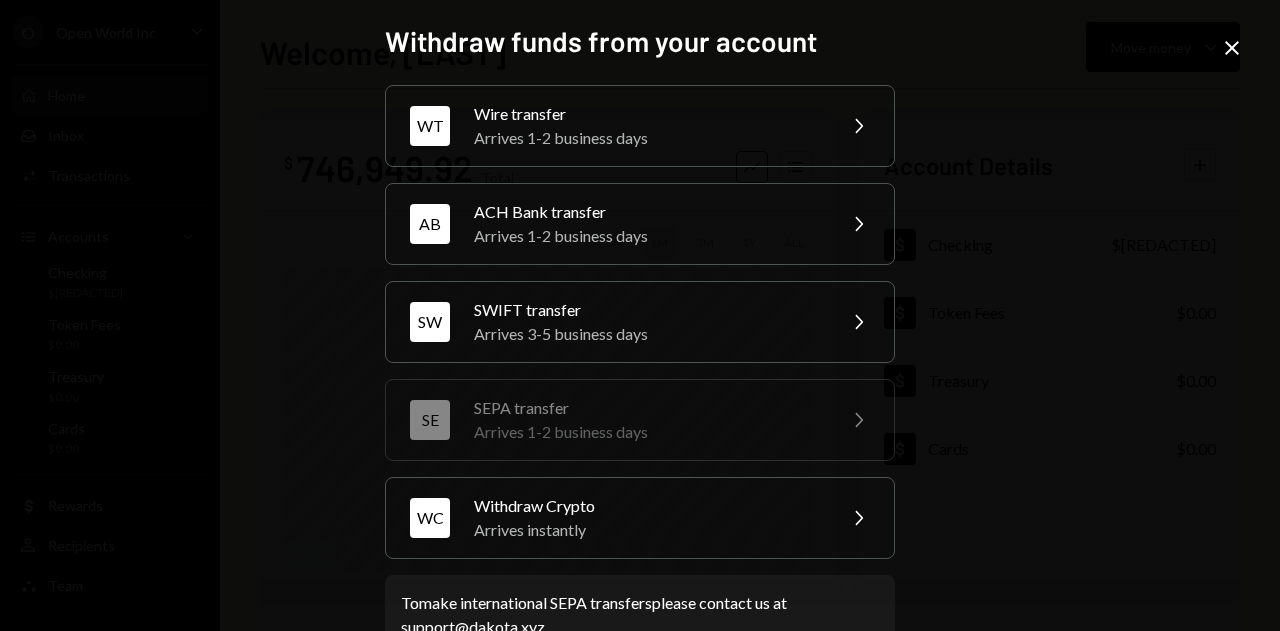 scroll, scrollTop: 52, scrollLeft: 0, axis: vertical 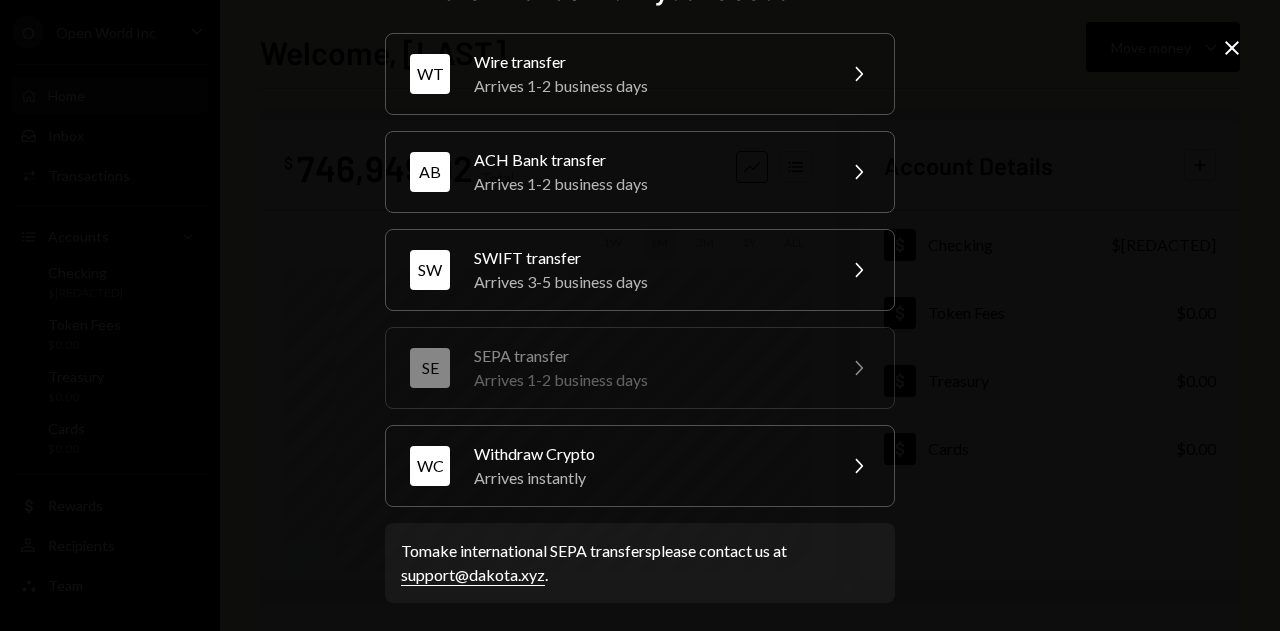 click on "Close" 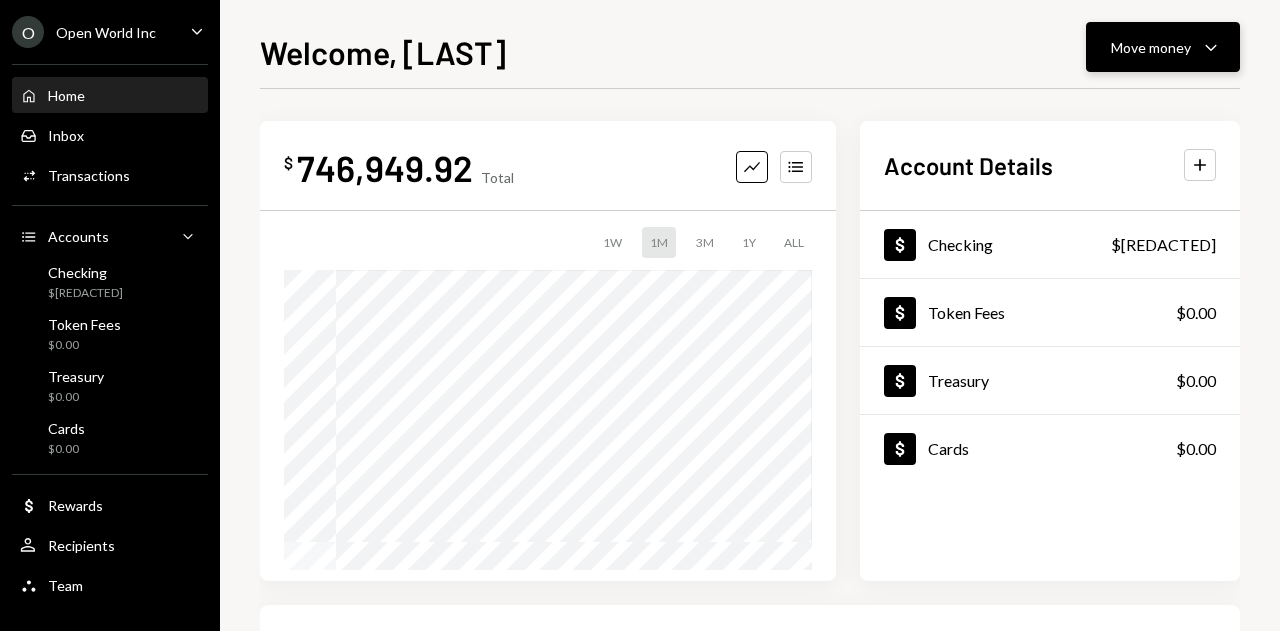 click on "Move money Caret Down" at bounding box center [1163, 47] 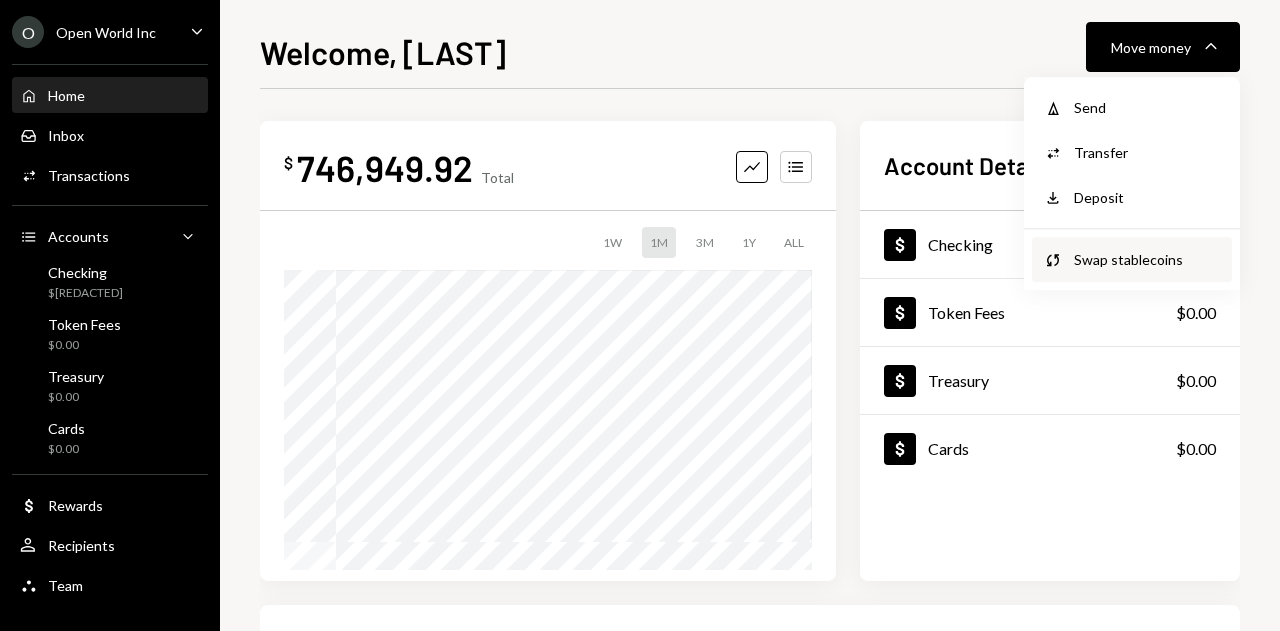 click on "Swap stablecoins" at bounding box center [1147, 259] 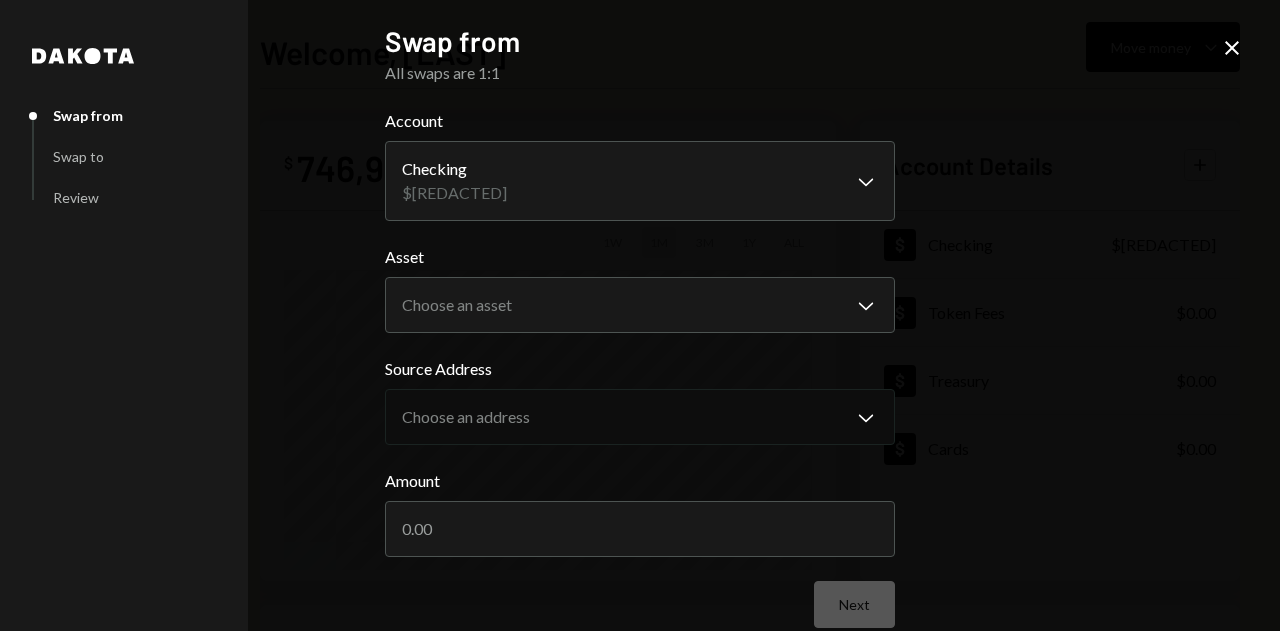 click on "**********" at bounding box center (640, 368) 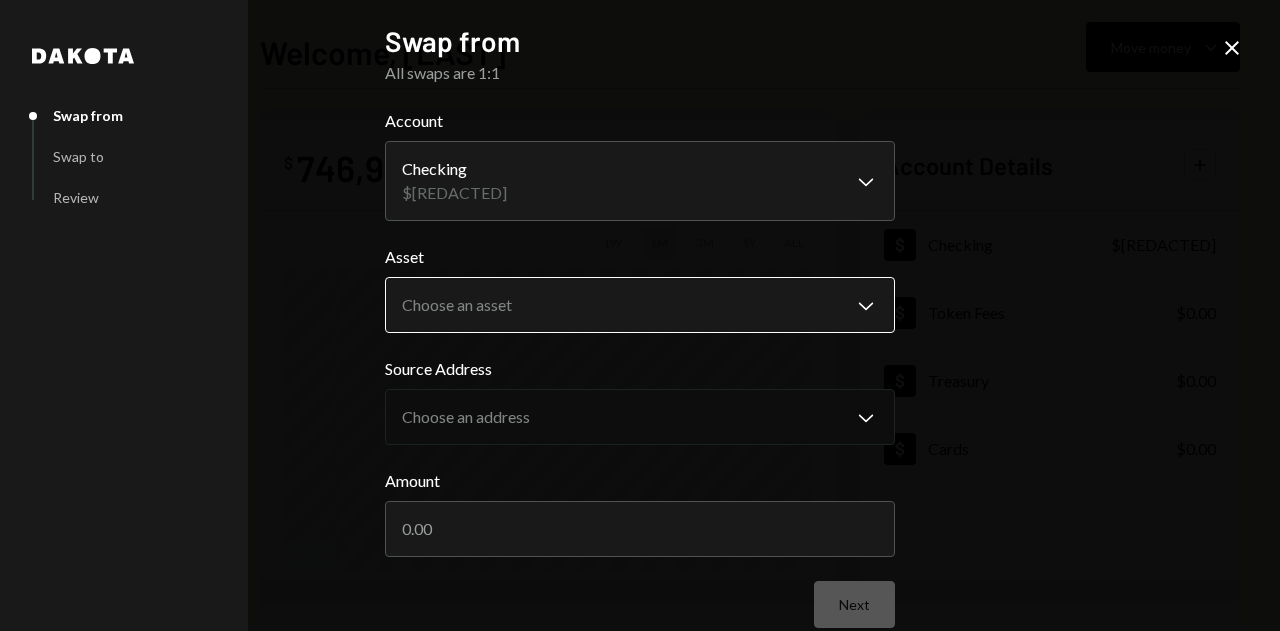click on "**********" at bounding box center (640, 315) 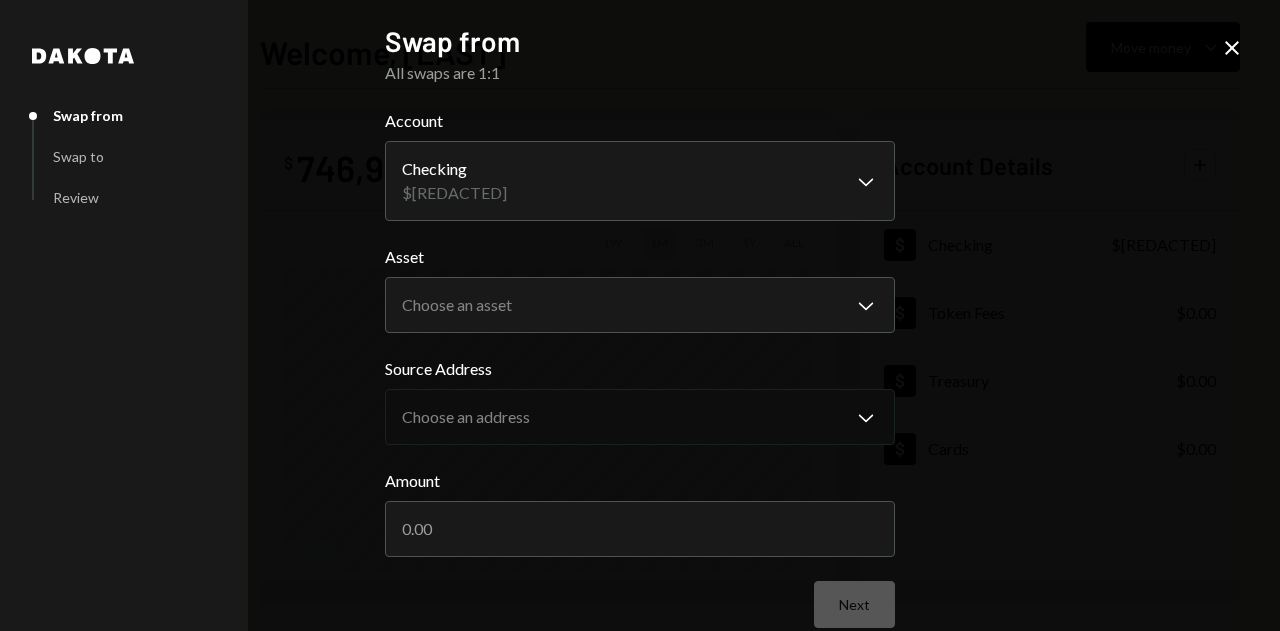 click on "Close" 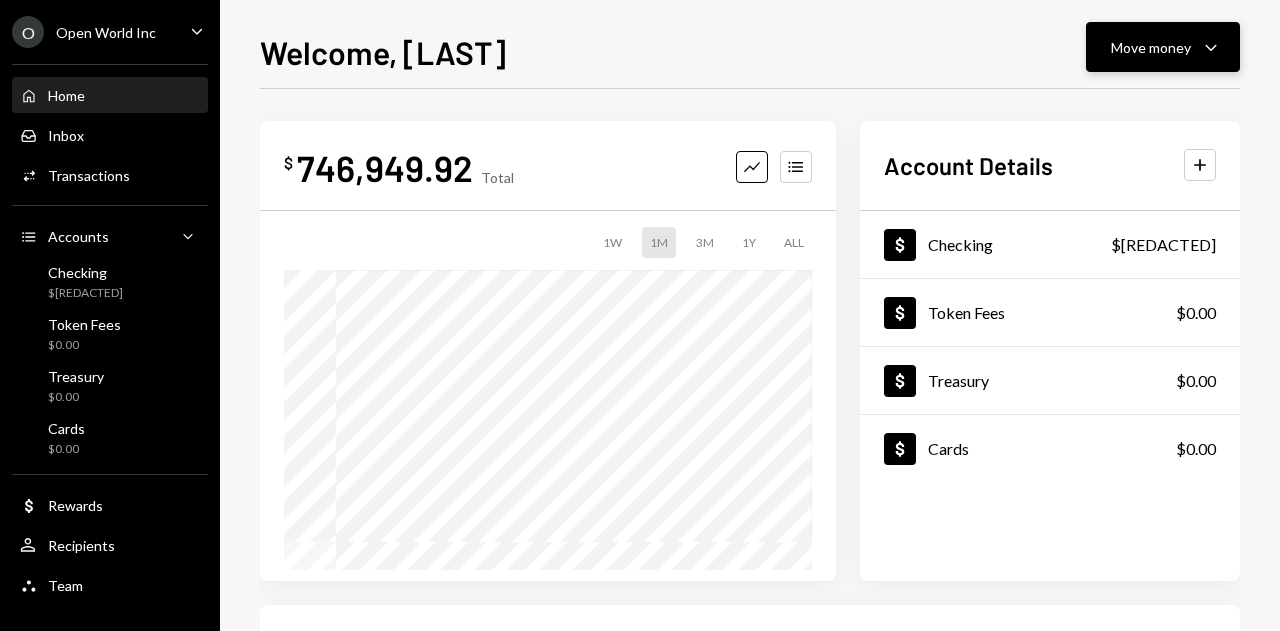 click on "Caret Down" 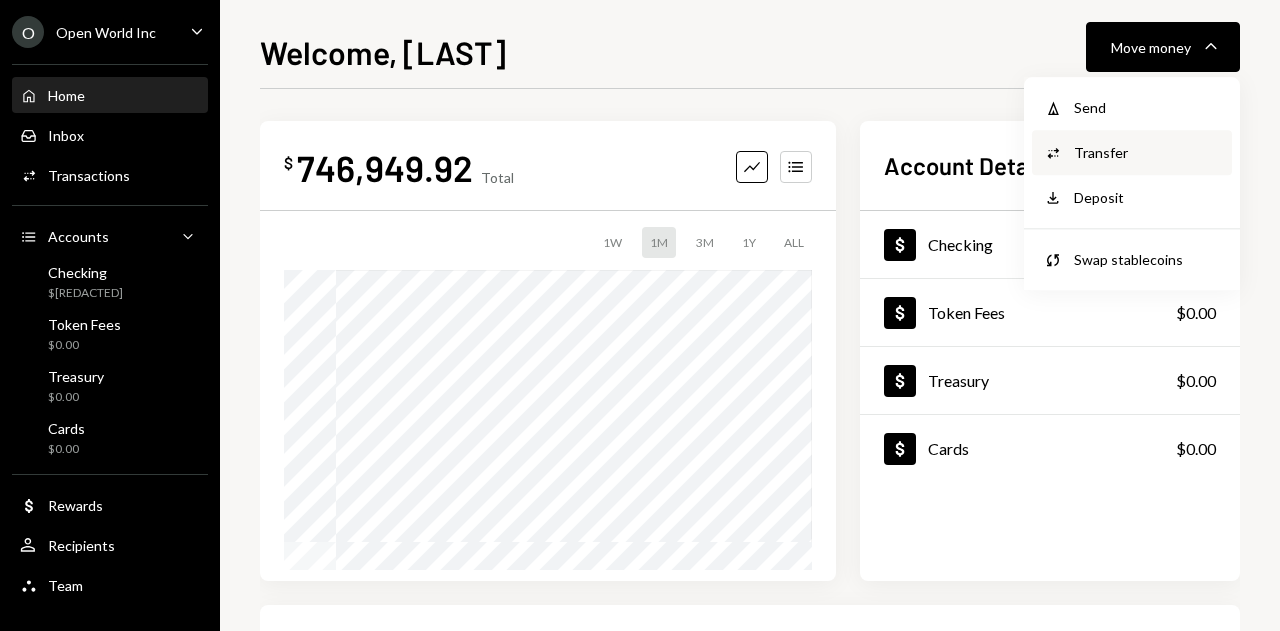 click on "Transfer" at bounding box center (1147, 152) 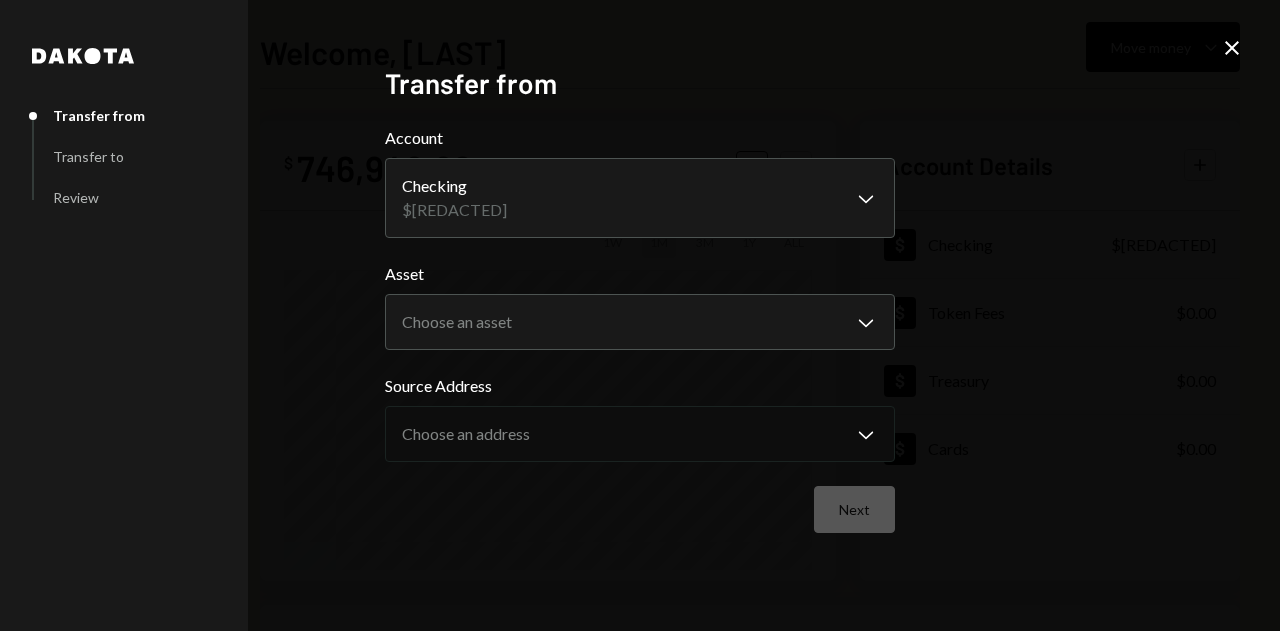 click on "Close" 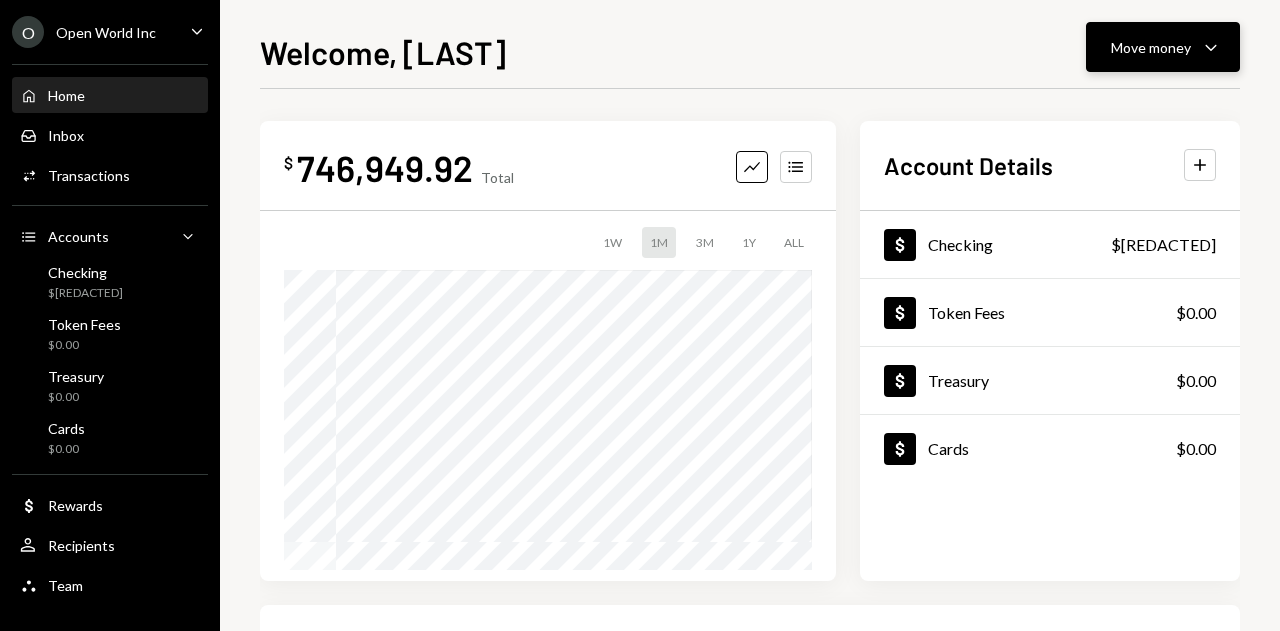 click on "Move money Caret Down" at bounding box center [1163, 47] 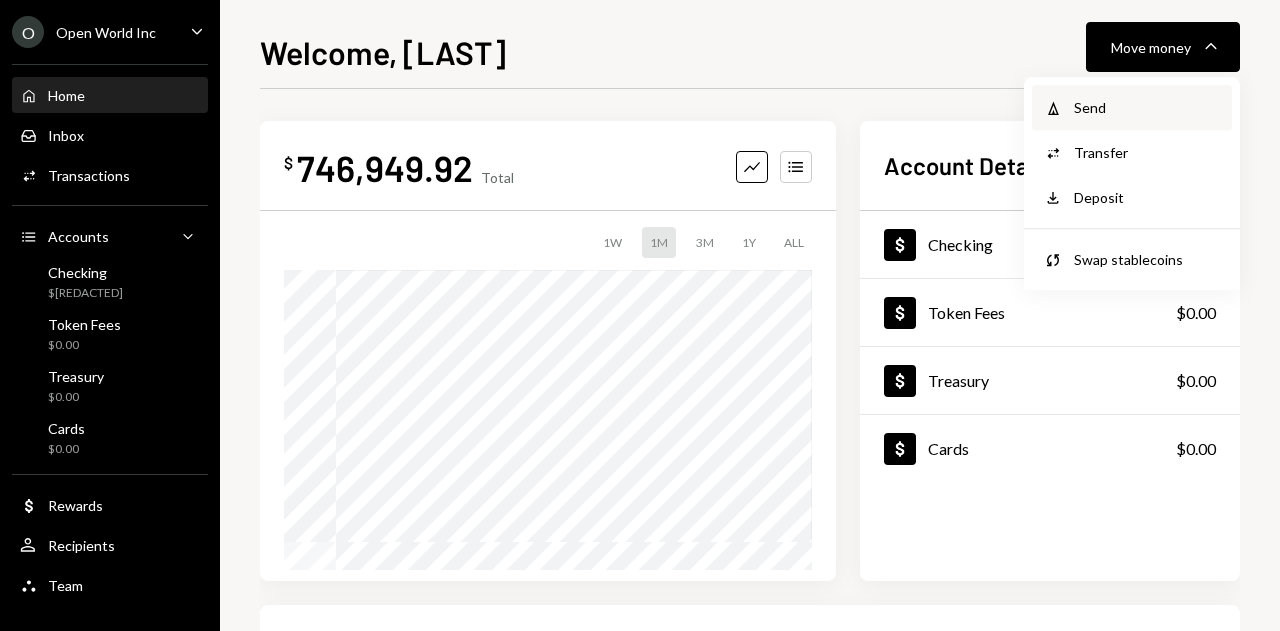 click on "Send" at bounding box center (1147, 107) 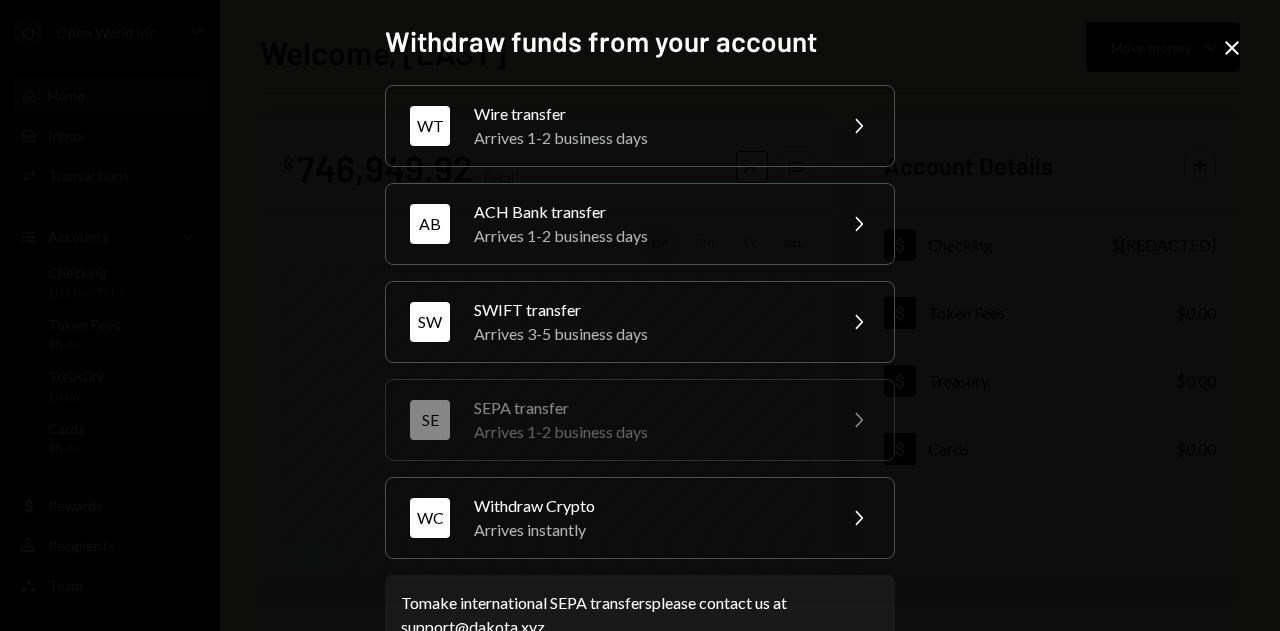 click 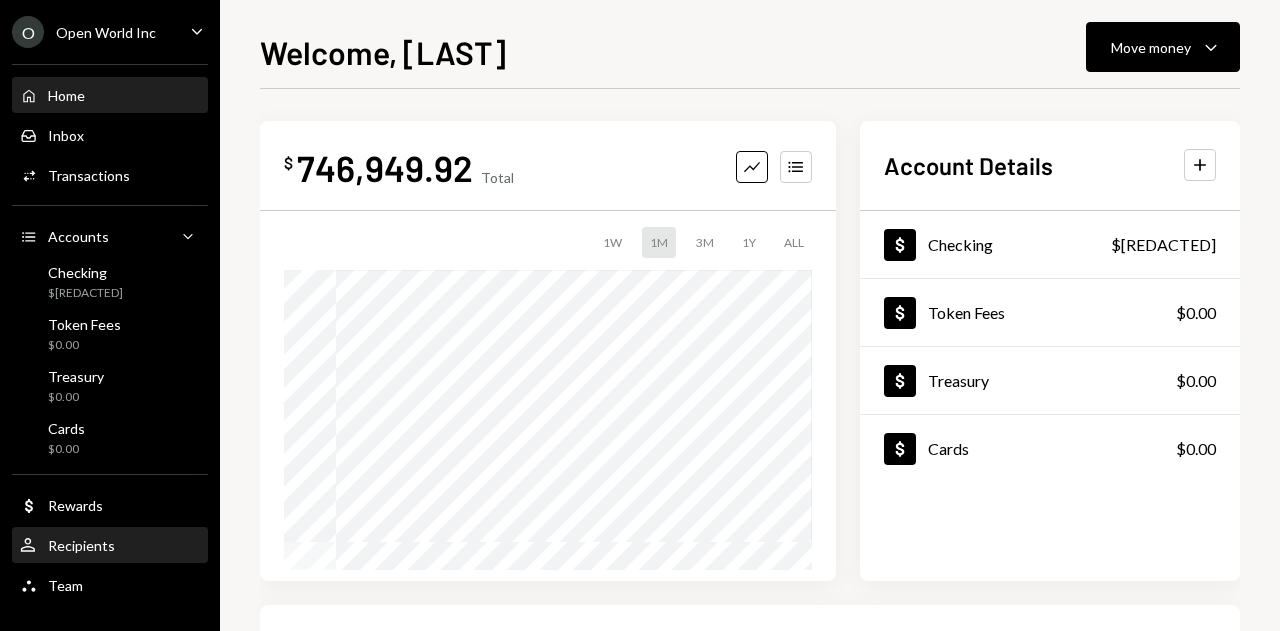 click on "User Recipients" at bounding box center [110, 546] 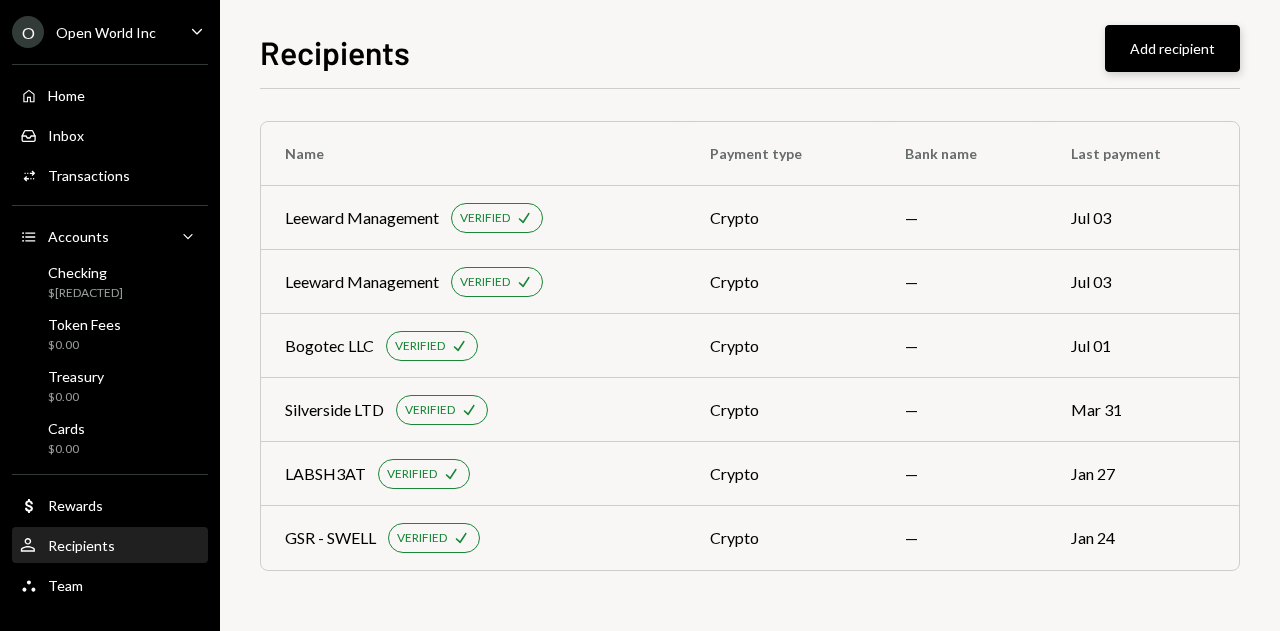 click on "Add recipient" at bounding box center [1172, 48] 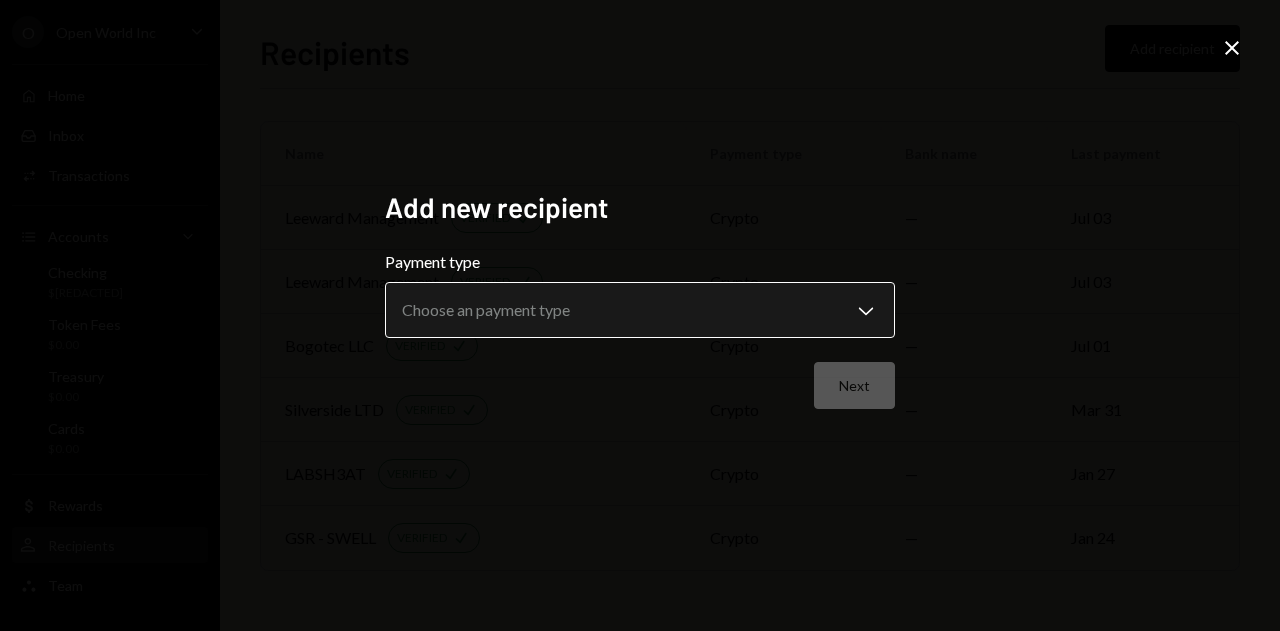 click on "**********" at bounding box center [640, 315] 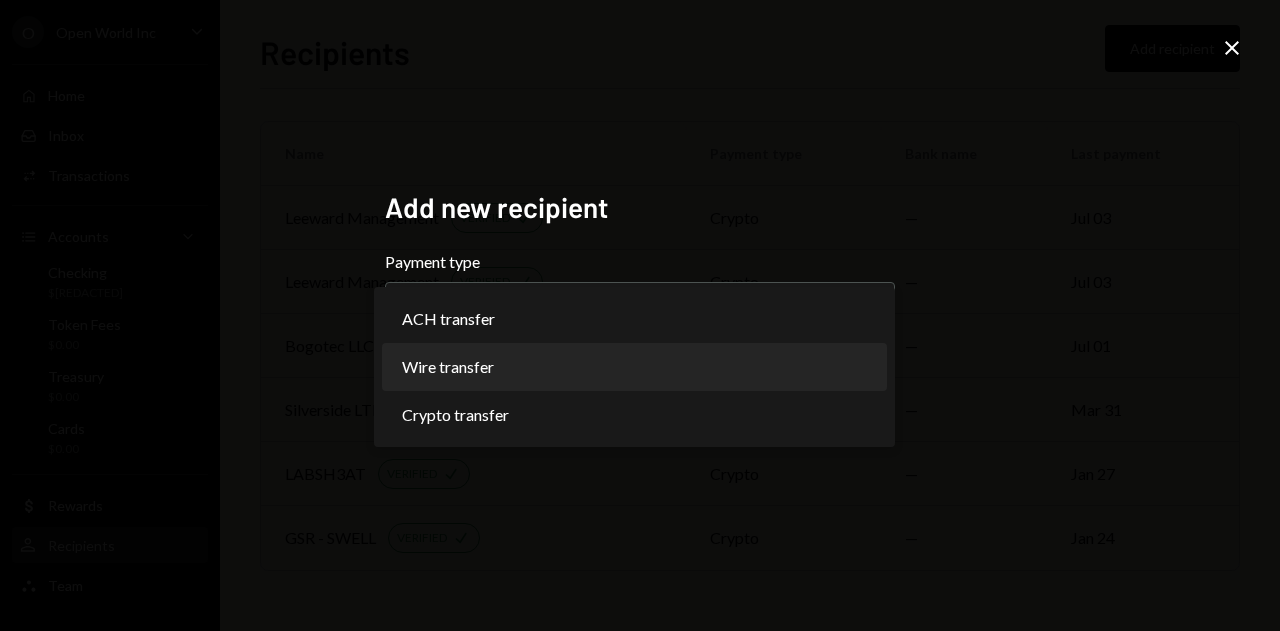 select on "****" 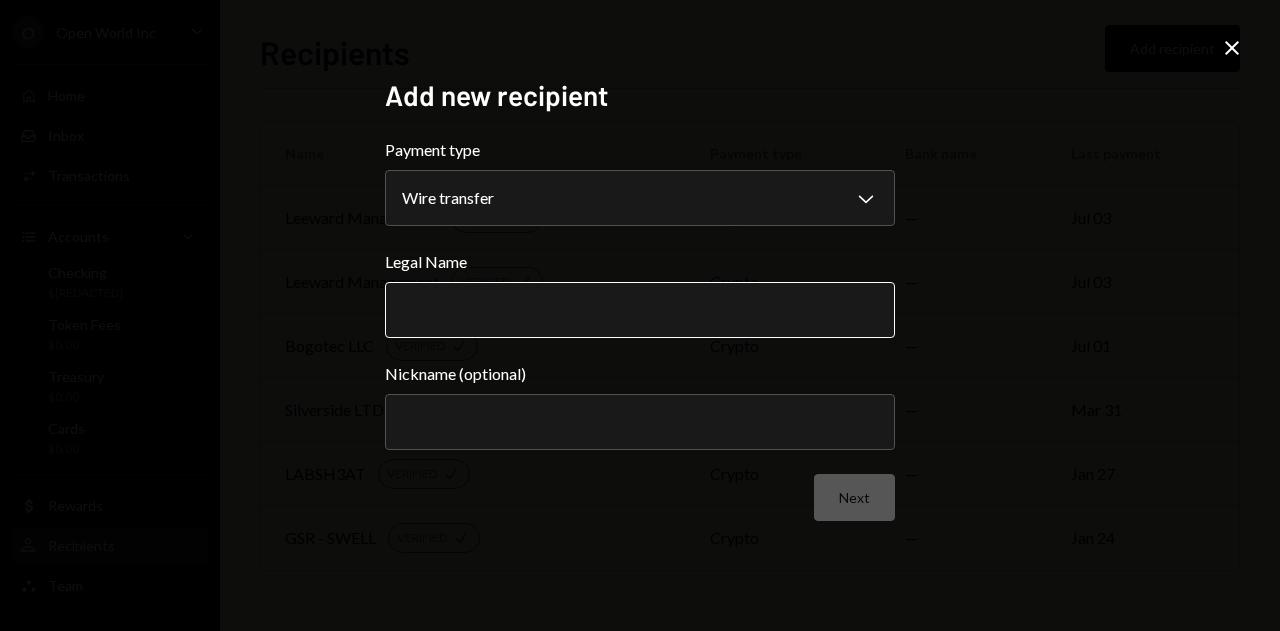 click on "Legal Name" at bounding box center (640, 310) 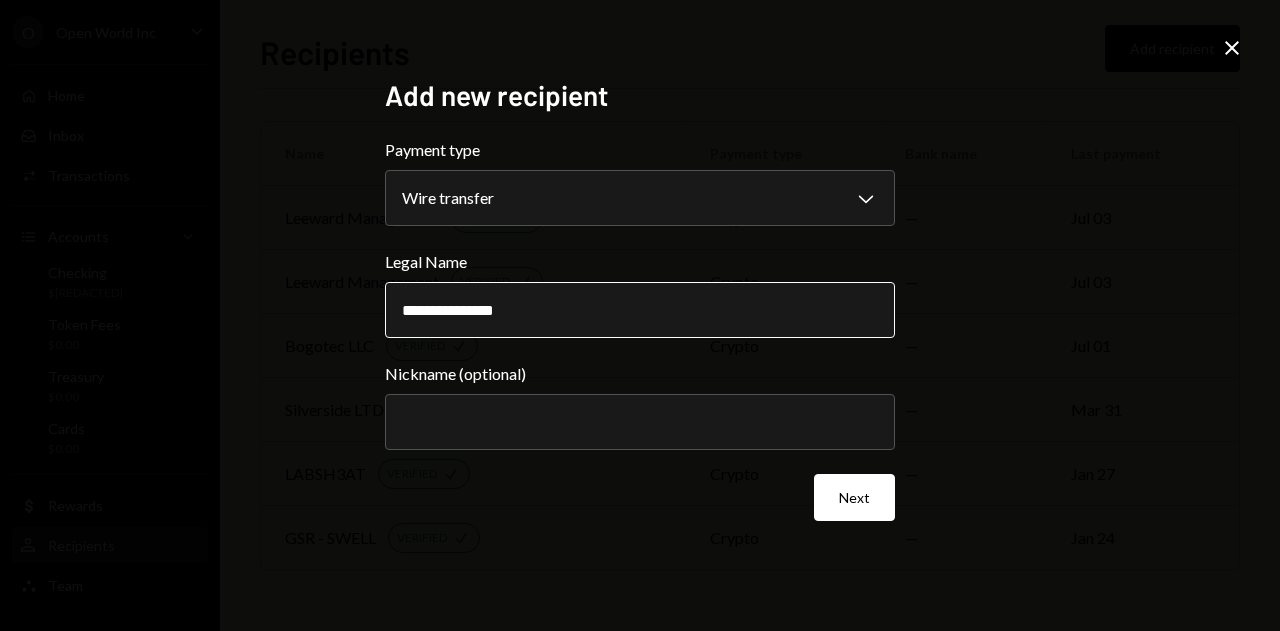 type on "**********" 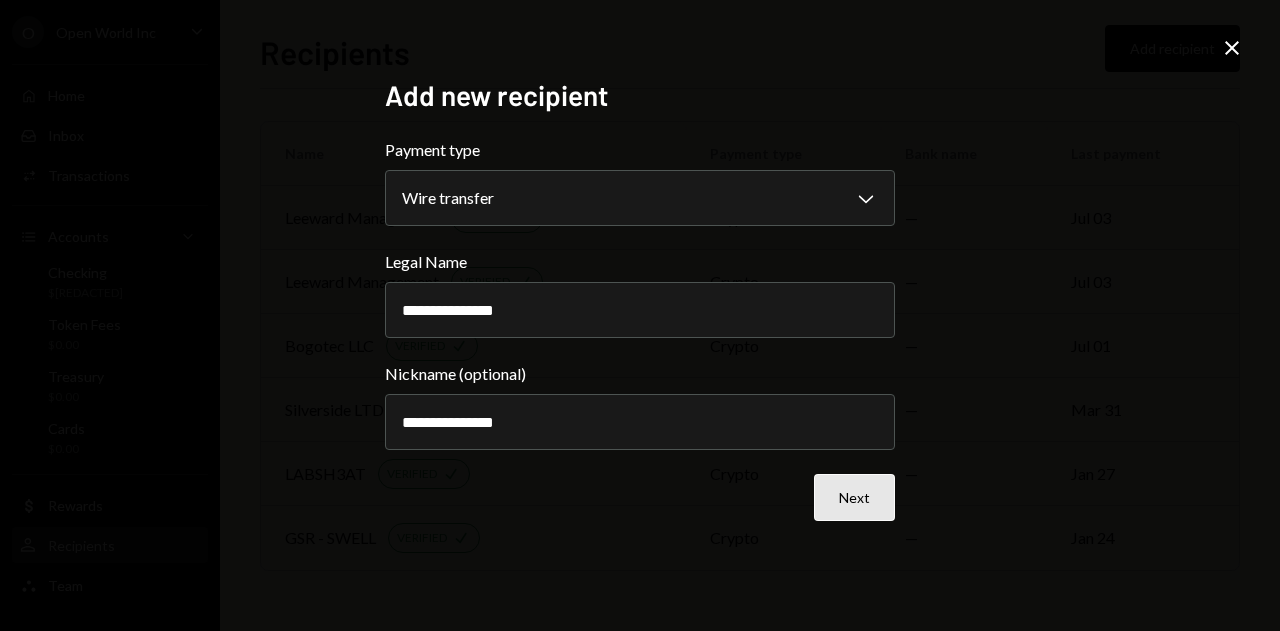 type on "**********" 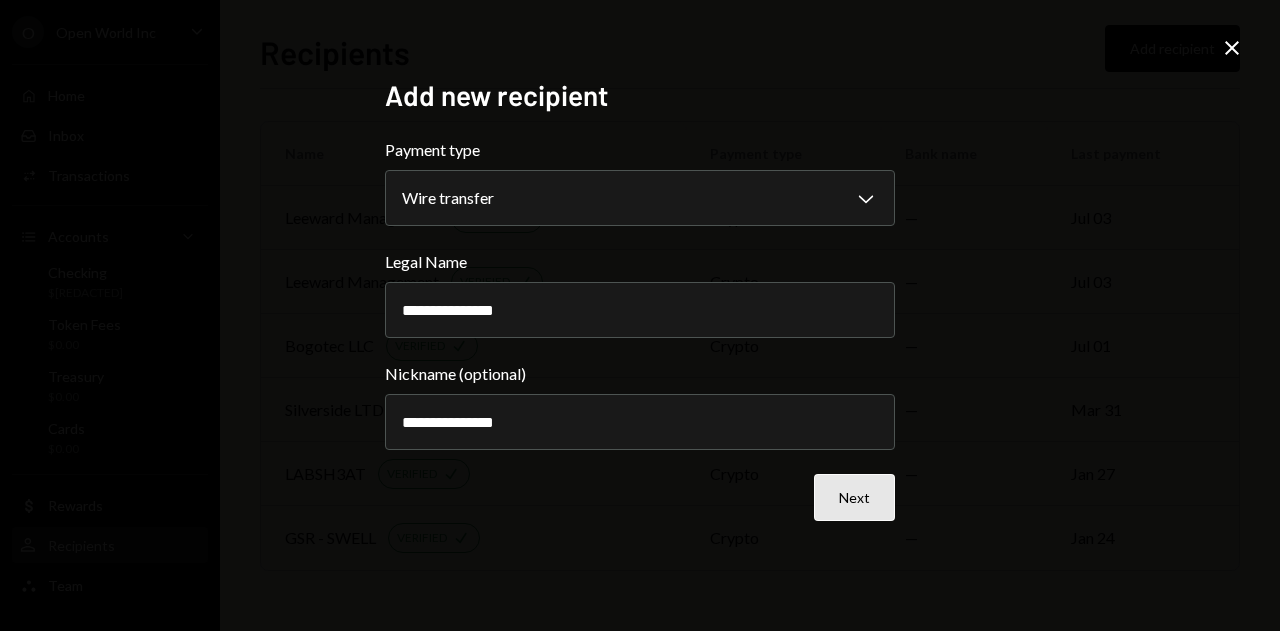 click on "Next" at bounding box center [854, 497] 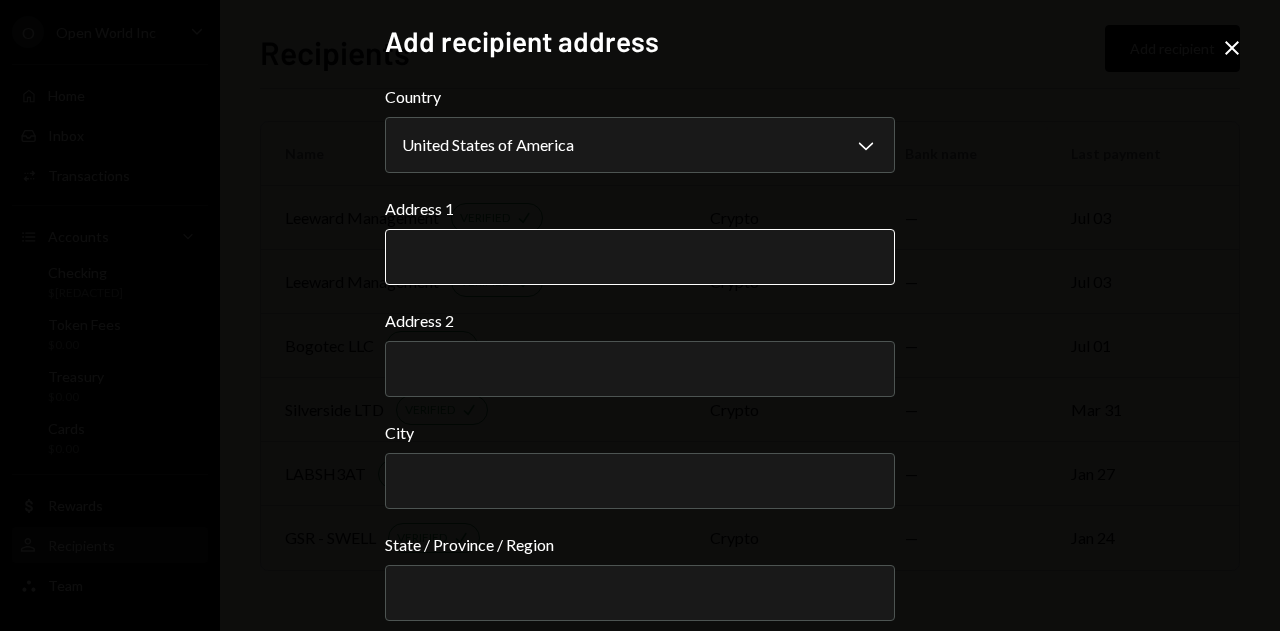 click on "Address 1" at bounding box center (640, 257) 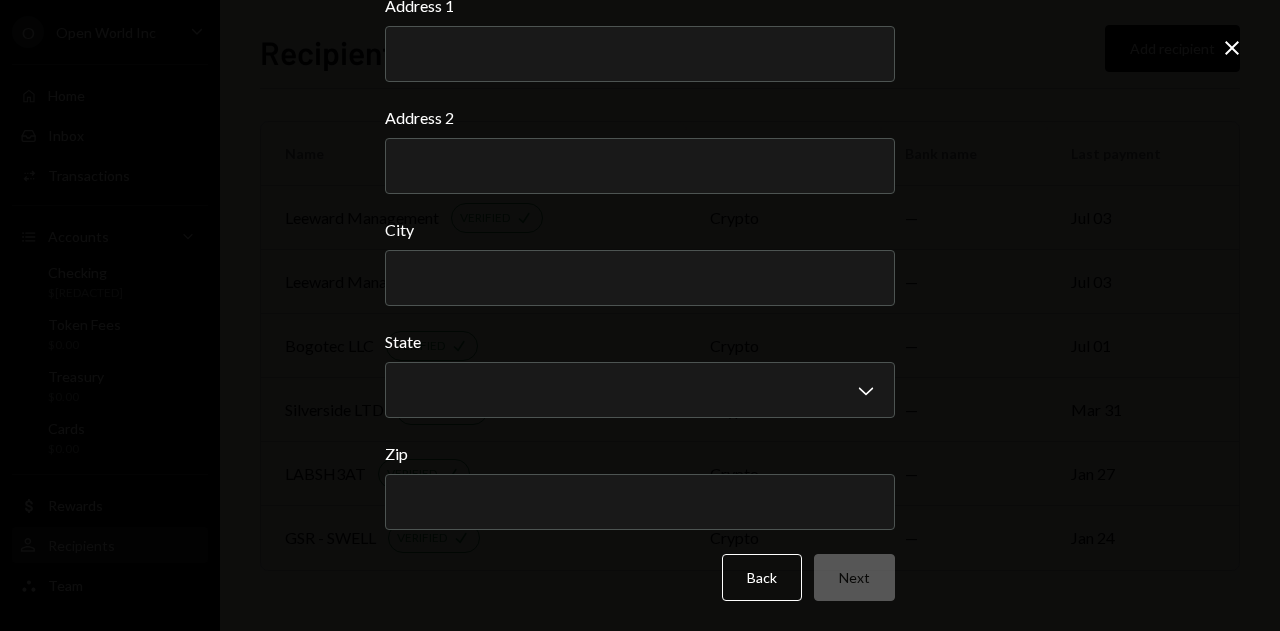 scroll, scrollTop: 0, scrollLeft: 0, axis: both 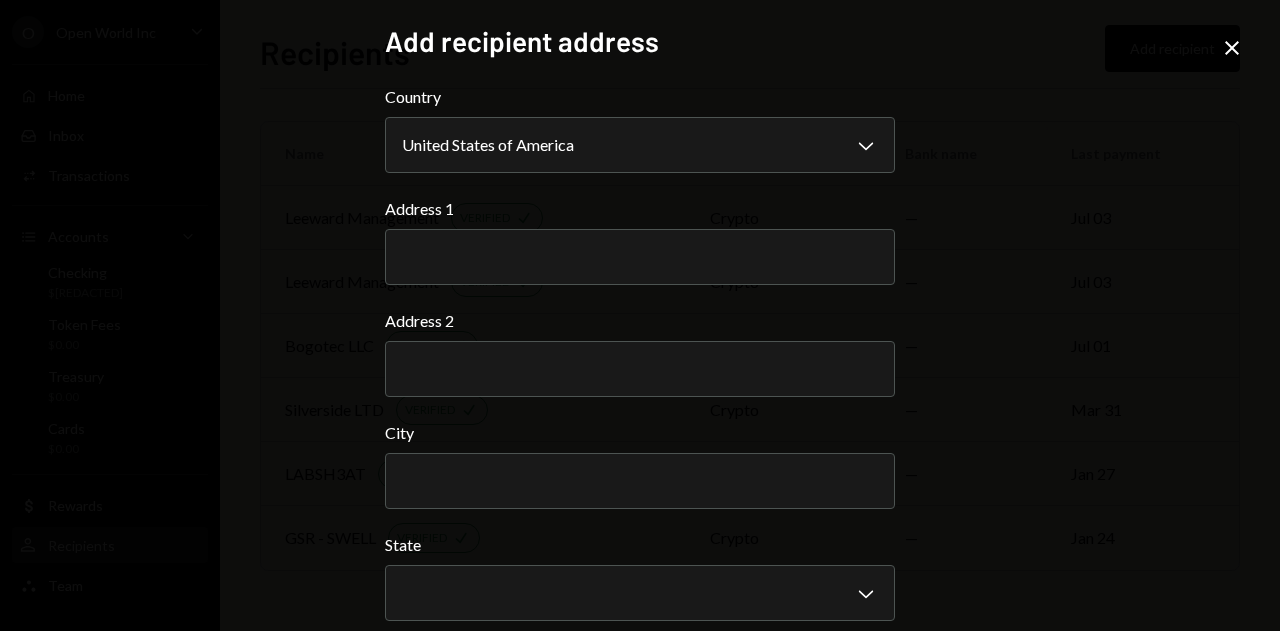 click on "Close" 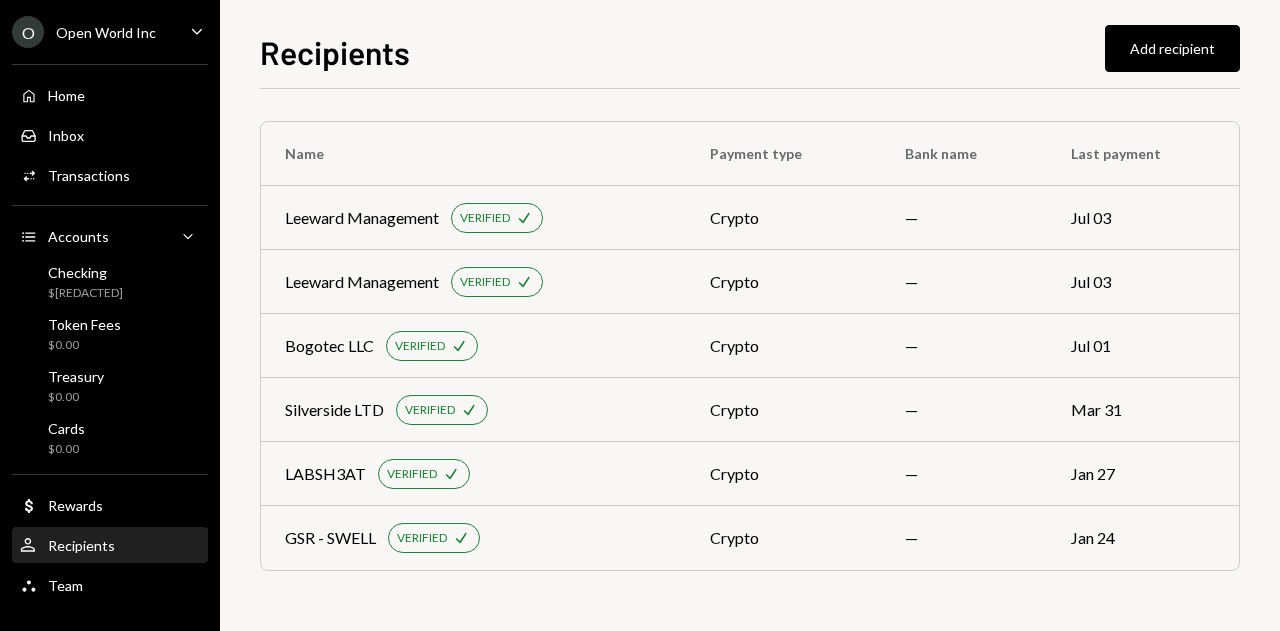 click on "Open World Inc" at bounding box center [106, 32] 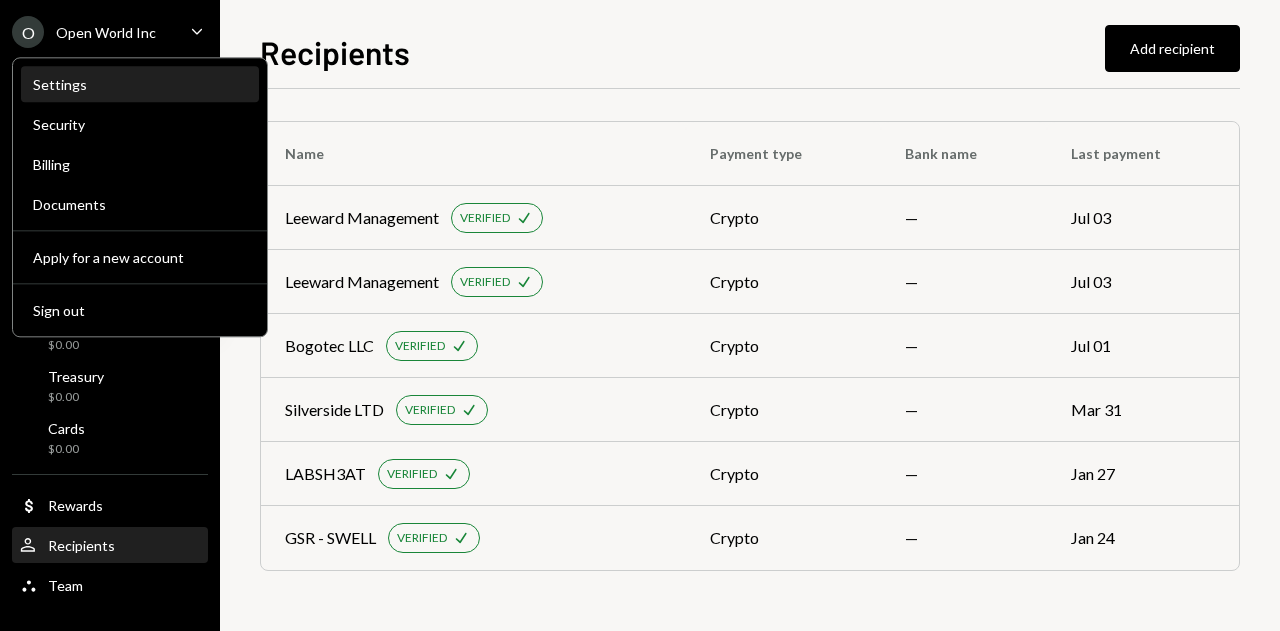 click on "Settings" at bounding box center (140, 84) 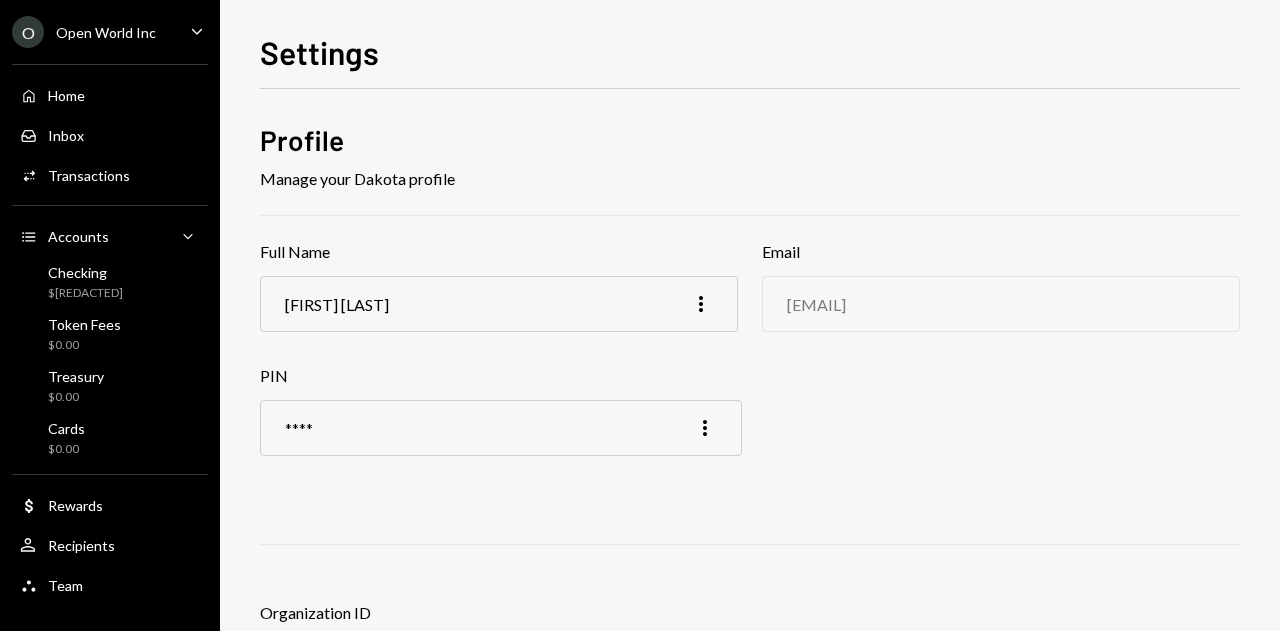 scroll, scrollTop: 134, scrollLeft: 0, axis: vertical 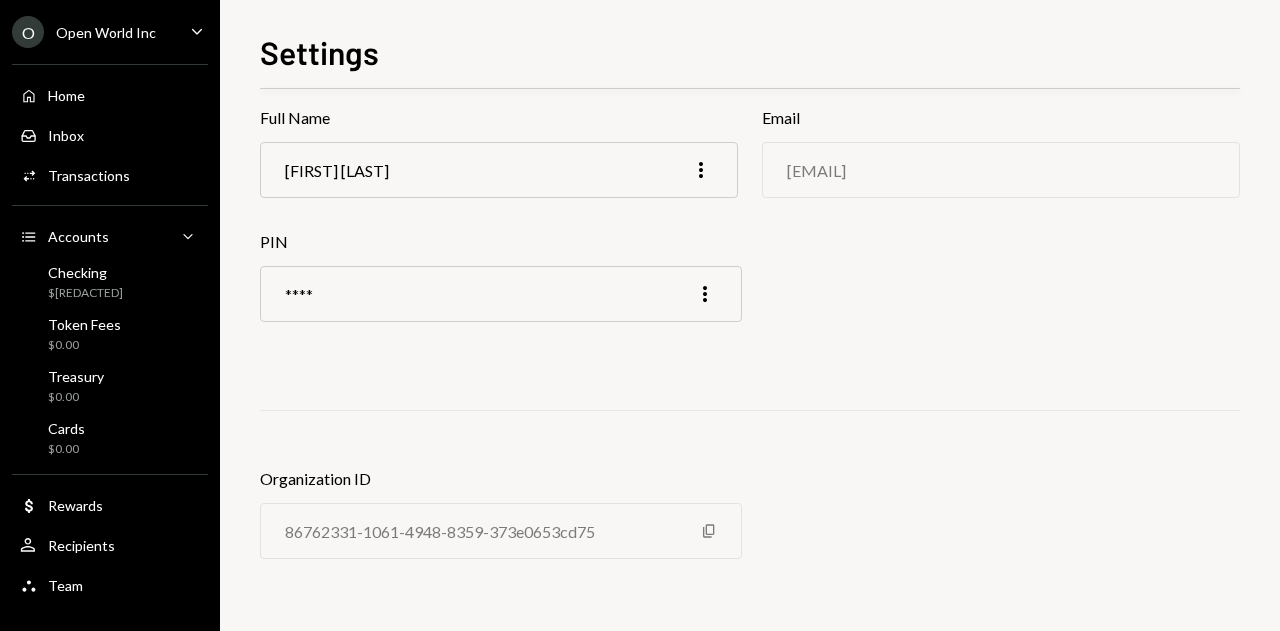 click on "O Open World Inc" at bounding box center (84, 32) 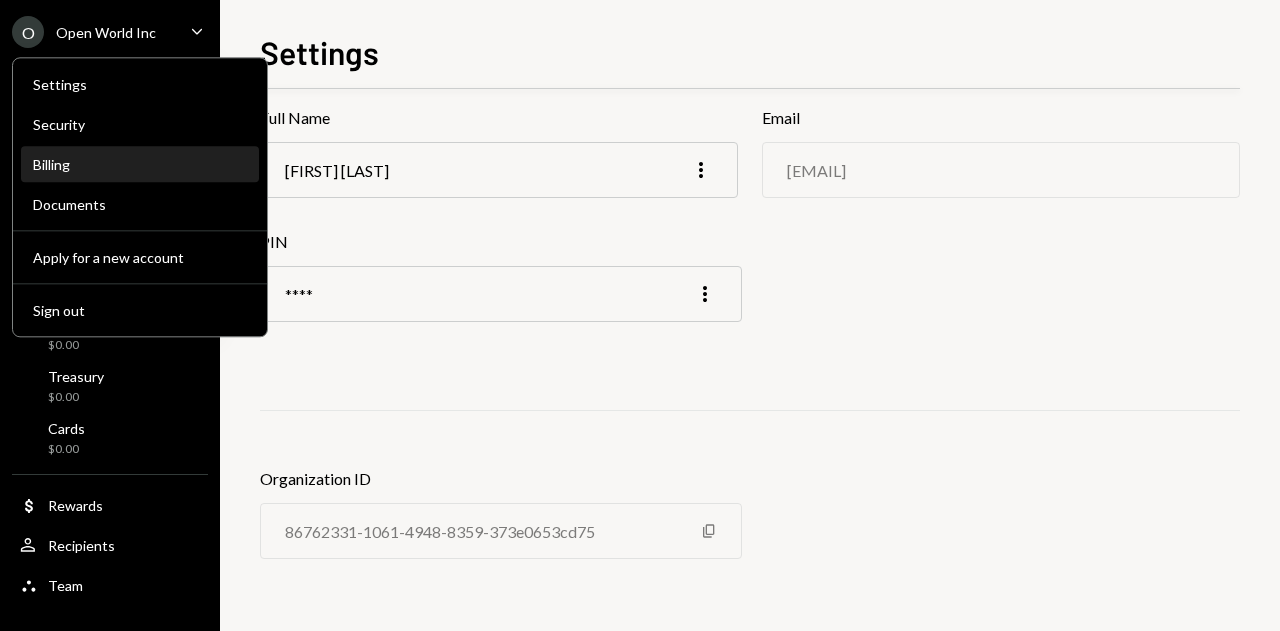 click on "Billing" at bounding box center [140, 164] 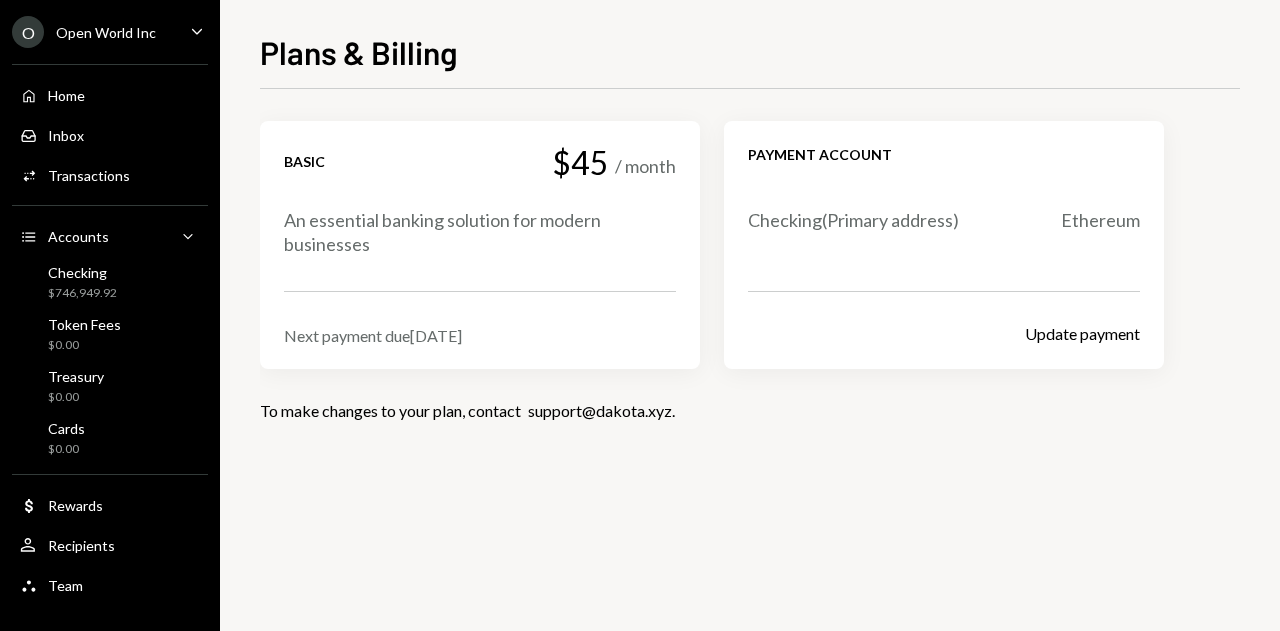 scroll, scrollTop: 0, scrollLeft: 0, axis: both 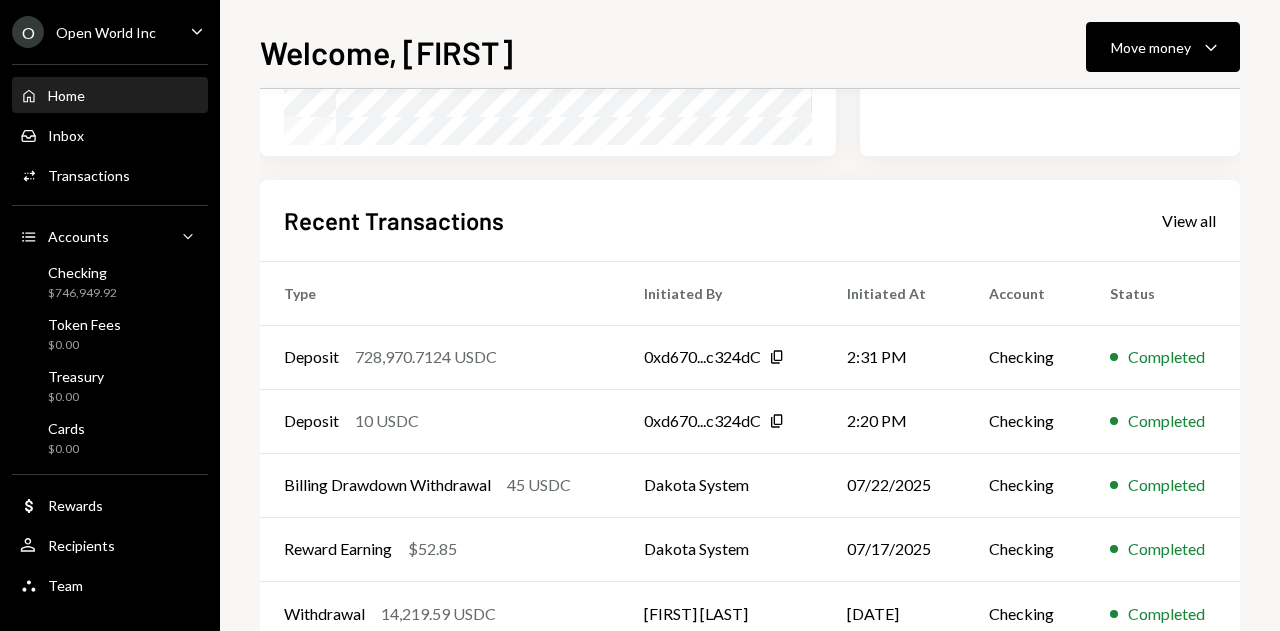 drag, startPoint x: 1144, startPoint y: 57, endPoint x: 1183, endPoint y: 181, distance: 129.98846 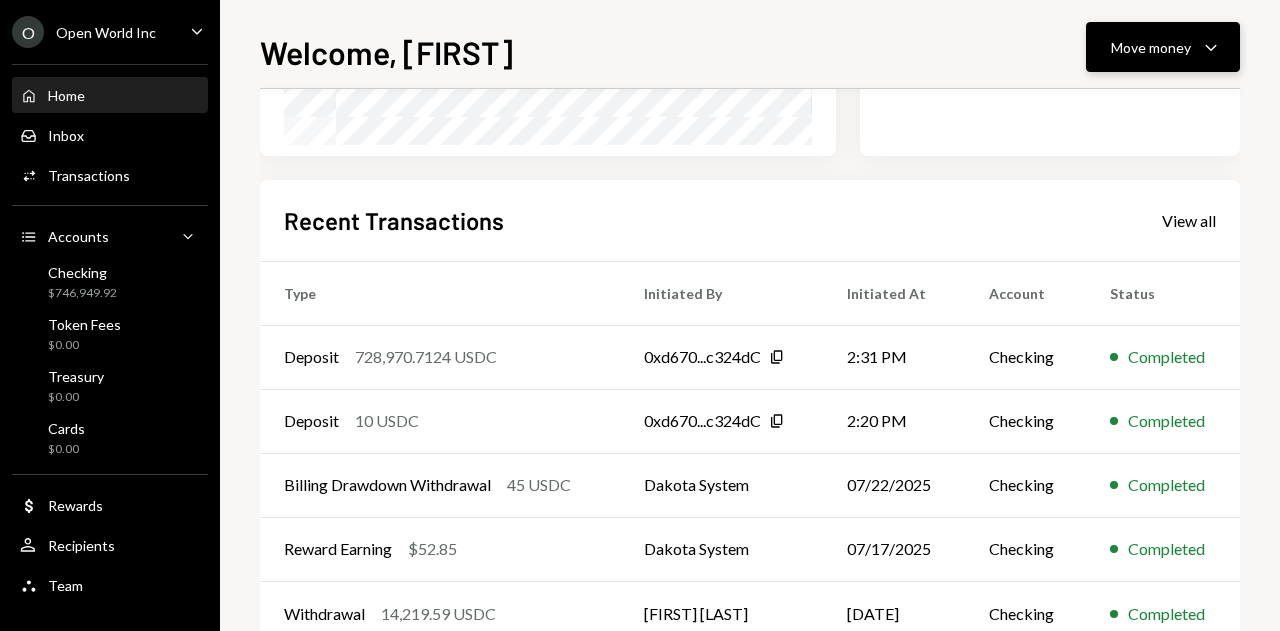 drag, startPoint x: 1117, startPoint y: 101, endPoint x: 1130, endPoint y: 39, distance: 63.348244 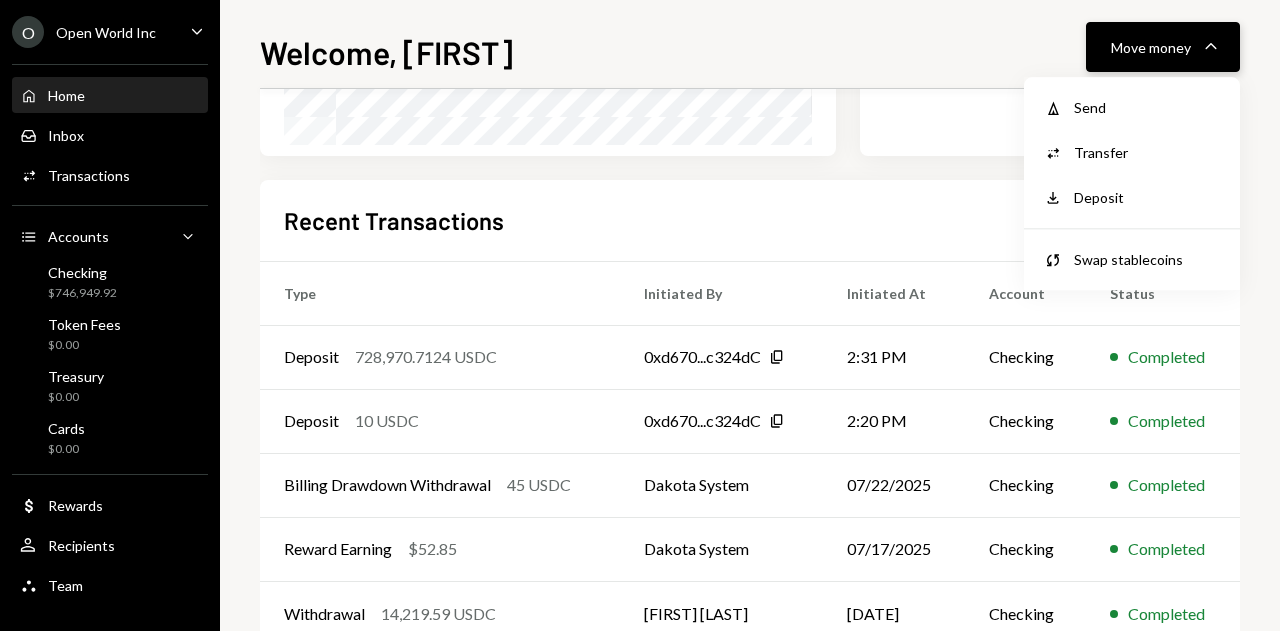 click on "Move money" at bounding box center [1151, 47] 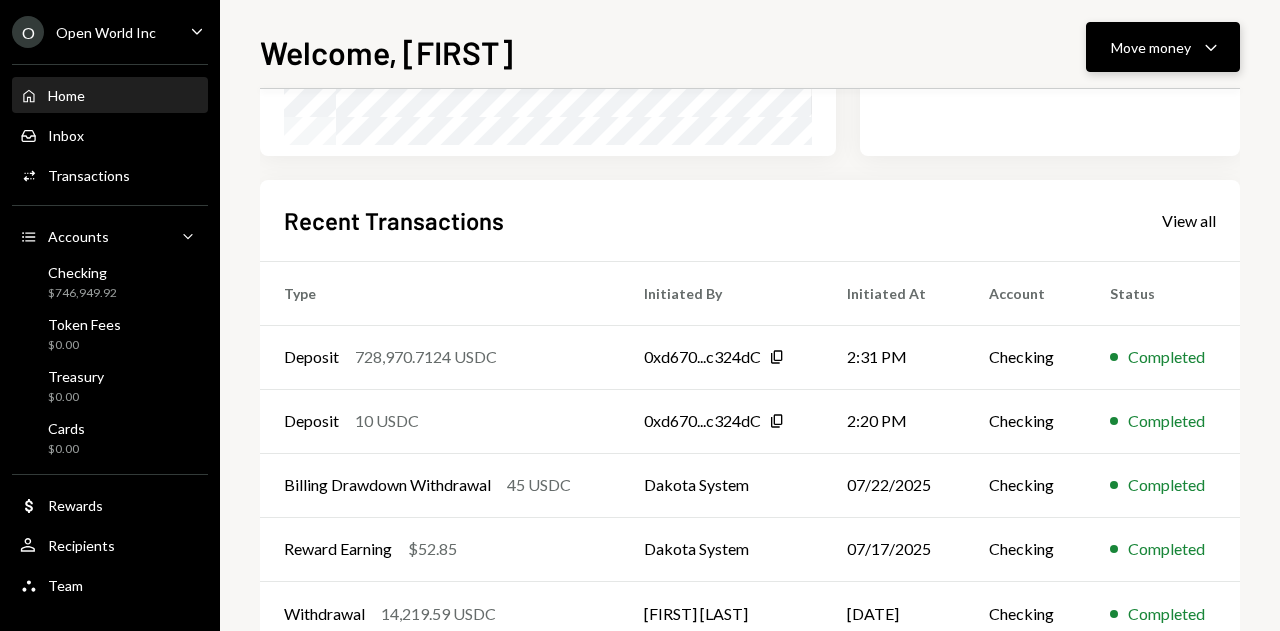 click on "Move money" at bounding box center [1151, 47] 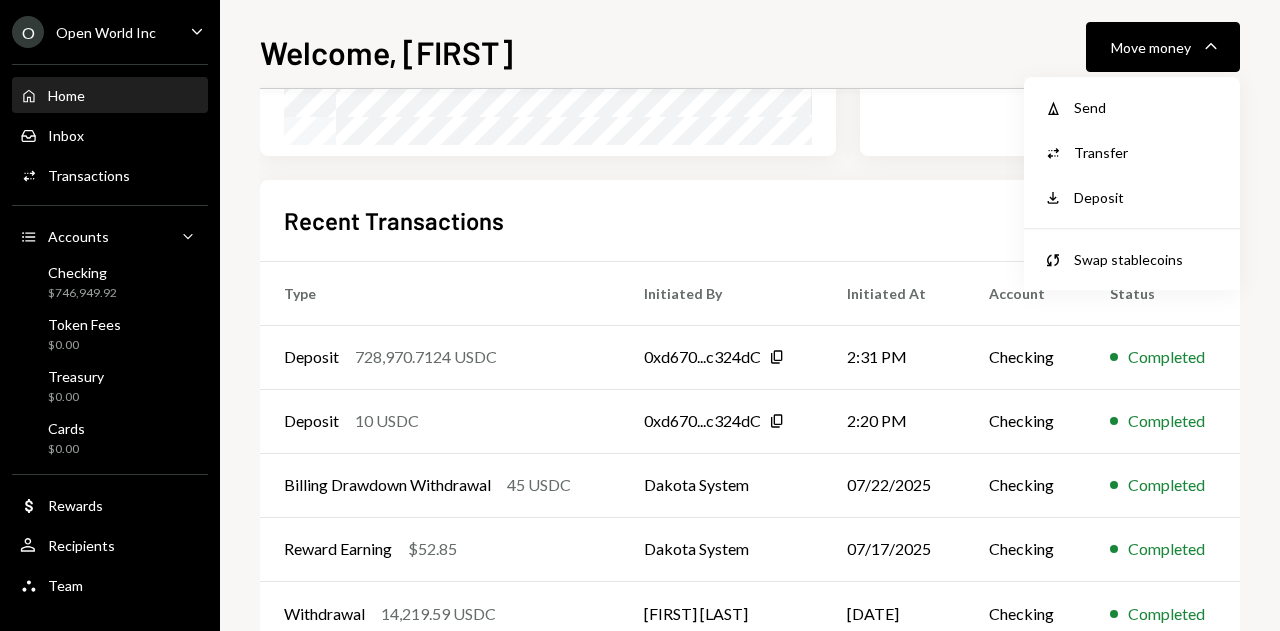 click on "$ 746,949.92 Total Graph Accounts 1W 1M 3M 1Y ALL Account Details Plus Dollar Checking $746,949.92 Dollar Token Fees $0.00 Dollar Treasury $0.00 Dollar Cards $0.00 Recent Transactions View all Type Initiated By Initiated At Account Status Deposit 728,970.7124  USDC 0xd670...c324dC Copy 2:31 PM Checking Completed Deposit 10  USDC 0xd670...c324dC Copy 2:20 PM Checking Completed Billing Drawdown Withdrawal 45  USDC Dakota System 07/22/2025 Checking Completed Reward Earning $52.85 Dakota System 07/17/2025 Checking Completed Withdrawal 14,219.59  USDC Gerard Hernandez 07/03/2025 Checking Completed" at bounding box center (750, 191) 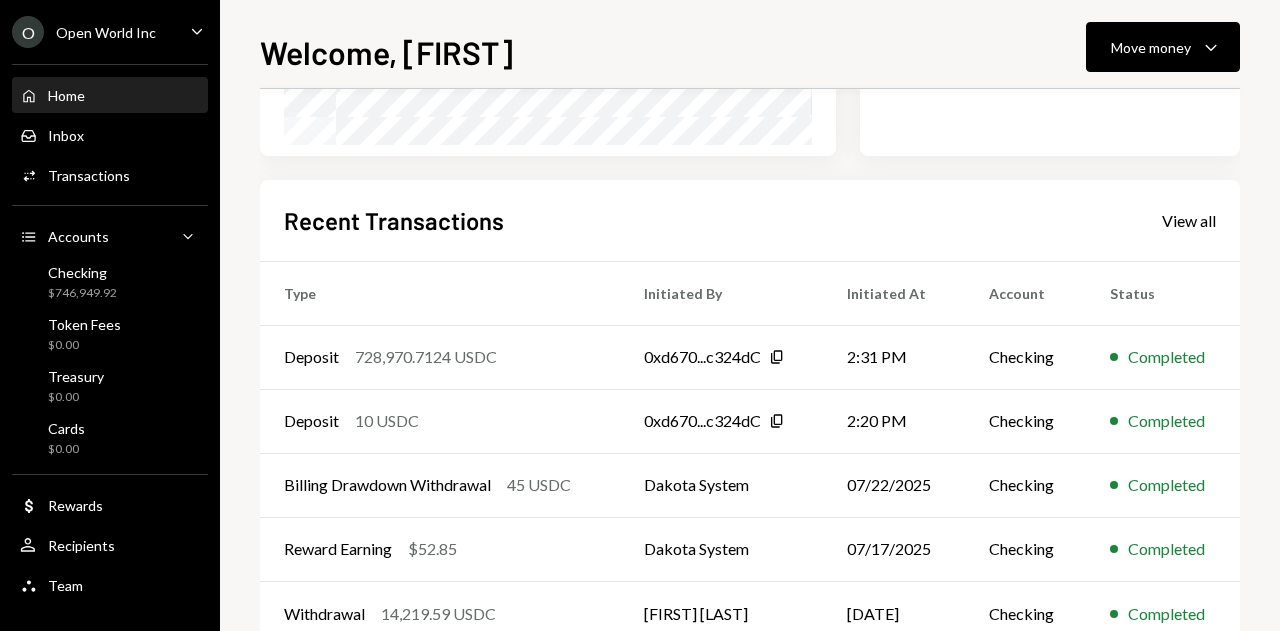 scroll, scrollTop: 0, scrollLeft: 0, axis: both 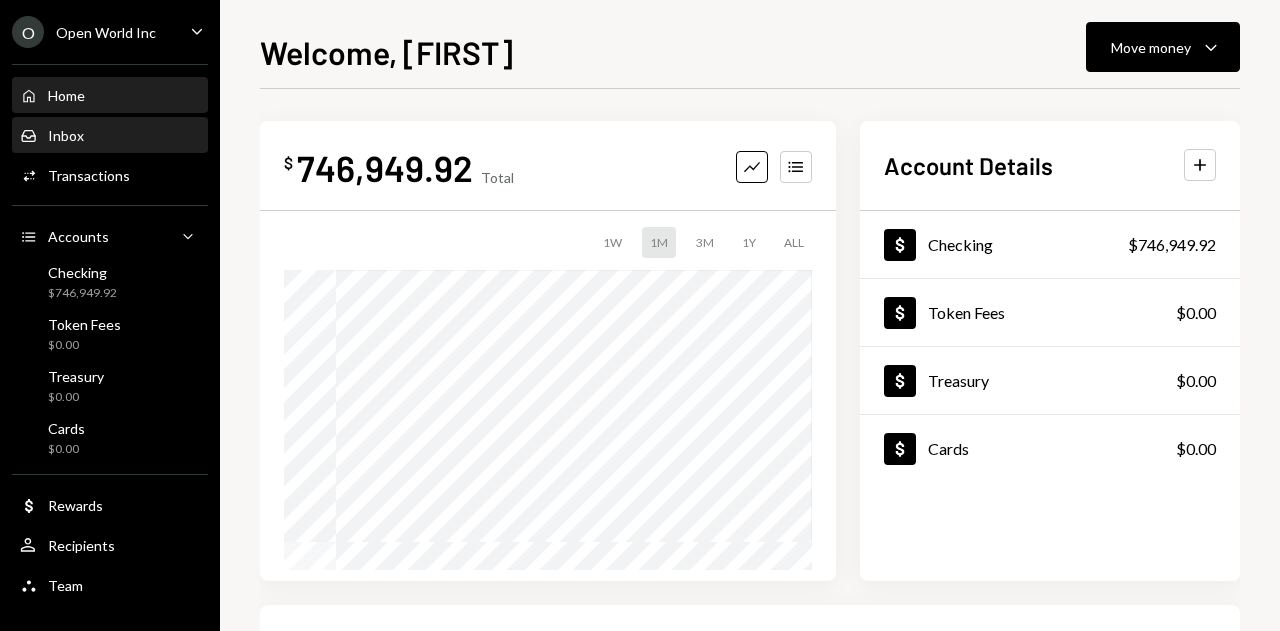 click on "Inbox Inbox" at bounding box center (110, 136) 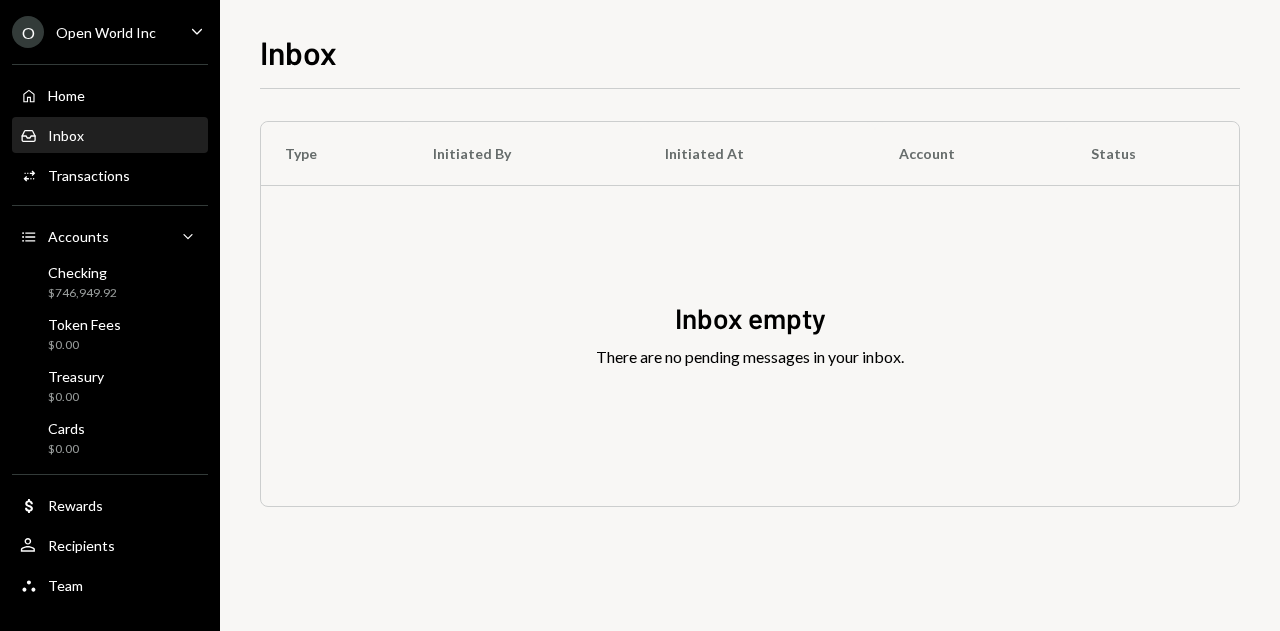 click on "Open World Inc" at bounding box center (106, 32) 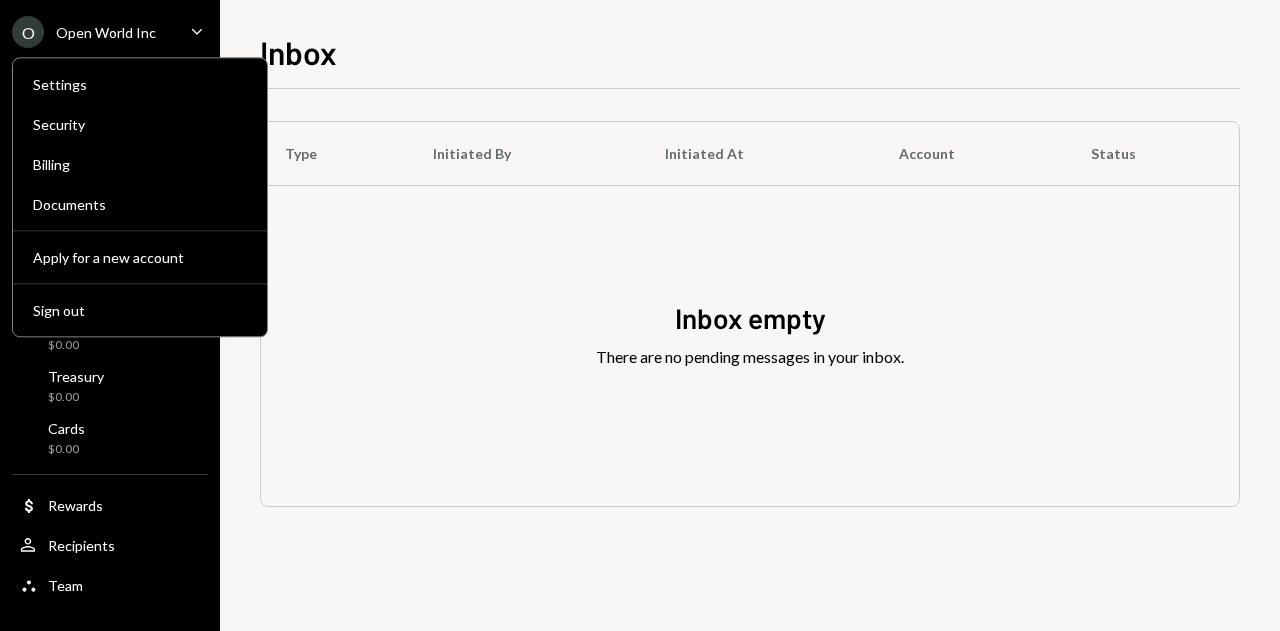 click on "Caret Down" 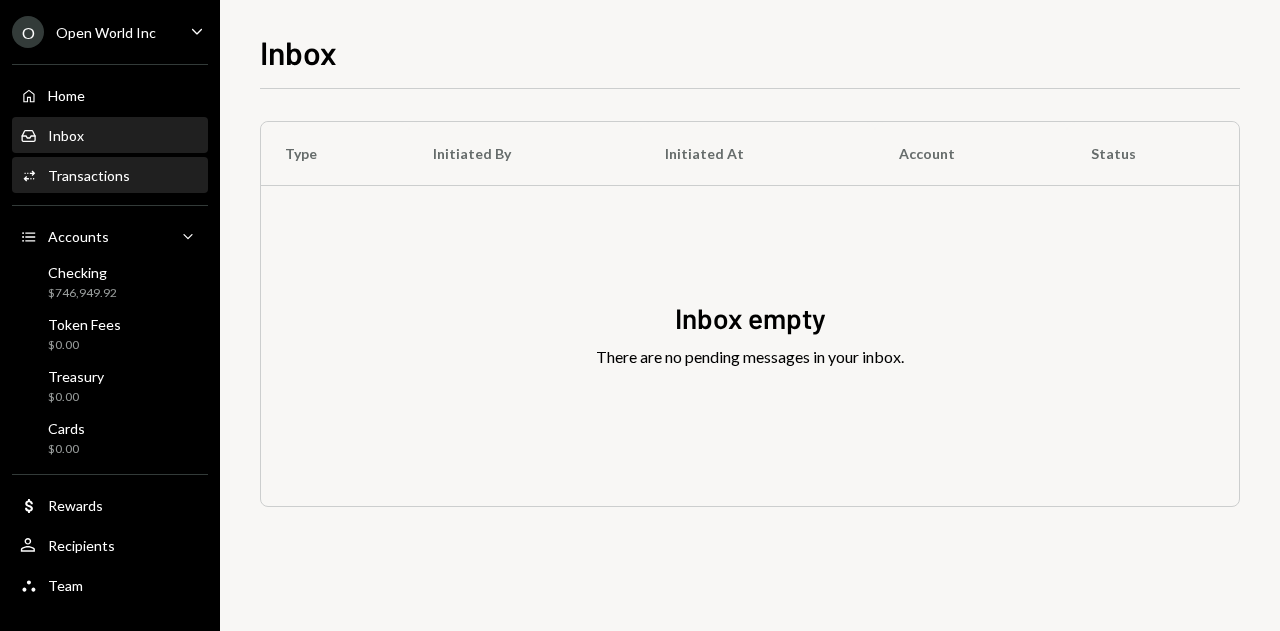 click on "Activities Transactions" at bounding box center (110, 176) 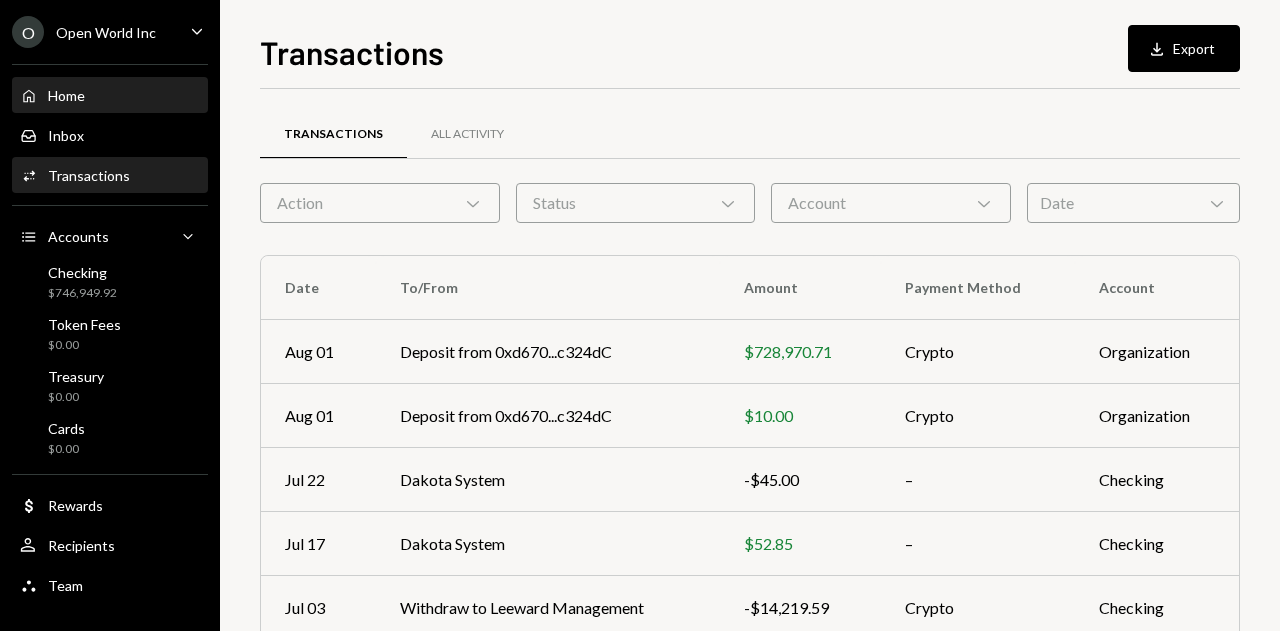 click on "Home" at bounding box center (66, 95) 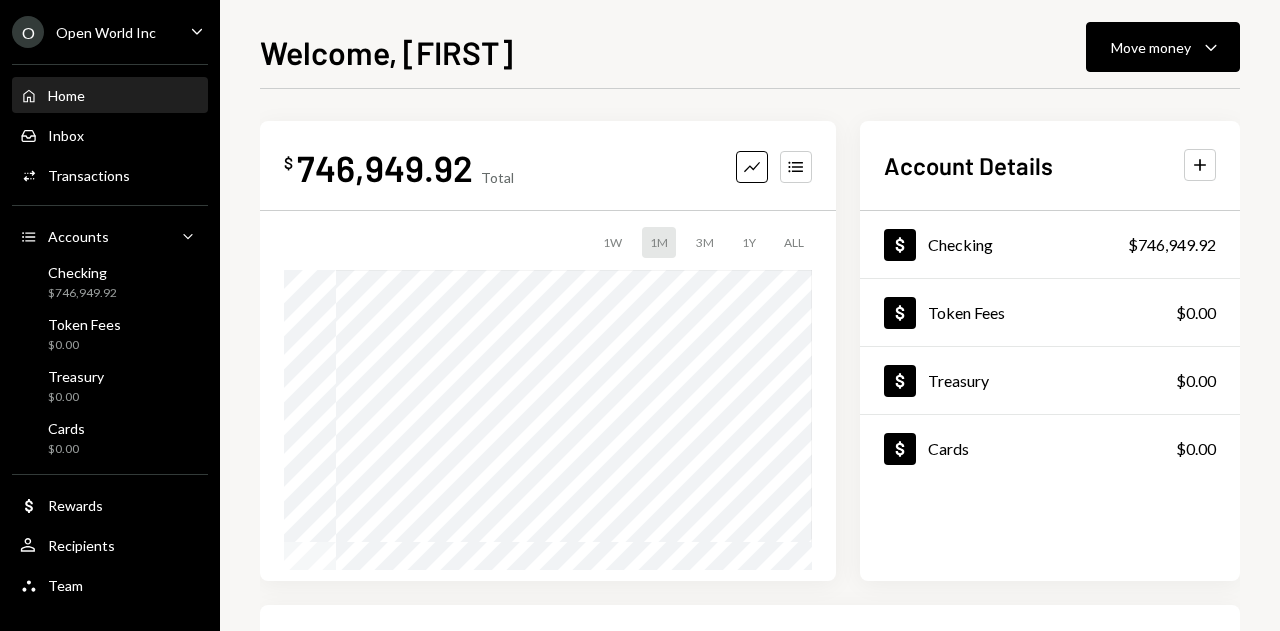 click on "Welcome, Gerard Move money Caret Down $ 746,949.92 Total Graph Accounts 1W 1M 3M 1Y ALL Account Details Plus Dollar Checking $746,949.92 Dollar Token Fees $0.00 Dollar Treasury $0.00 Dollar Cards $0.00 Recent Transactions View all Type Initiated By Initiated At Account Status Deposit 728,970.7124  USDC 0xd670...c324dC Copy 2:31 PM Checking Completed Deposit 10  USDC 0xd670...c324dC Copy 2:20 PM Checking Completed Billing Drawdown Withdrawal 45  USDC Dakota System 07/22/2025 Checking Completed Reward Earning $52.85 Dakota System 07/17/2025 Checking Completed Withdrawal 14,219.59  USDC Gerard Hernandez 07/03/2025 Checking Completed" at bounding box center [750, 315] 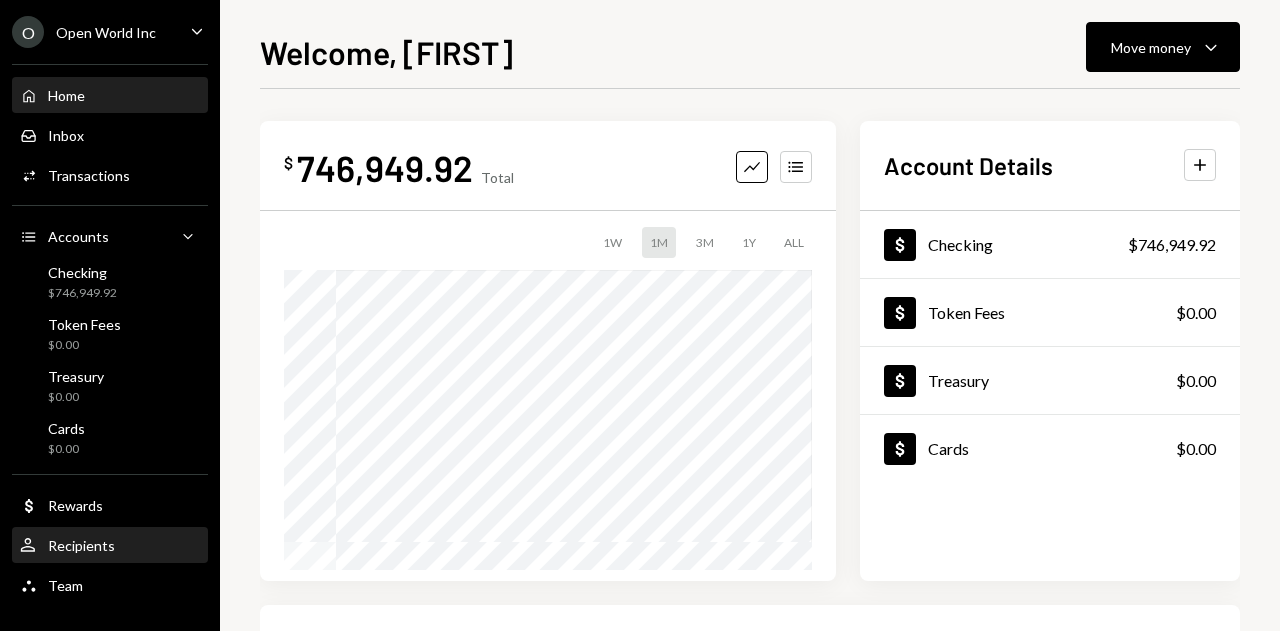 click on "User Recipients" at bounding box center (110, 546) 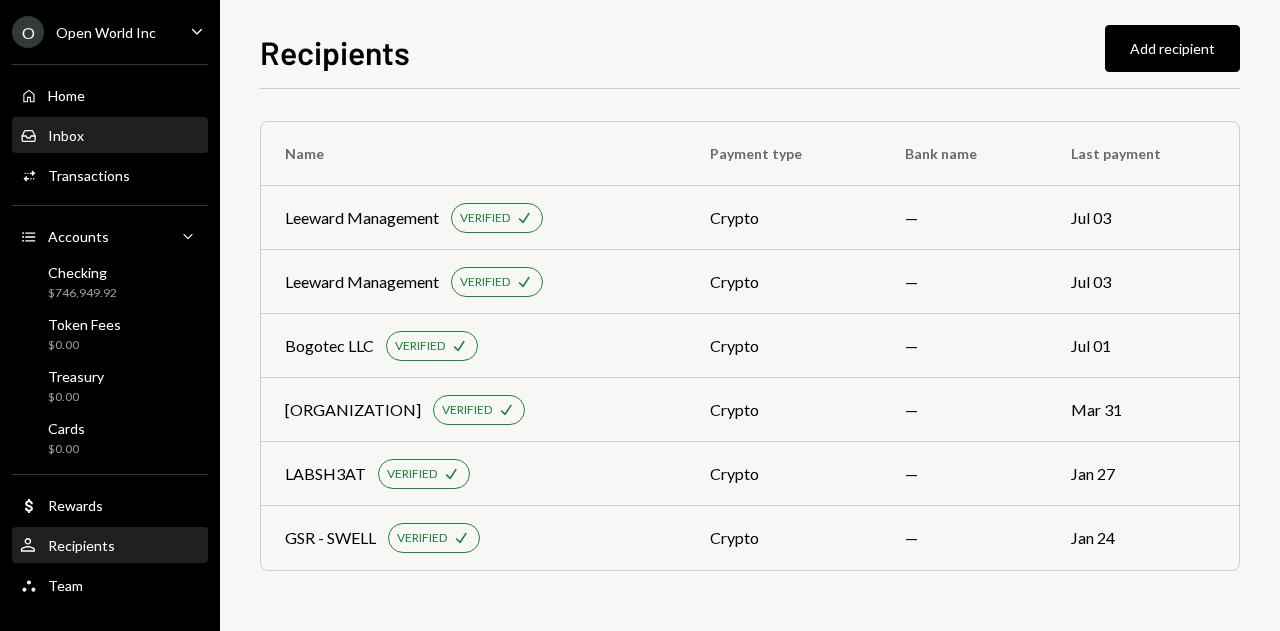 click on "Inbox Inbox" at bounding box center [110, 136] 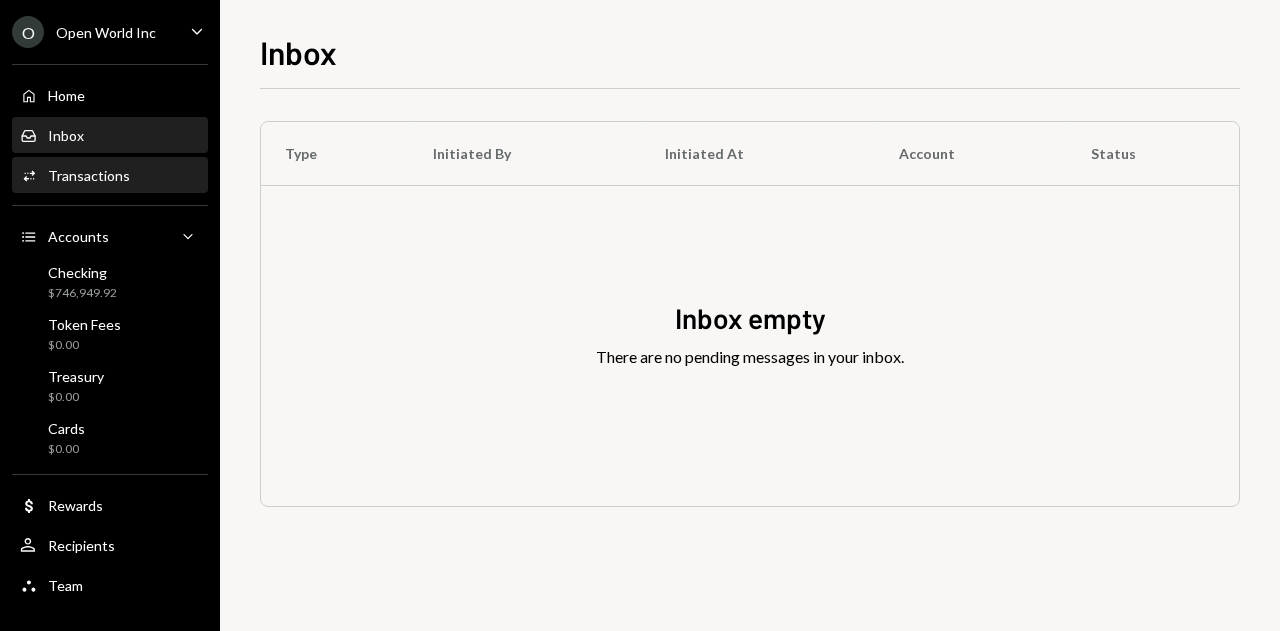 click on "Activities Transactions" at bounding box center [110, 176] 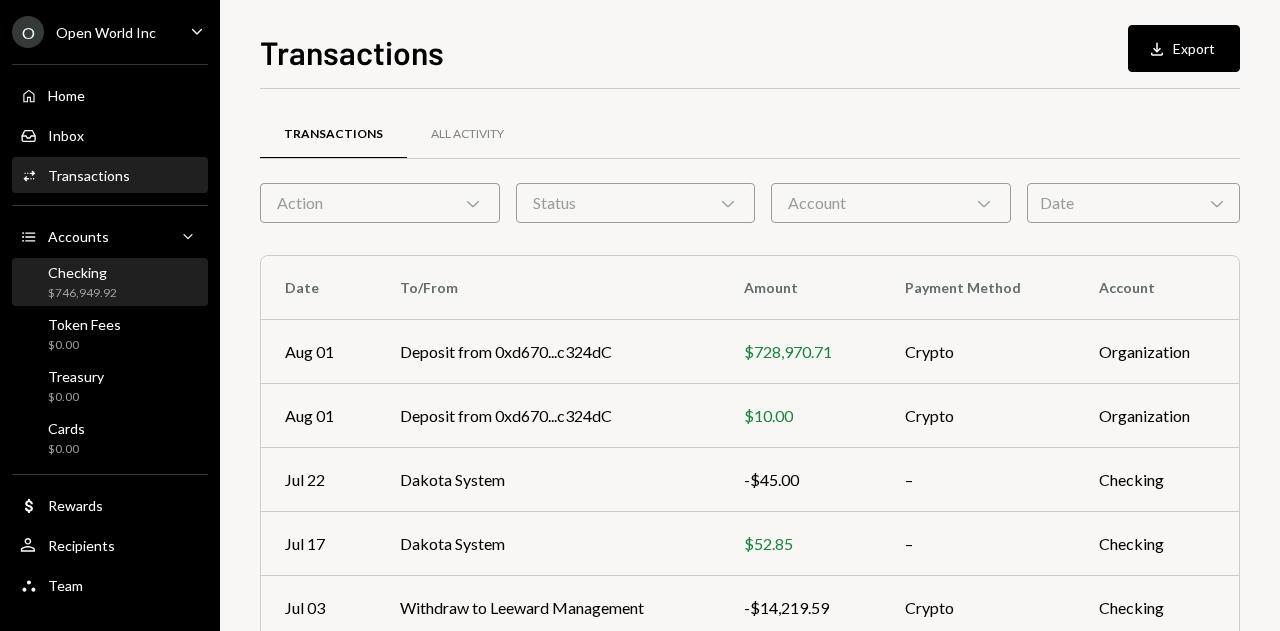 click on "Checking" at bounding box center (82, 272) 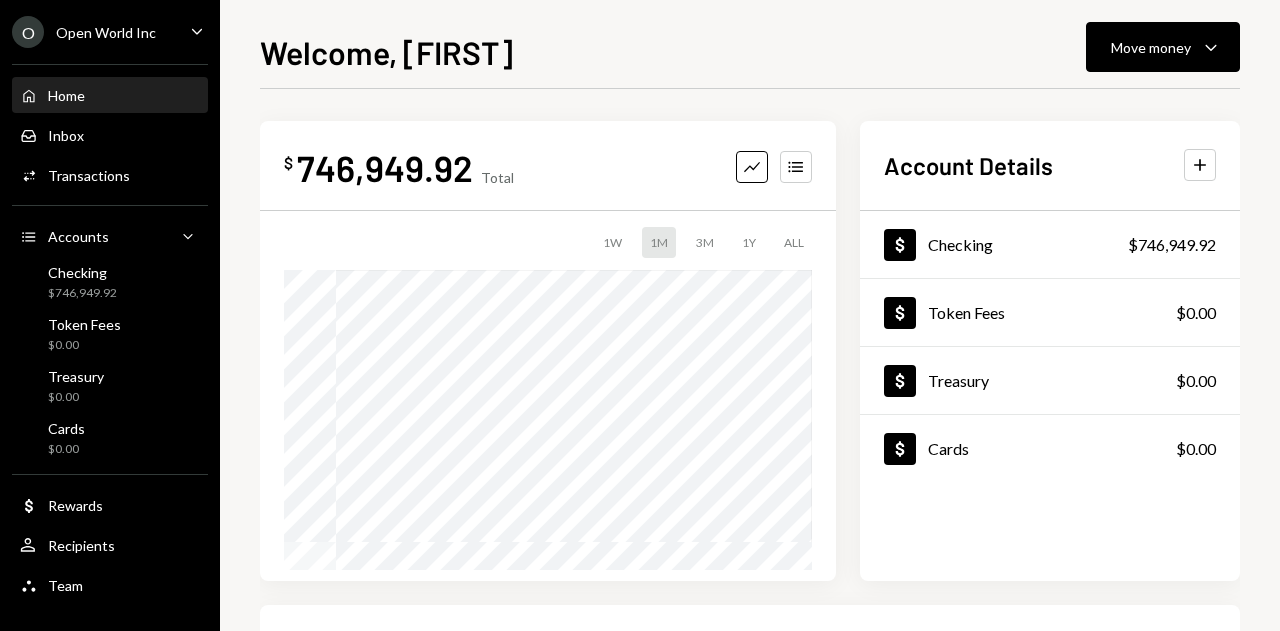 scroll, scrollTop: 0, scrollLeft: 0, axis: both 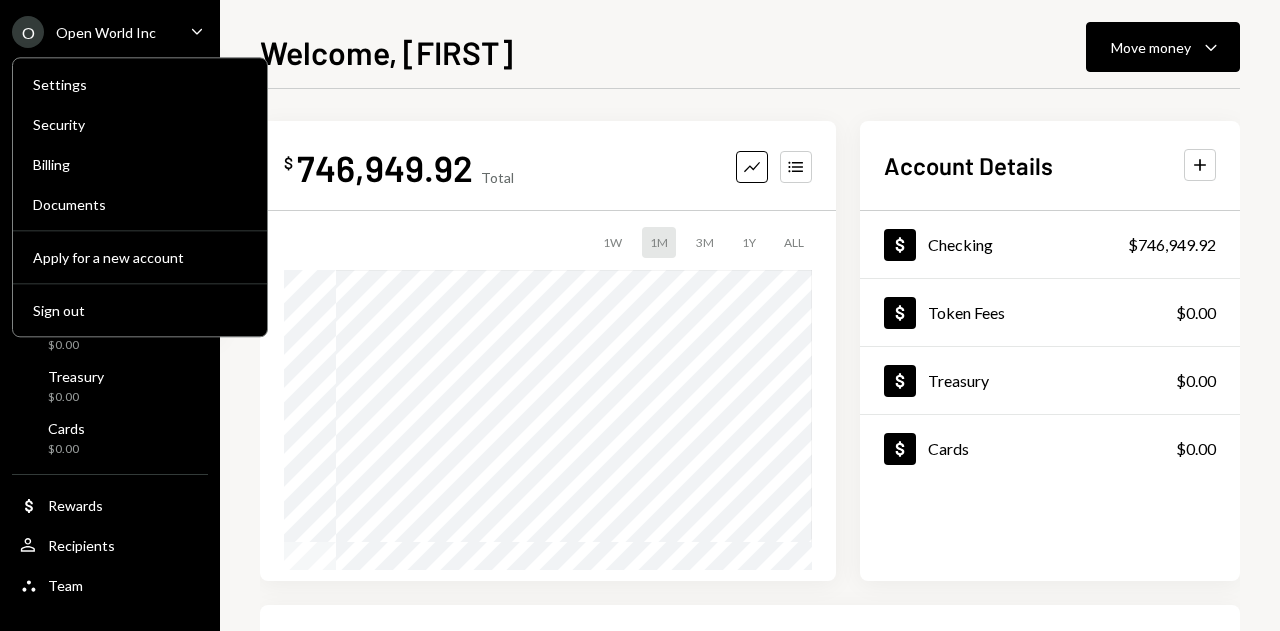click on "O Open World Inc Caret Down" at bounding box center (110, 32) 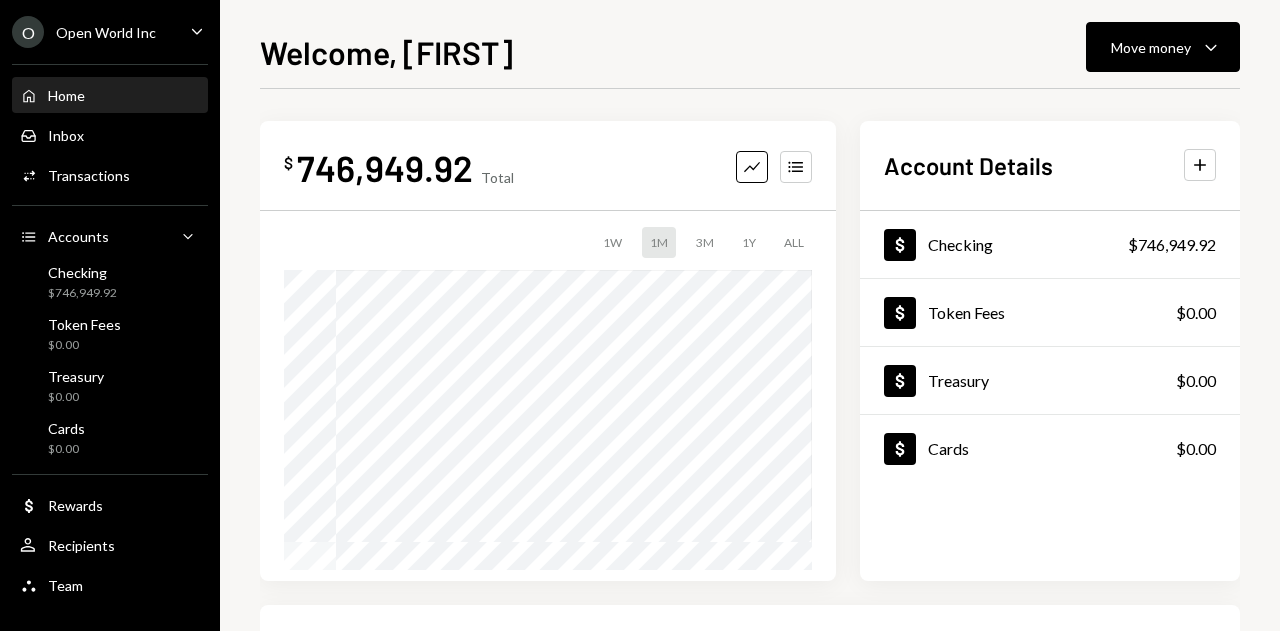 click on "O Open World Inc Caret Down" at bounding box center (110, 32) 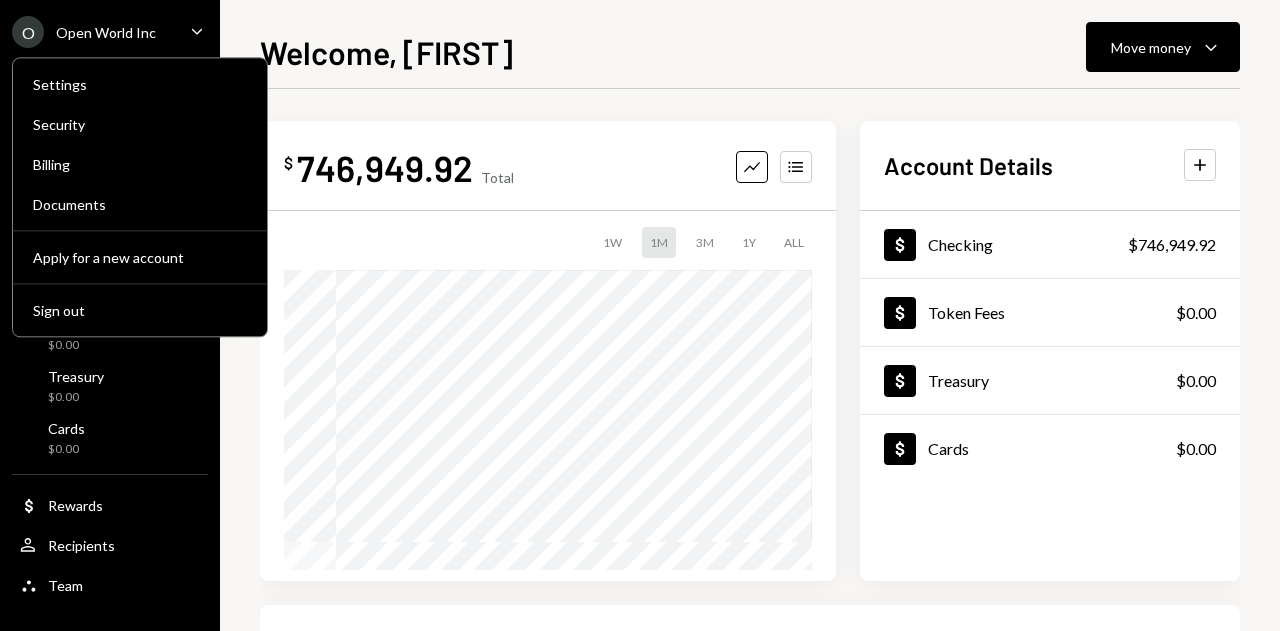 click on "O Open World Inc Caret Down" at bounding box center [110, 32] 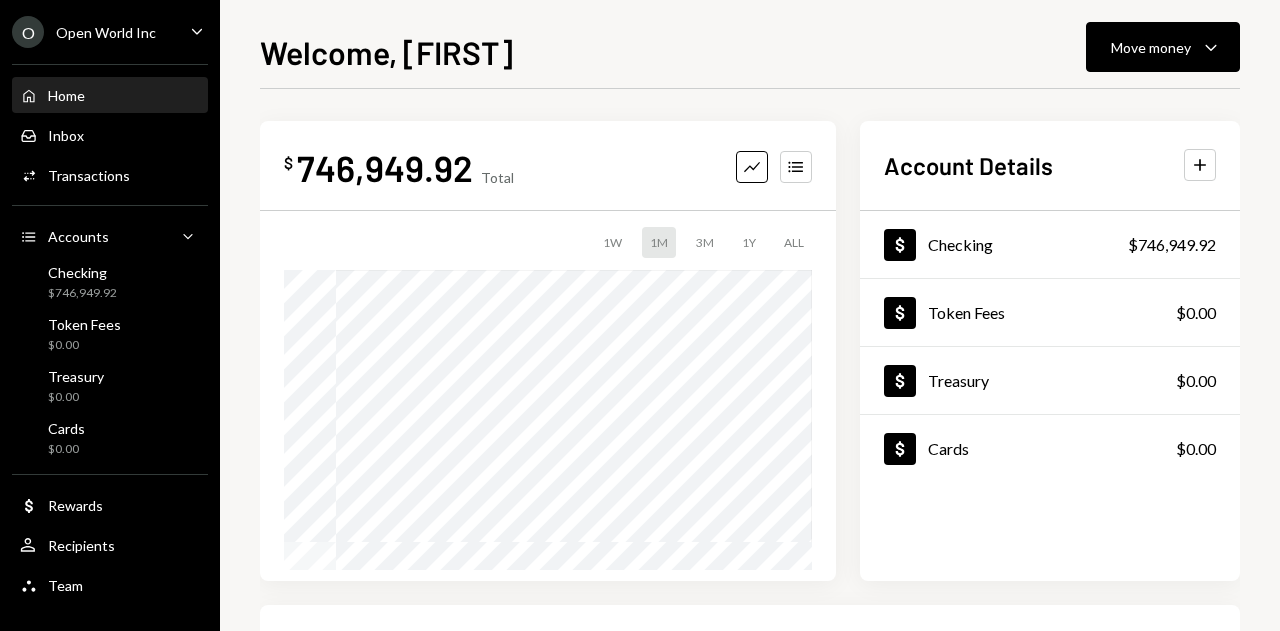 click on "O Open World Inc Caret Down" at bounding box center [110, 32] 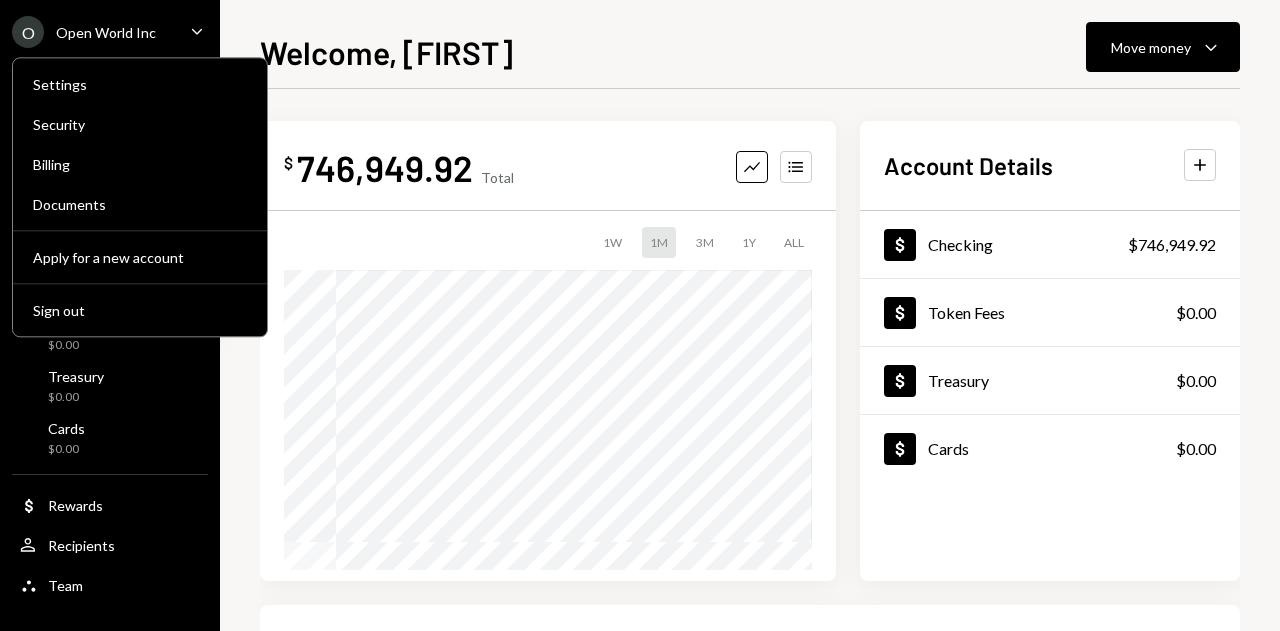 click on "O Open World Inc Caret Down" at bounding box center [110, 32] 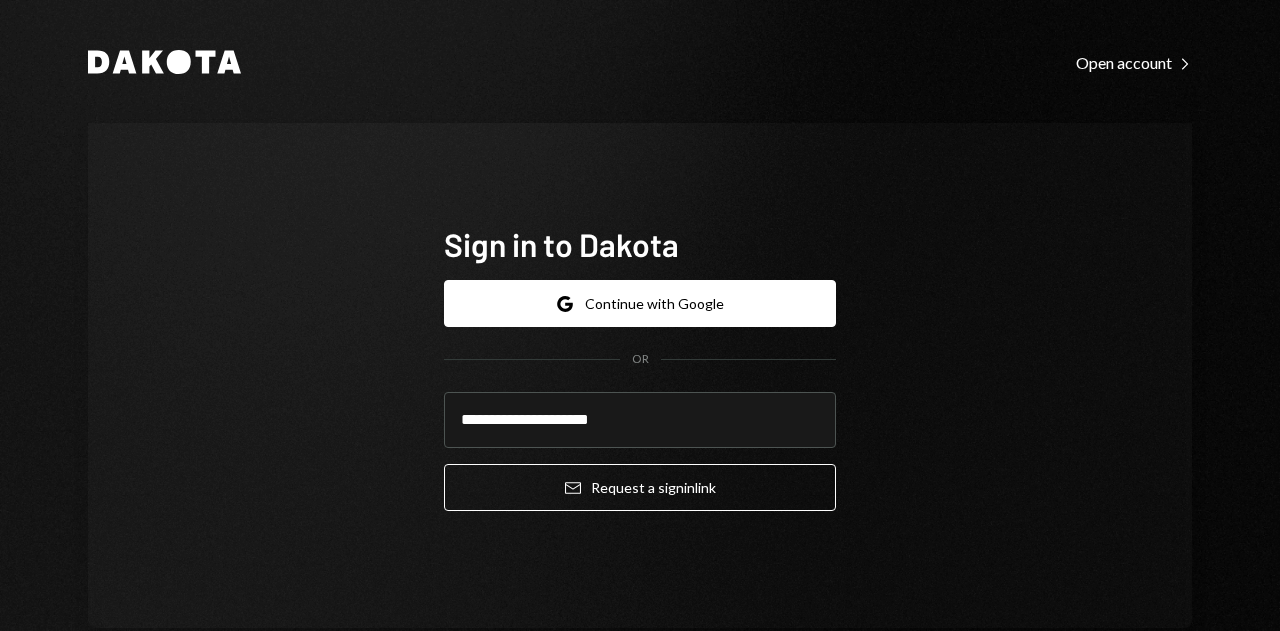 click on "Email Request a sign  in  link" at bounding box center [640, 487] 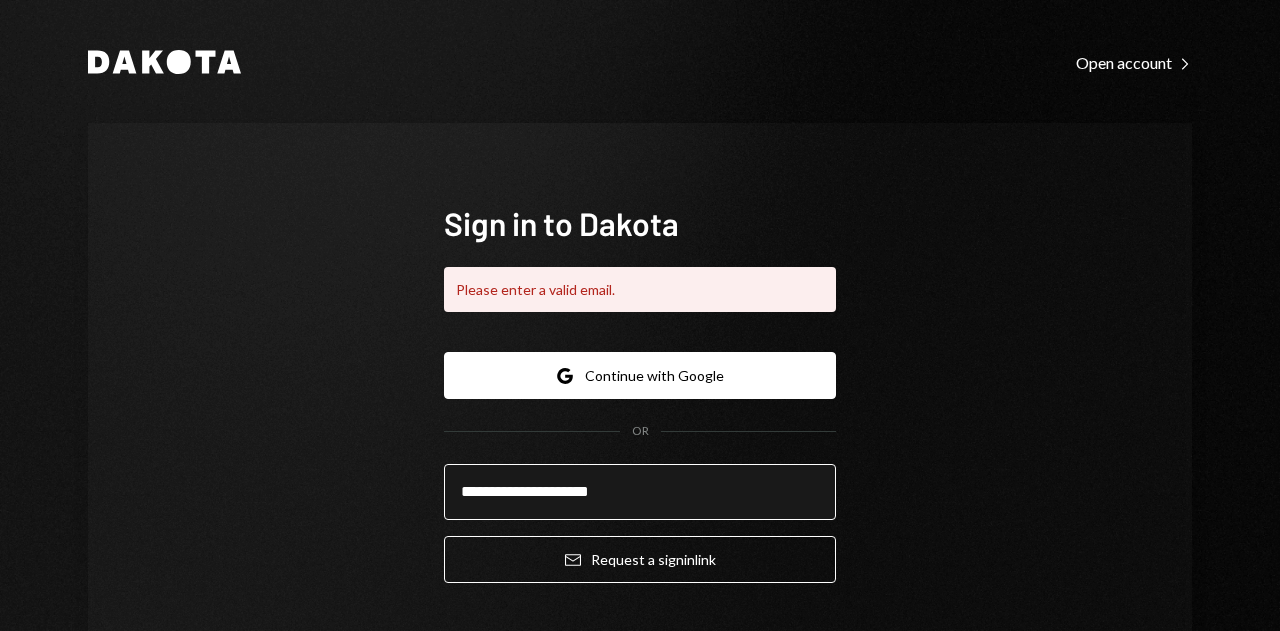 click on "**********" at bounding box center [640, 492] 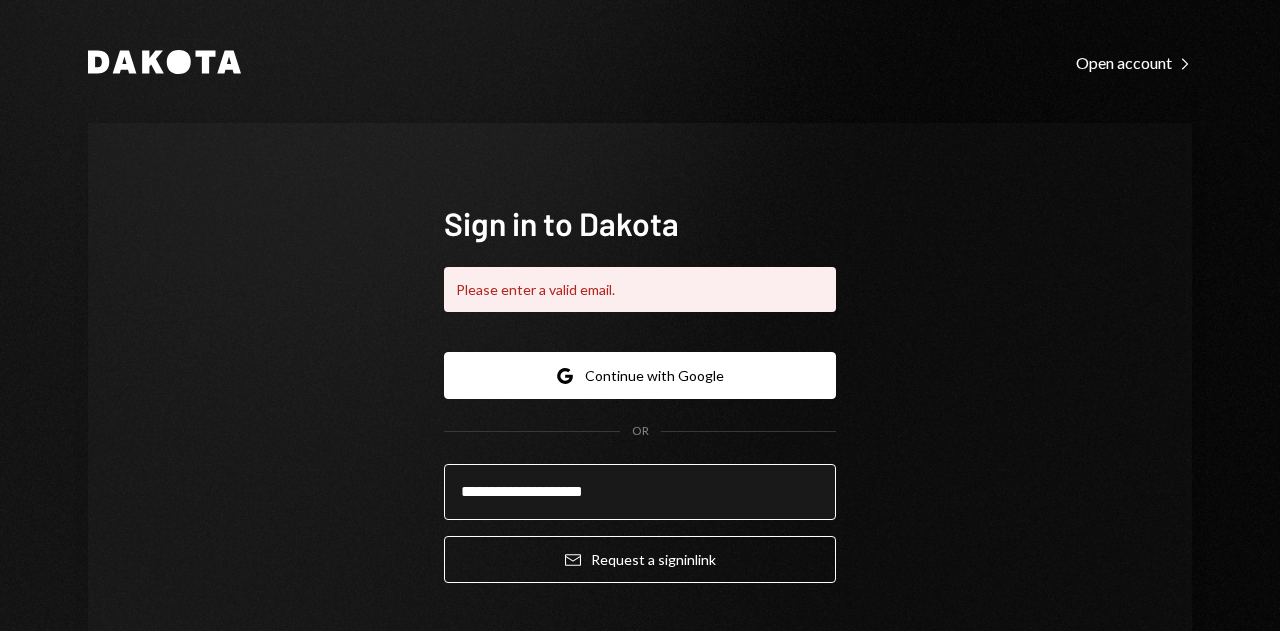 type on "**********" 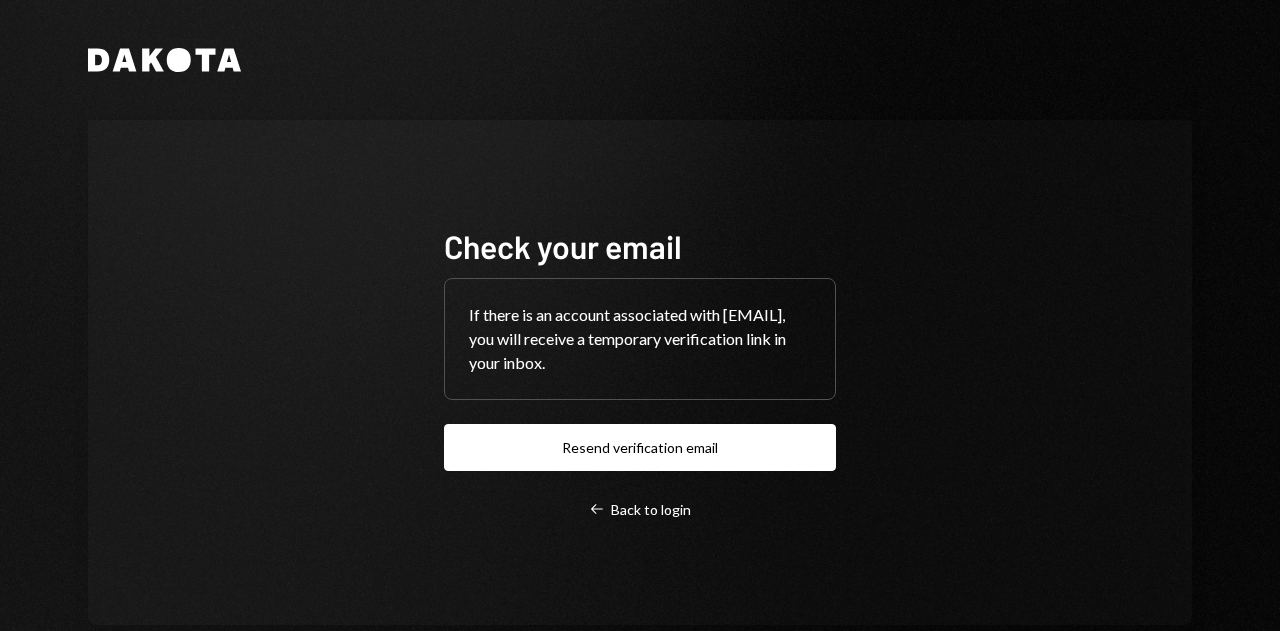click on "Check your email If there is an account associated with gerard@openworld.dev, you will
receive a temporary verification link in your inbox. Resend verification email Left Arrow Back to login" at bounding box center [640, 372] 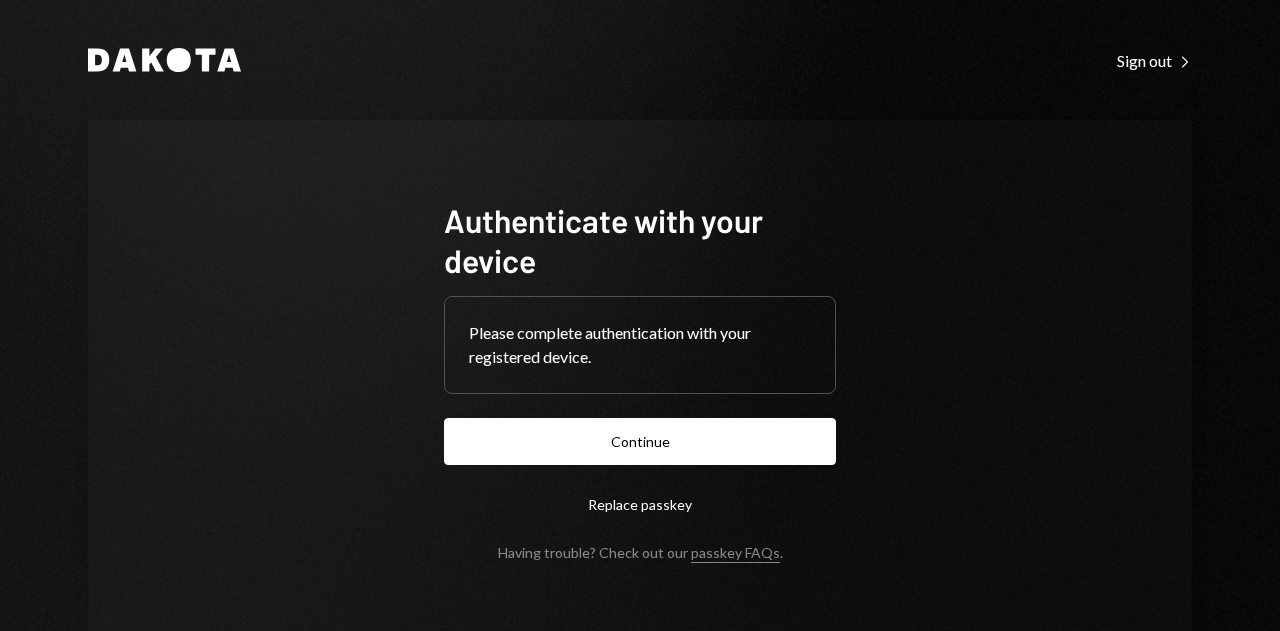 scroll, scrollTop: 0, scrollLeft: 0, axis: both 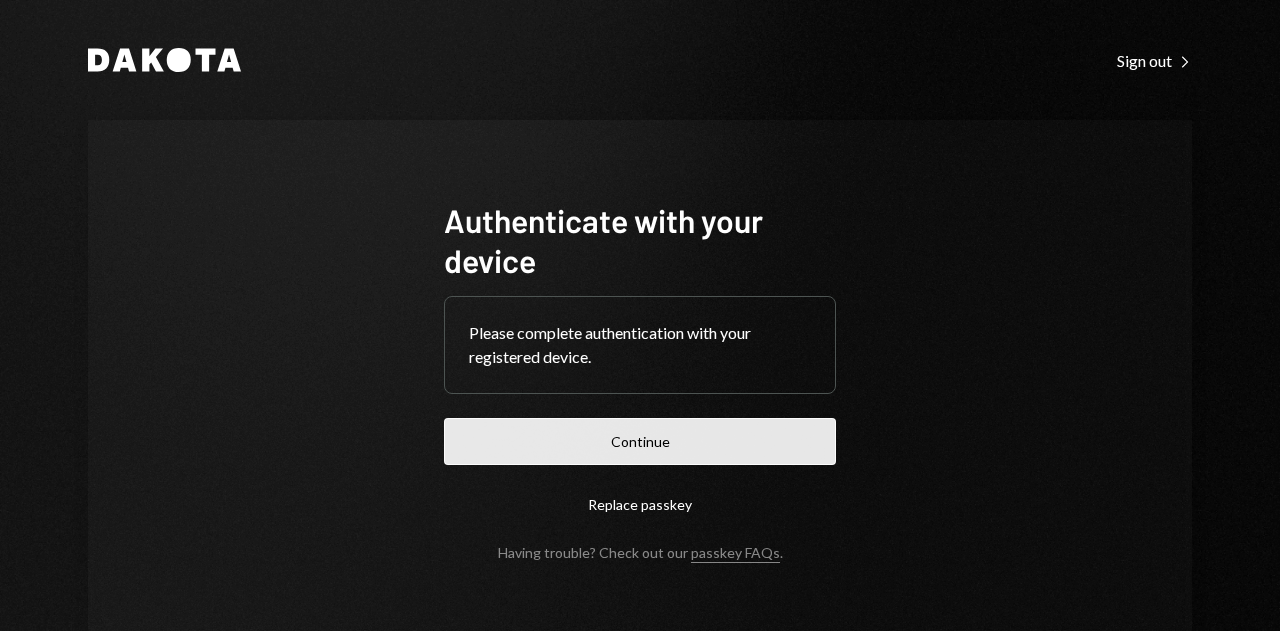 click on "Continue" at bounding box center (640, 441) 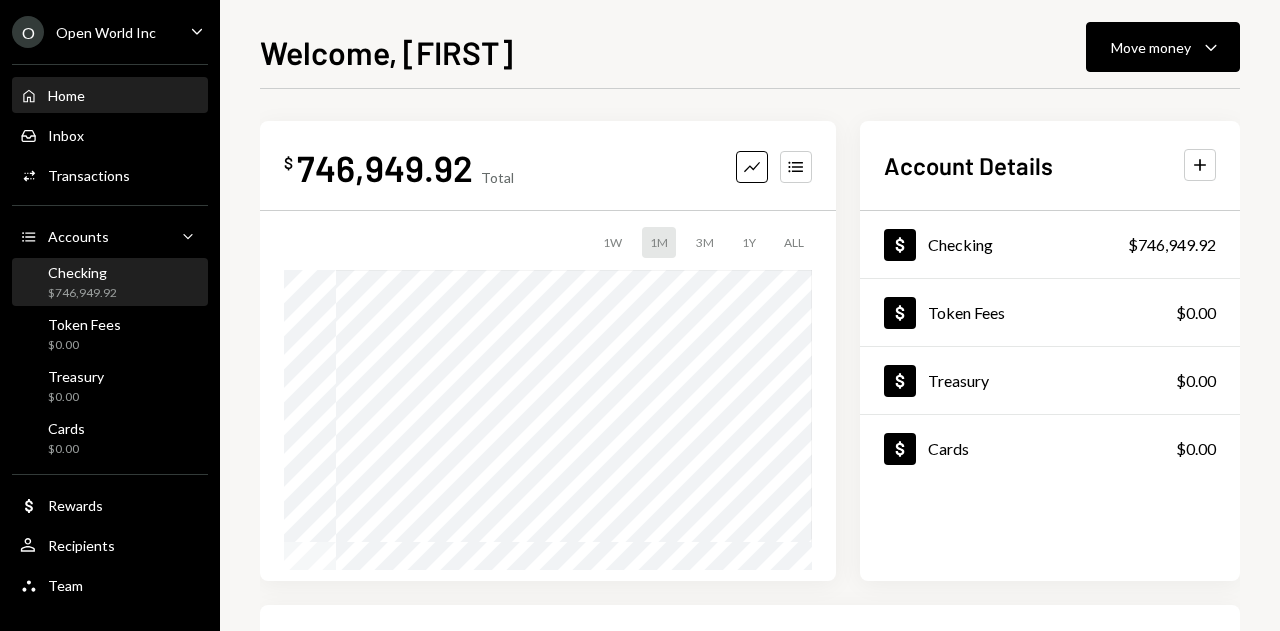 click on "Checking $746,949.92" at bounding box center (110, 283) 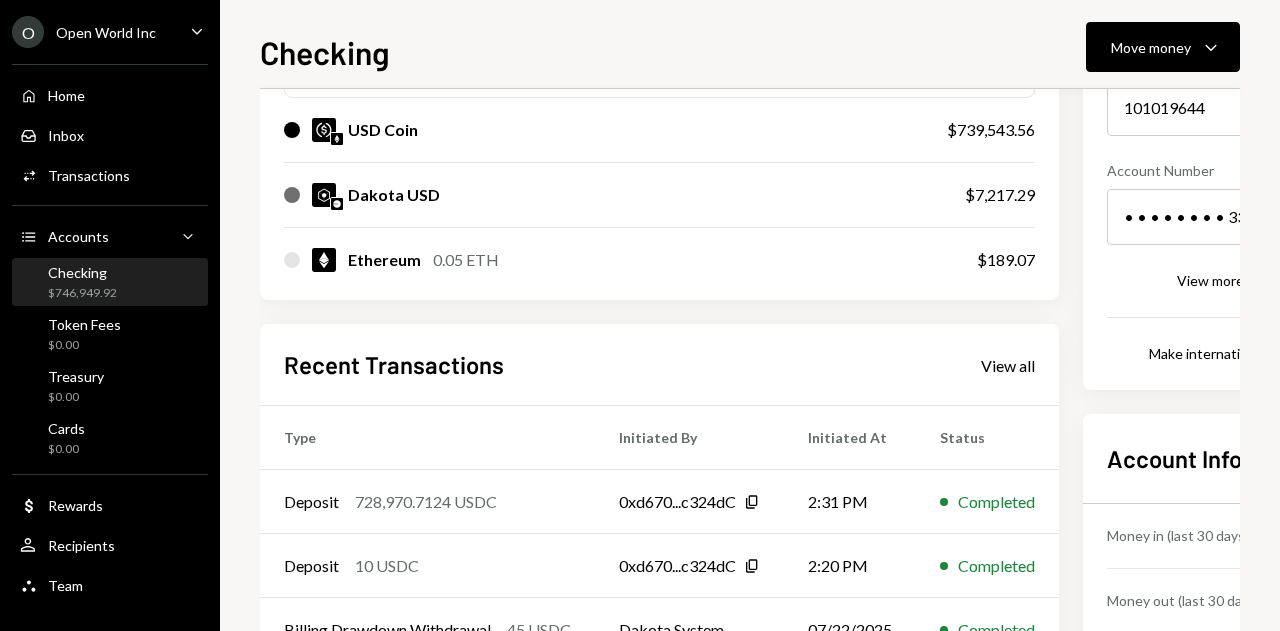scroll, scrollTop: 253, scrollLeft: 0, axis: vertical 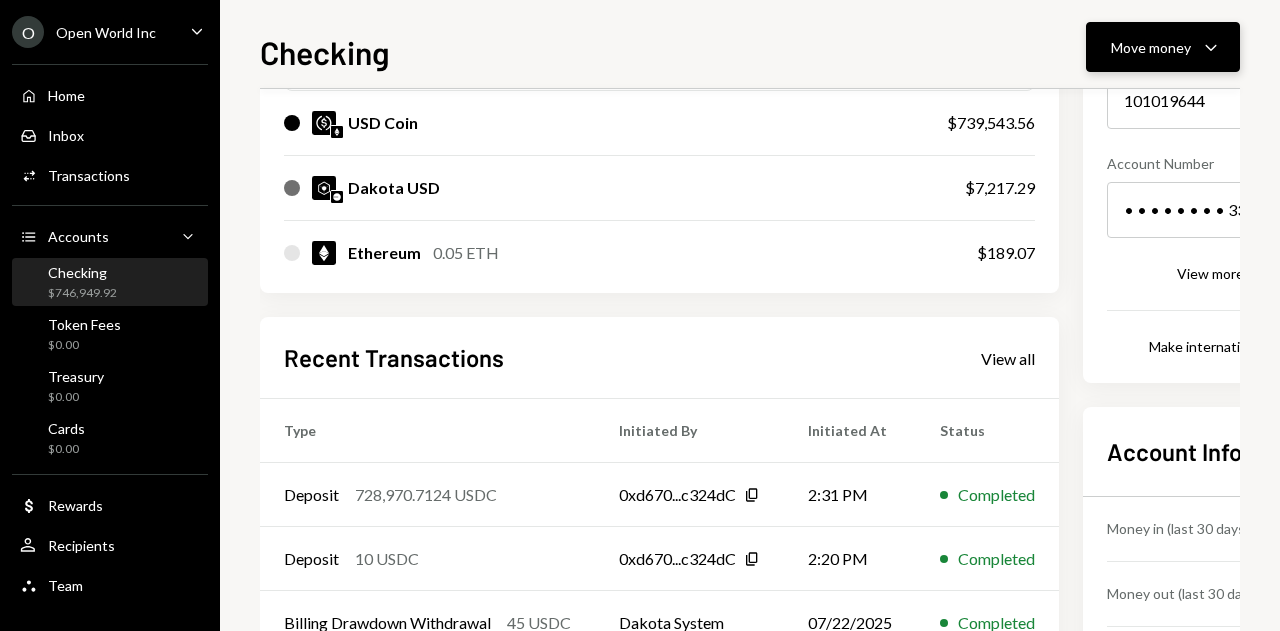 click on "Move money" at bounding box center (1151, 47) 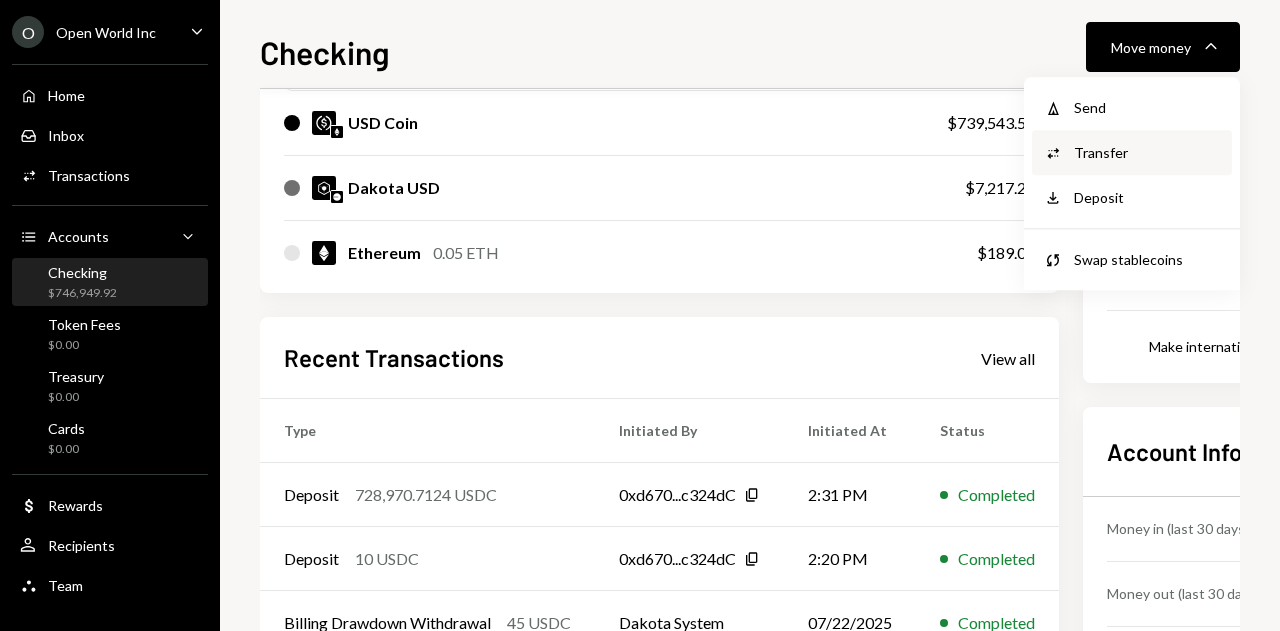 click on "Transfer" at bounding box center (1147, 152) 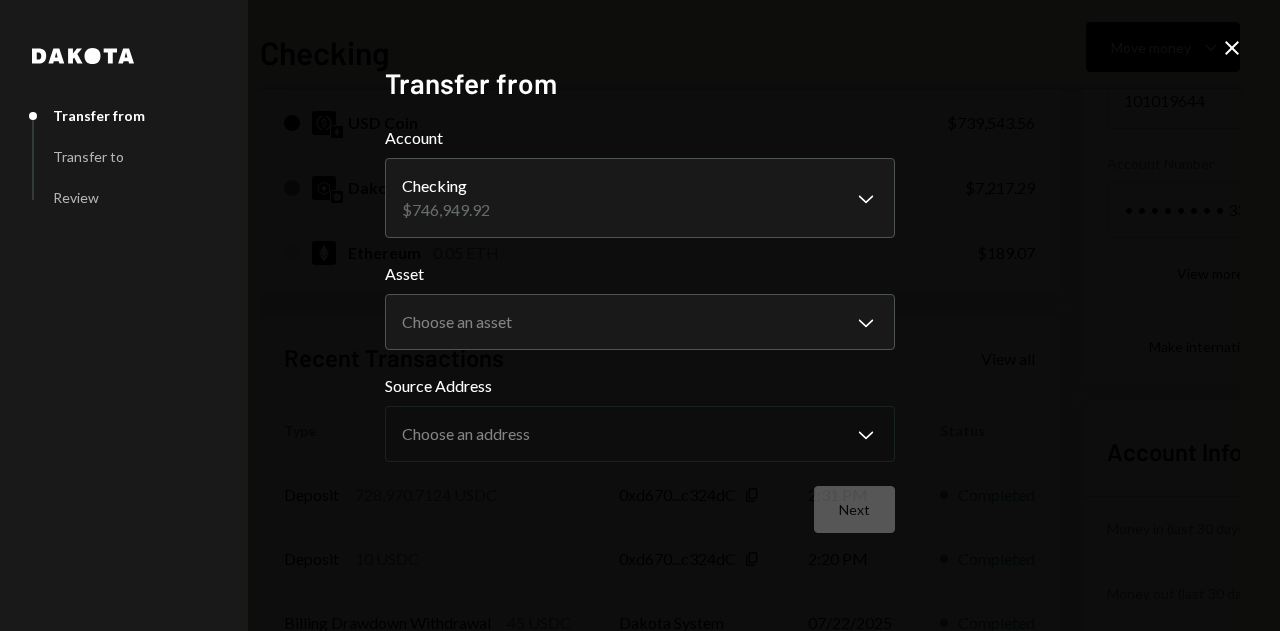 click on "**********" at bounding box center (640, 329) 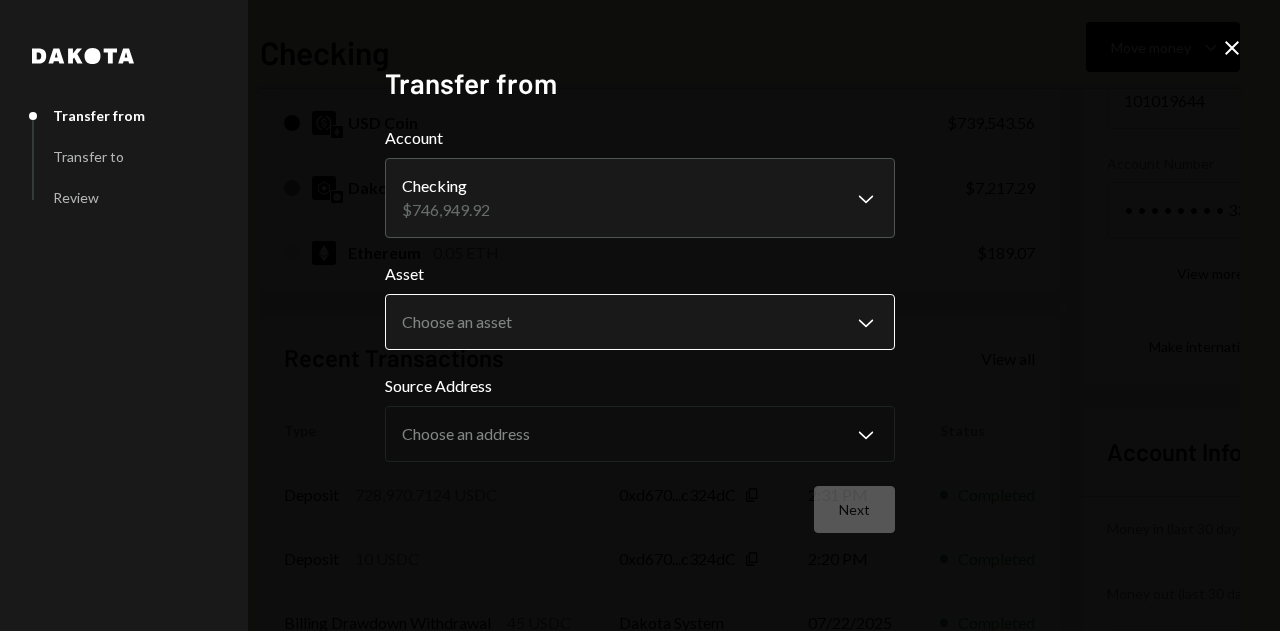 click on "O Open World Inc Caret Down Home Home Inbox Inbox Activities Transactions Accounts Accounts Caret Down Checking ******* Token Fees $0.00 Treasury $0.00 Cards $0.00 Dollar Rewards User Recipients Team Team Checking Move money Caret Down Overview Security Settings My balance $ ******* USDC USD Coin ******* Dakota USD ******* Ethereum 0.05  ETH $189.07 Recent Transactions View all Type Initiated By Initiated At Status Deposit 728,970.7124  USDC 0xd670...c324dC Copy 2:31 PM Completed Deposit 10  USDC 0xd670...c324dC Copy 2:20 PM Completed Billing Drawdown Withdrawal 45  USDC Dakota System 07/22/2025 Completed Reward Earning $52.85 Dakota System 07/17/2025 Completed Withdrawal 14,219.59  USDC [FIRST] [LAST] 07/03/2025 Completed Account Details Routing Number 101019644 Copy Account Number • • • • • • • •  3338 Show Copy View more details Right Arrow Make international deposit Right Arrow Account Information Money in (last 30 days) Up Right Arrow ******* Money out (last 30 days)" at bounding box center [640, 315] 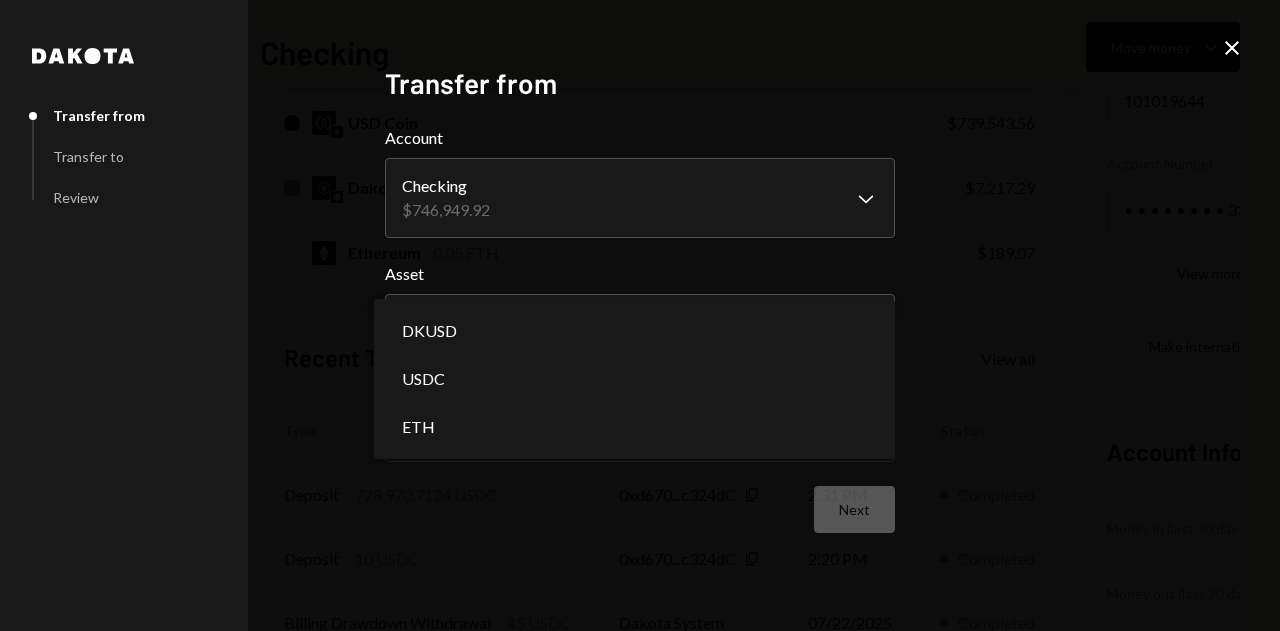click on "Close" 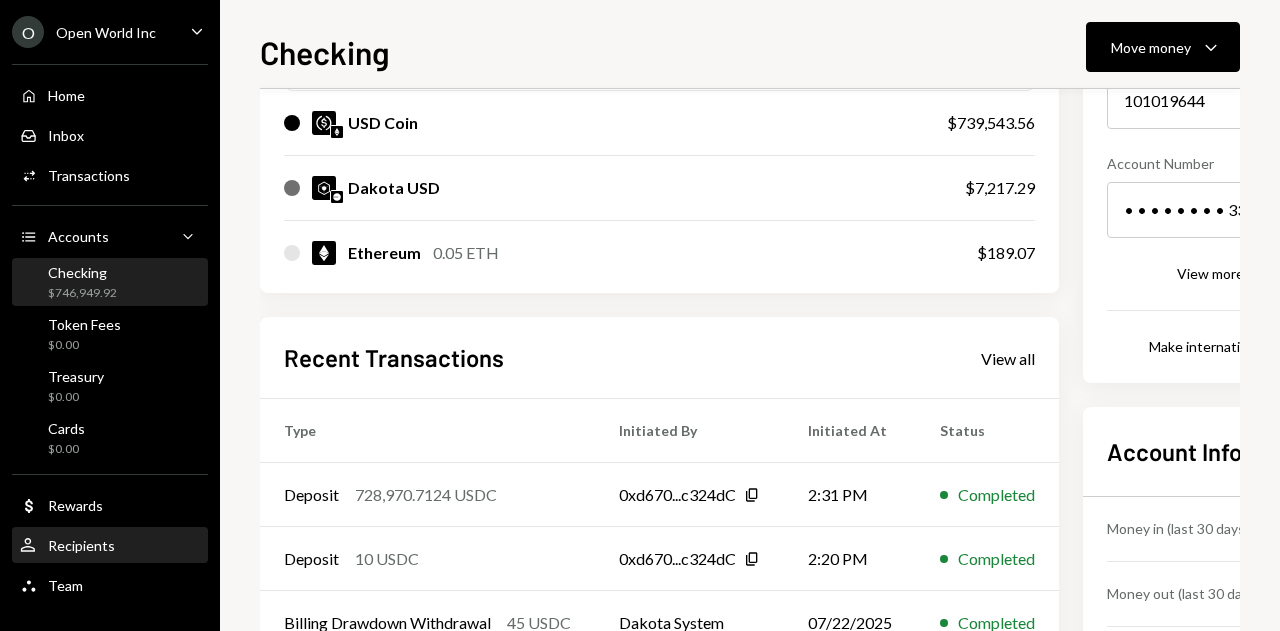 click on "User Recipients" at bounding box center [110, 546] 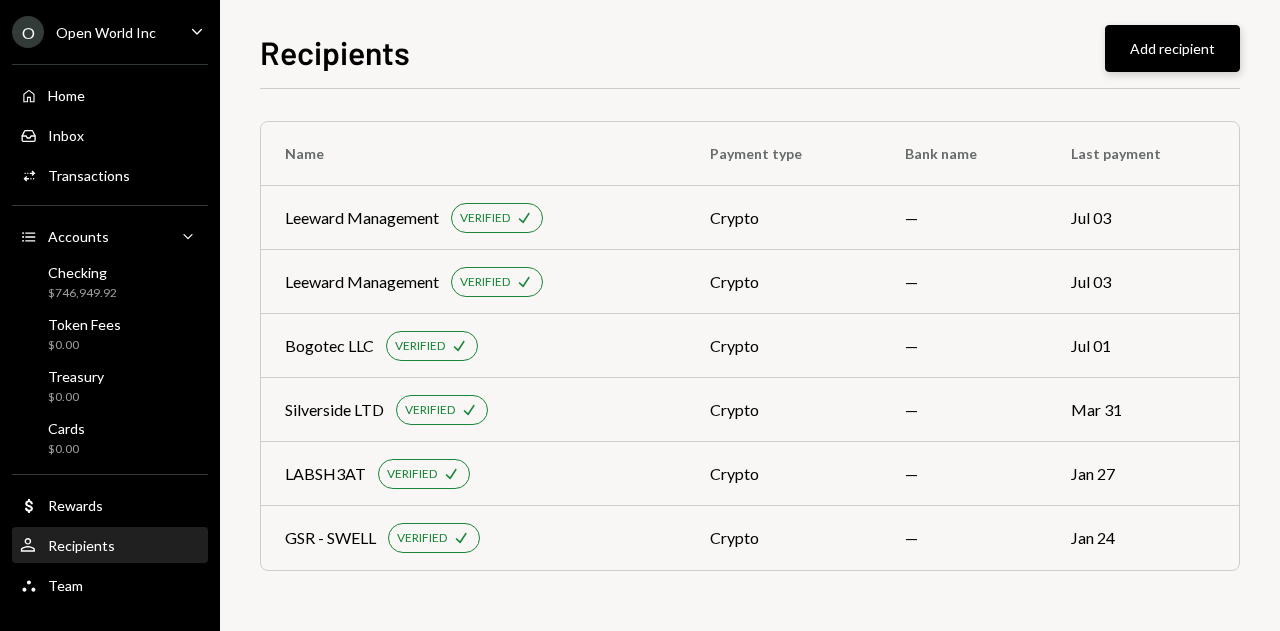 click on "Add recipient" at bounding box center (1172, 48) 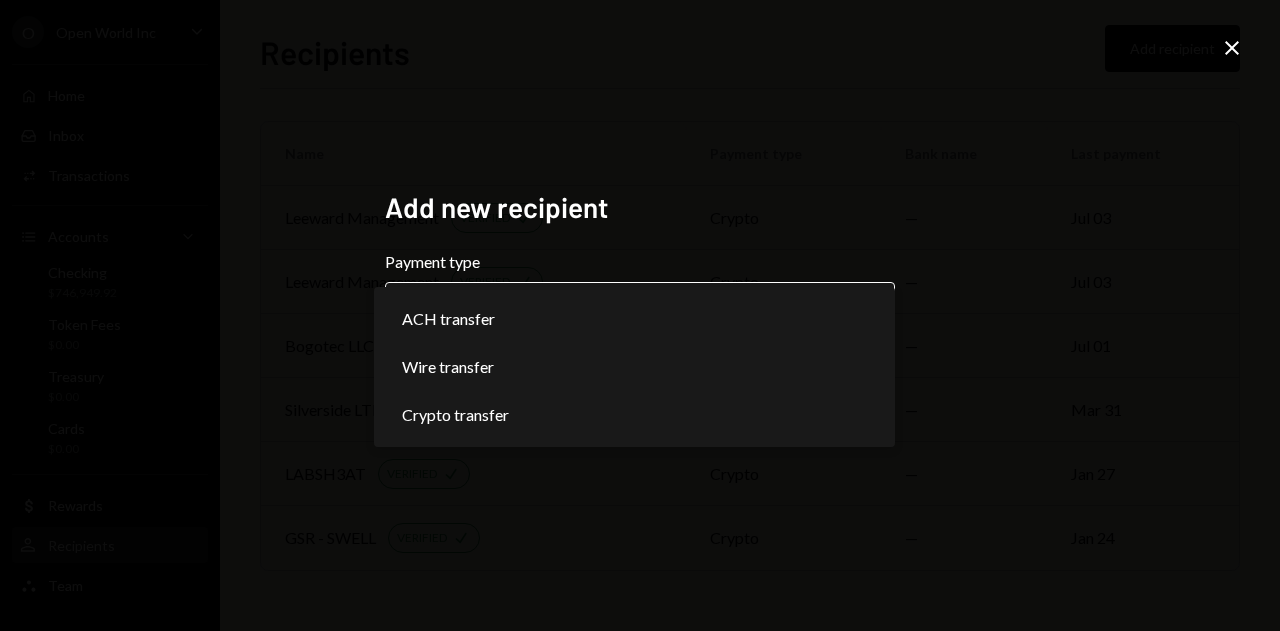 click on "**********" at bounding box center (640, 315) 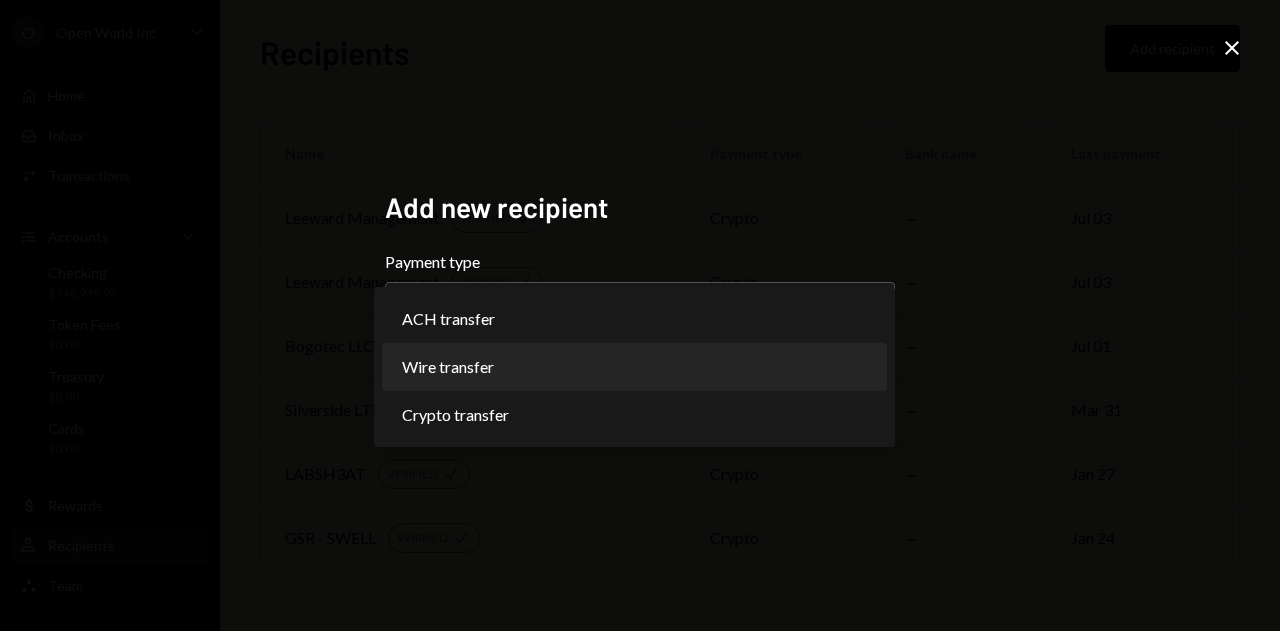 select on "****" 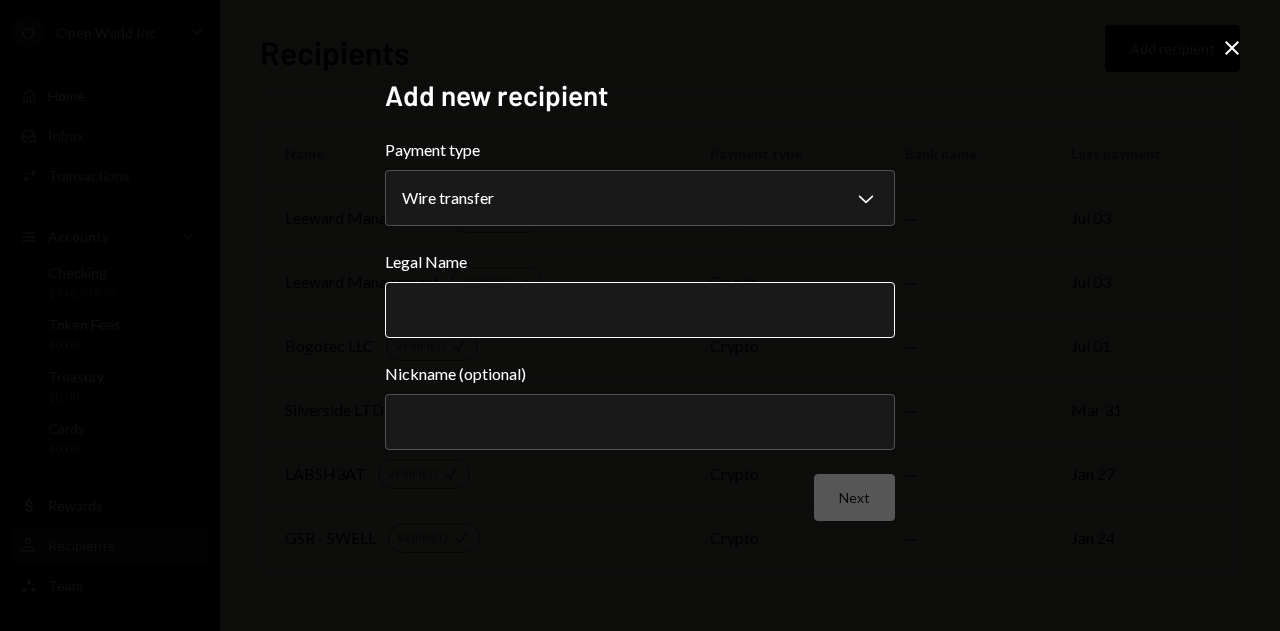 click on "Legal Name" at bounding box center [640, 310] 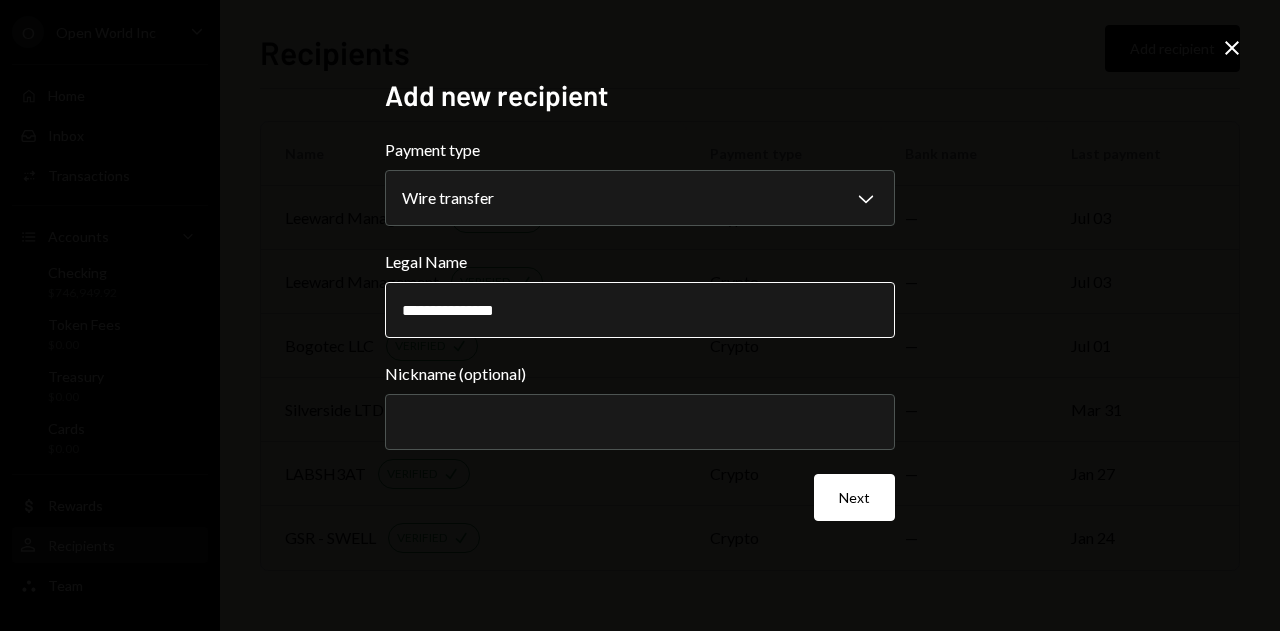 type on "**********" 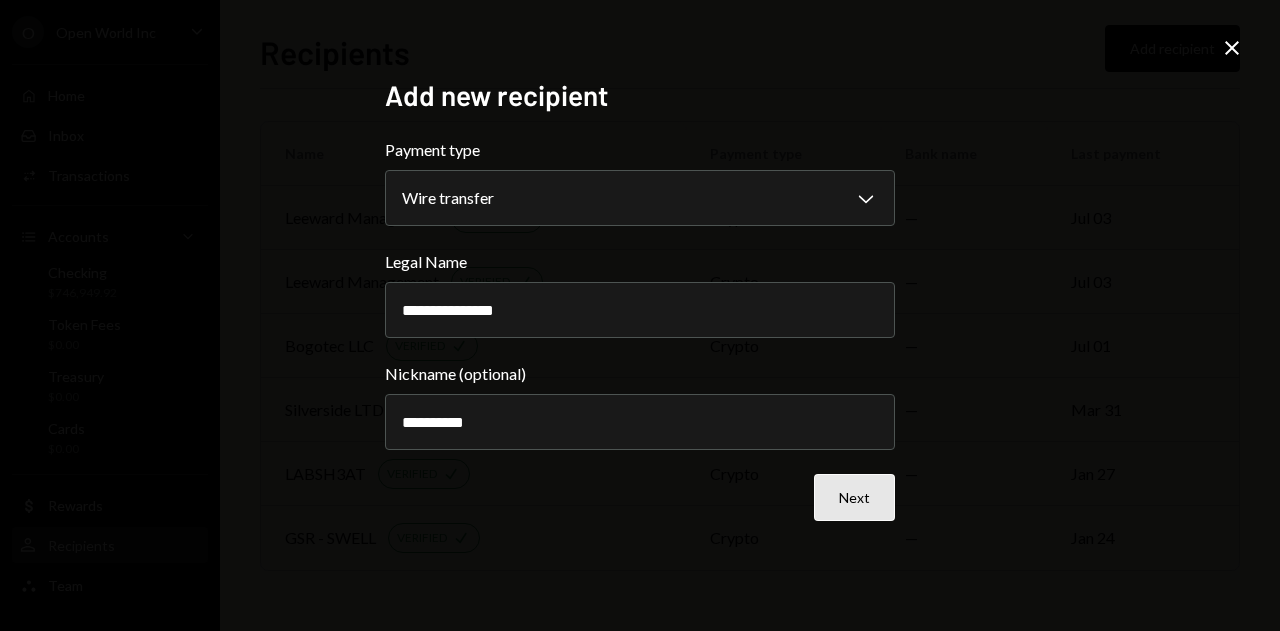 type on "**********" 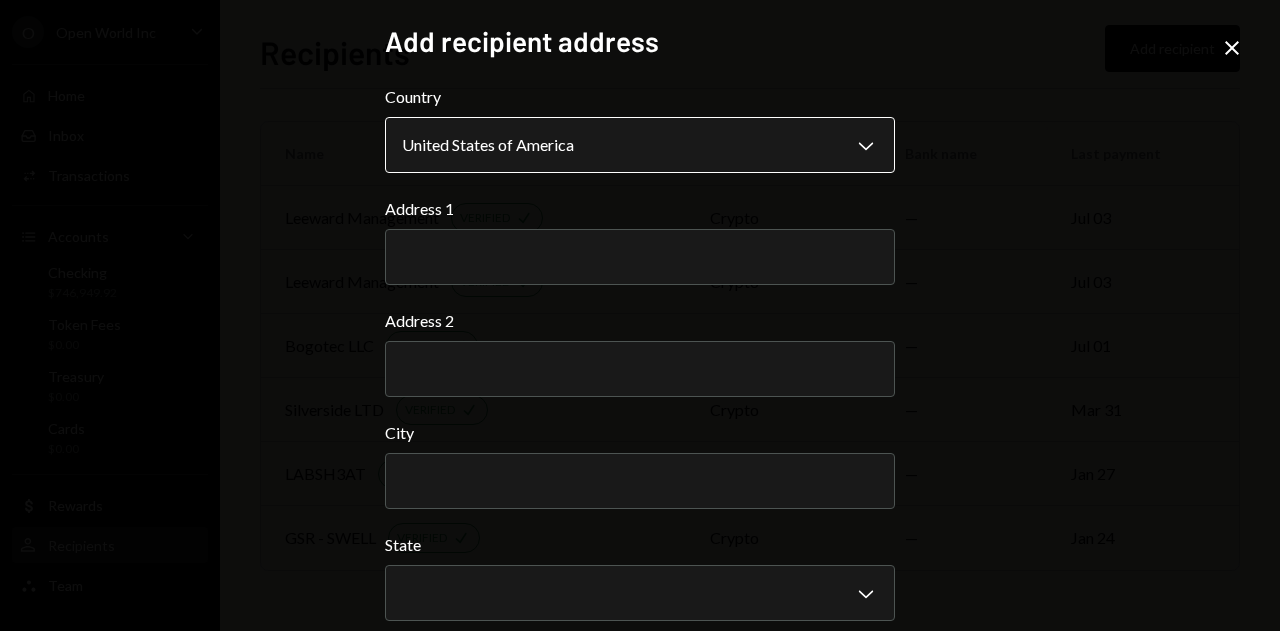 click on "**********" at bounding box center [640, 315] 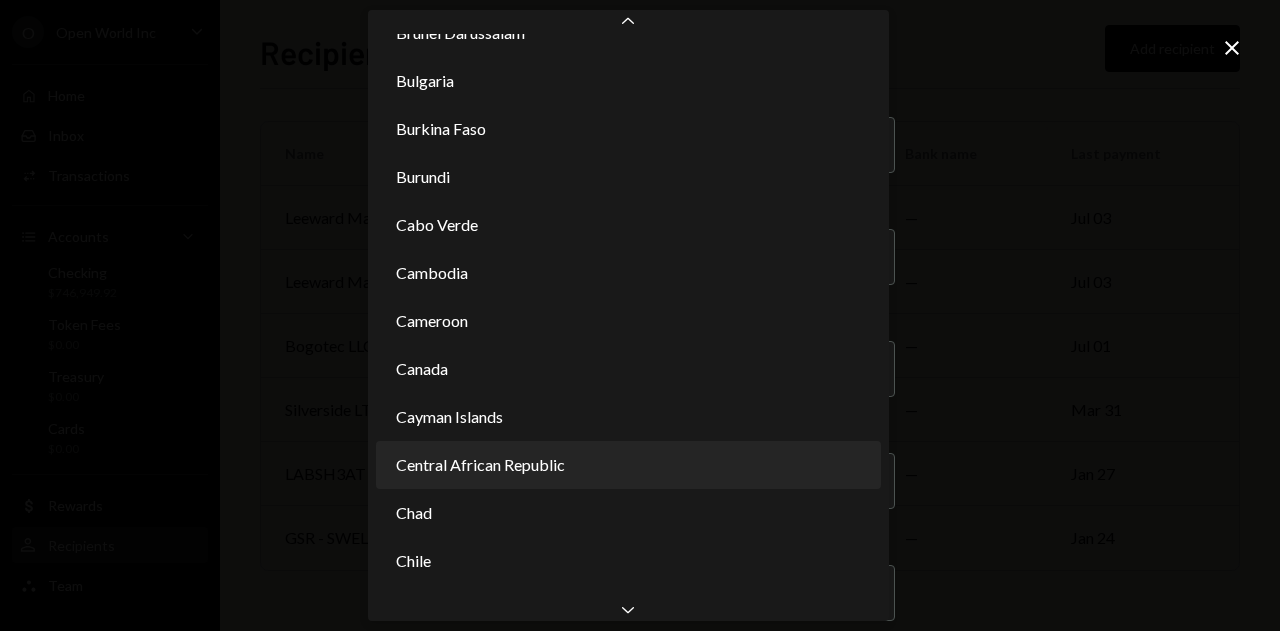 scroll, scrollTop: 1617, scrollLeft: 0, axis: vertical 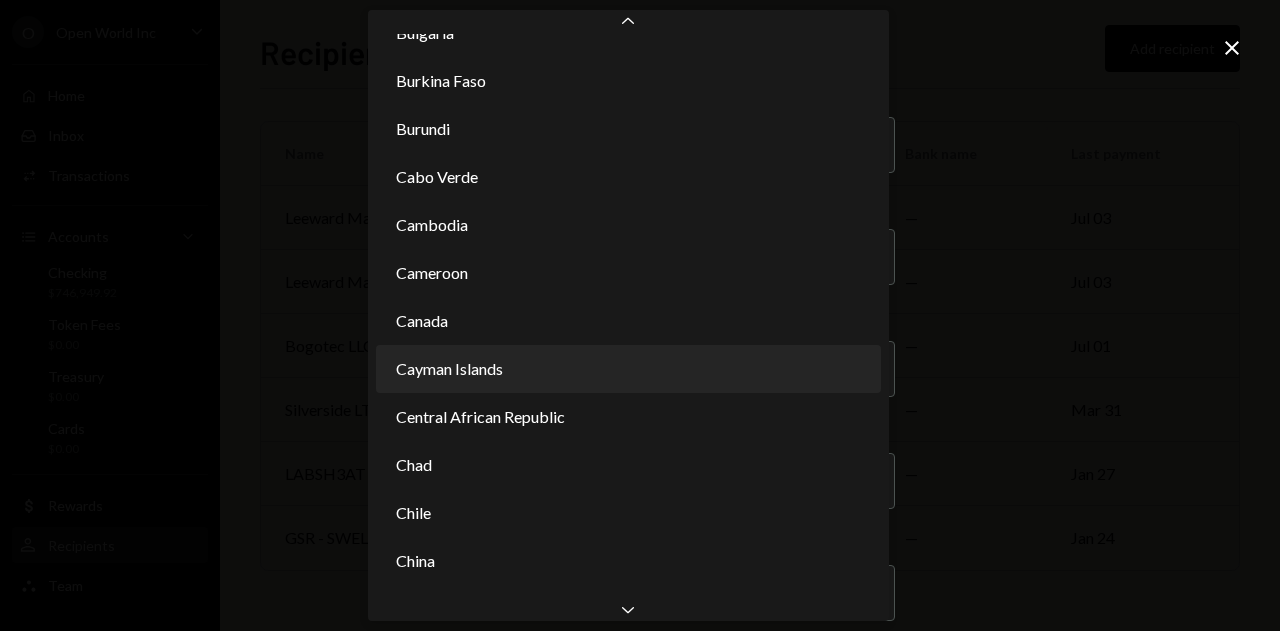 select on "***" 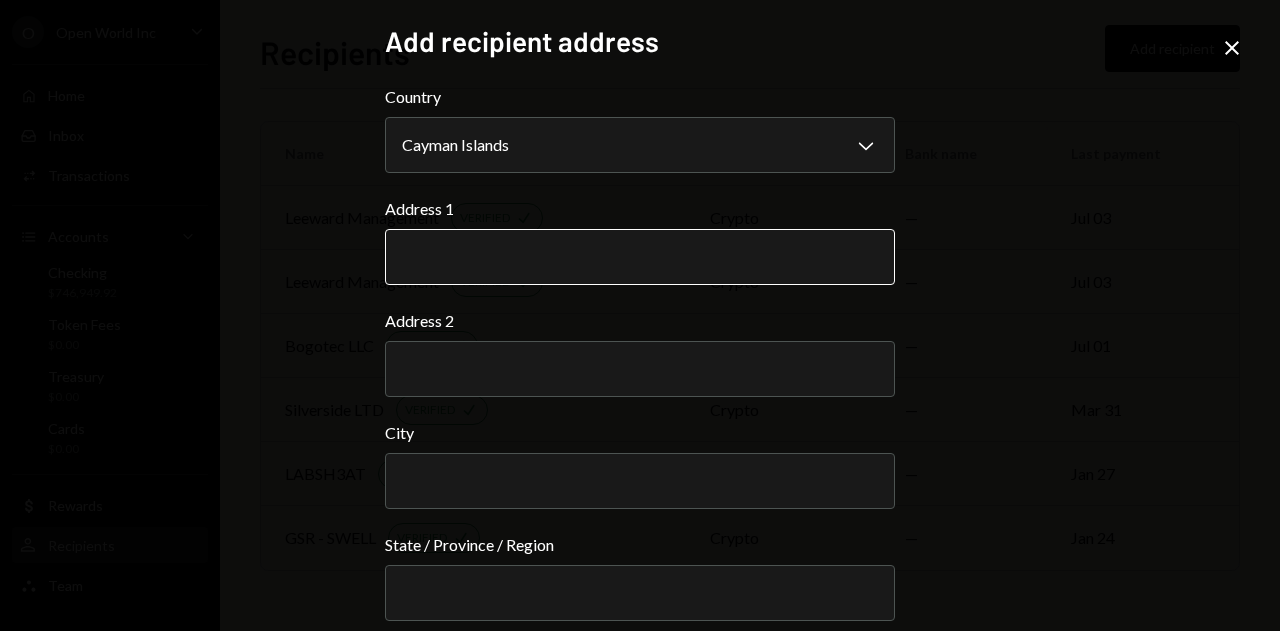 click on "Address 1" at bounding box center [640, 257] 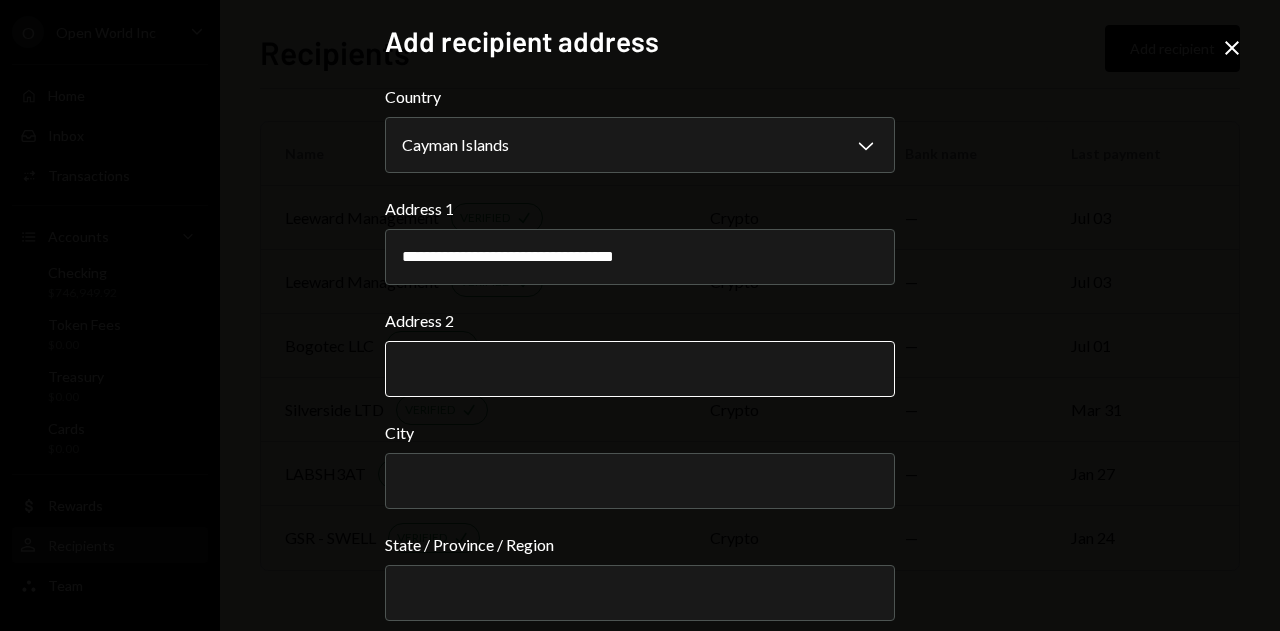 drag, startPoint x: 514, startPoint y: 264, endPoint x: 748, endPoint y: 357, distance: 251.8035 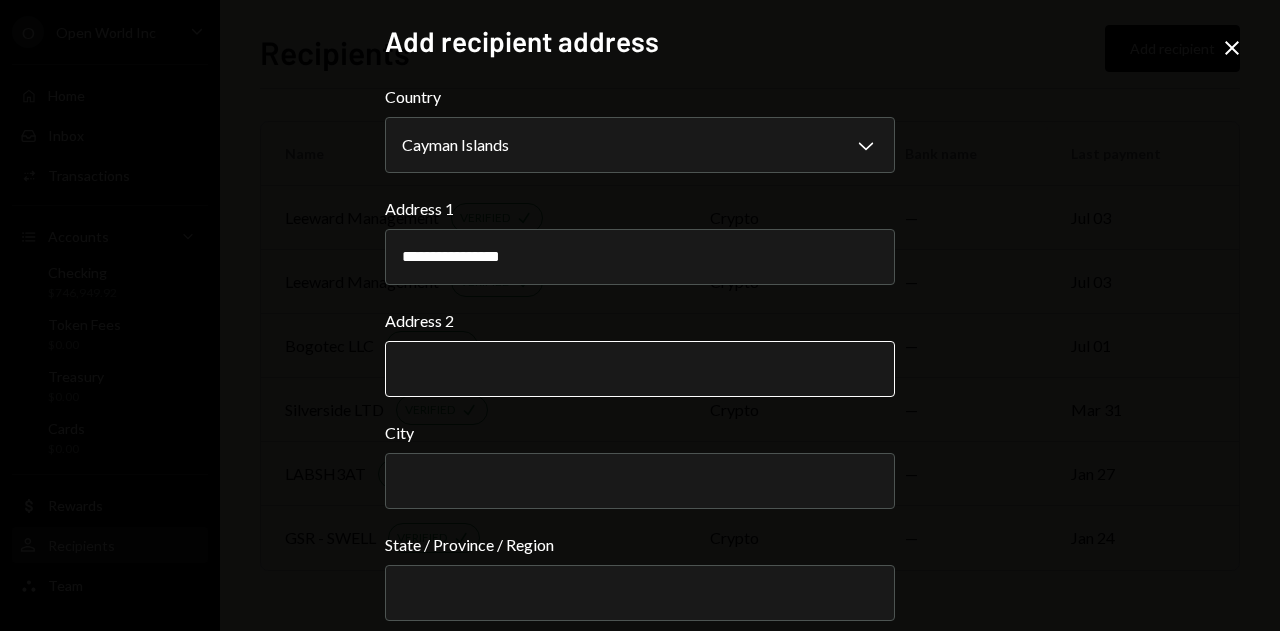 type on "**********" 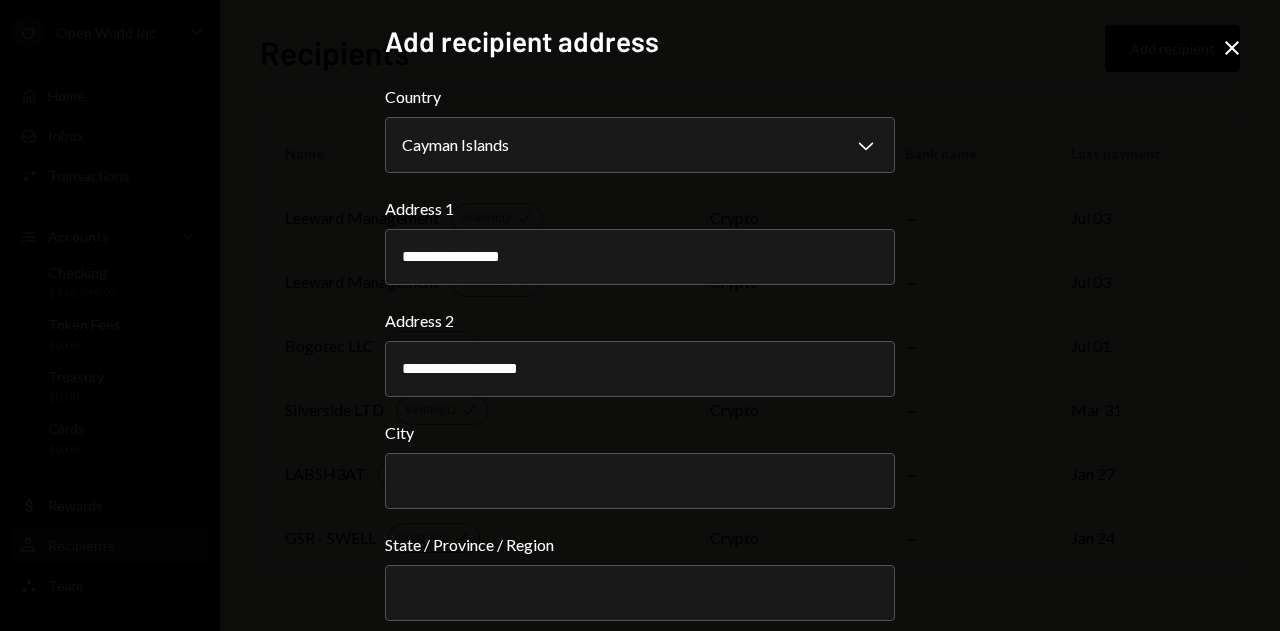 drag, startPoint x: 405, startPoint y: 370, endPoint x: 315, endPoint y: 366, distance: 90.088844 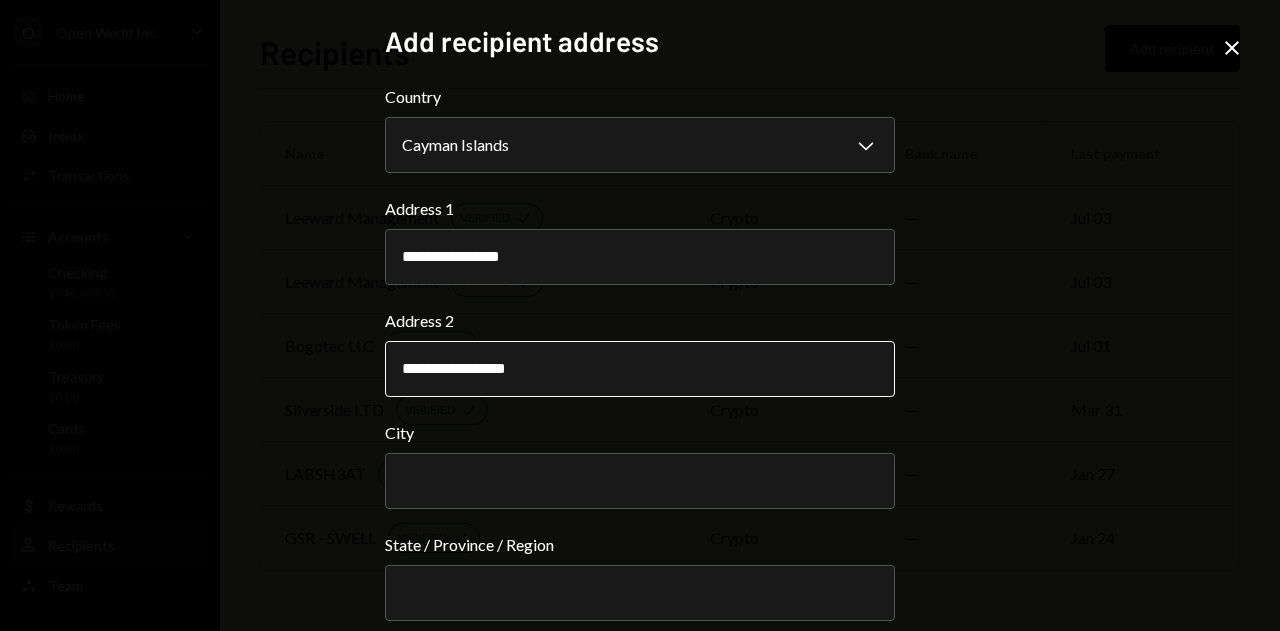 click on "**********" at bounding box center [640, 369] 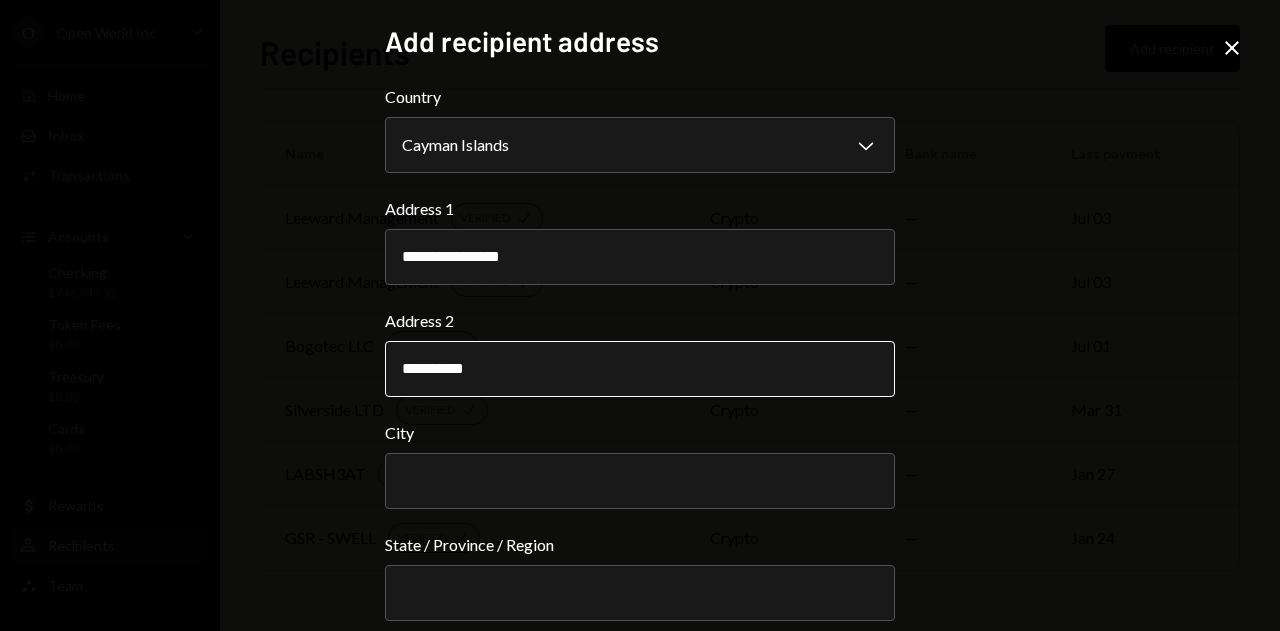 type on "**********" 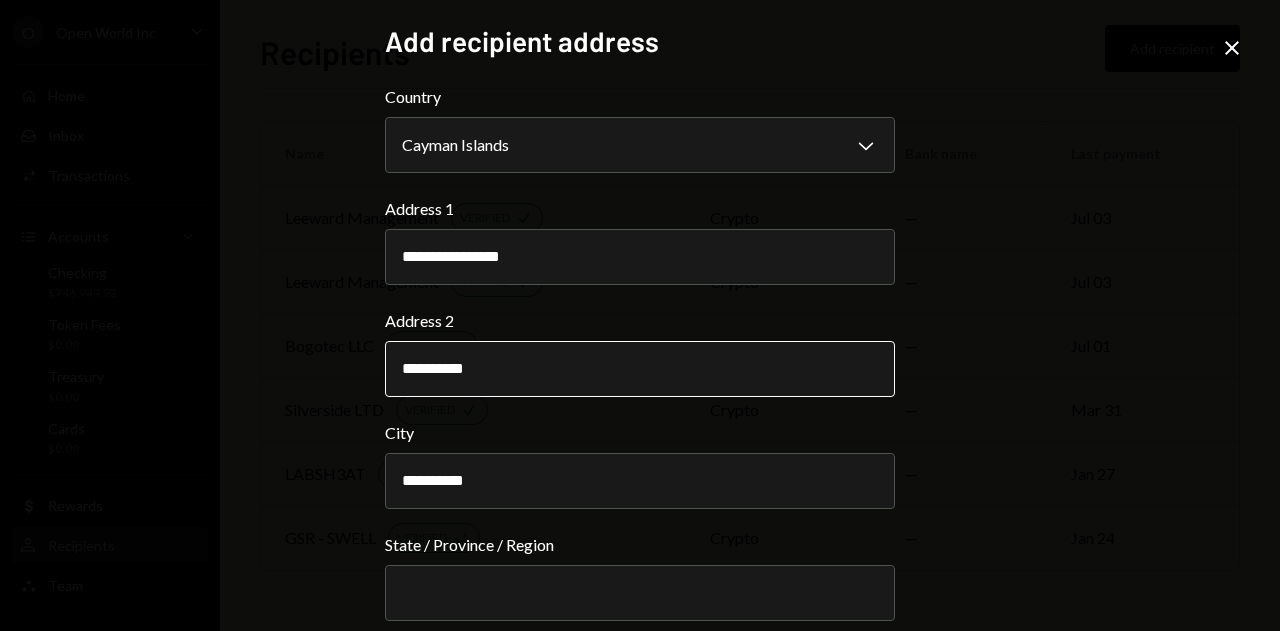 type on "**********" 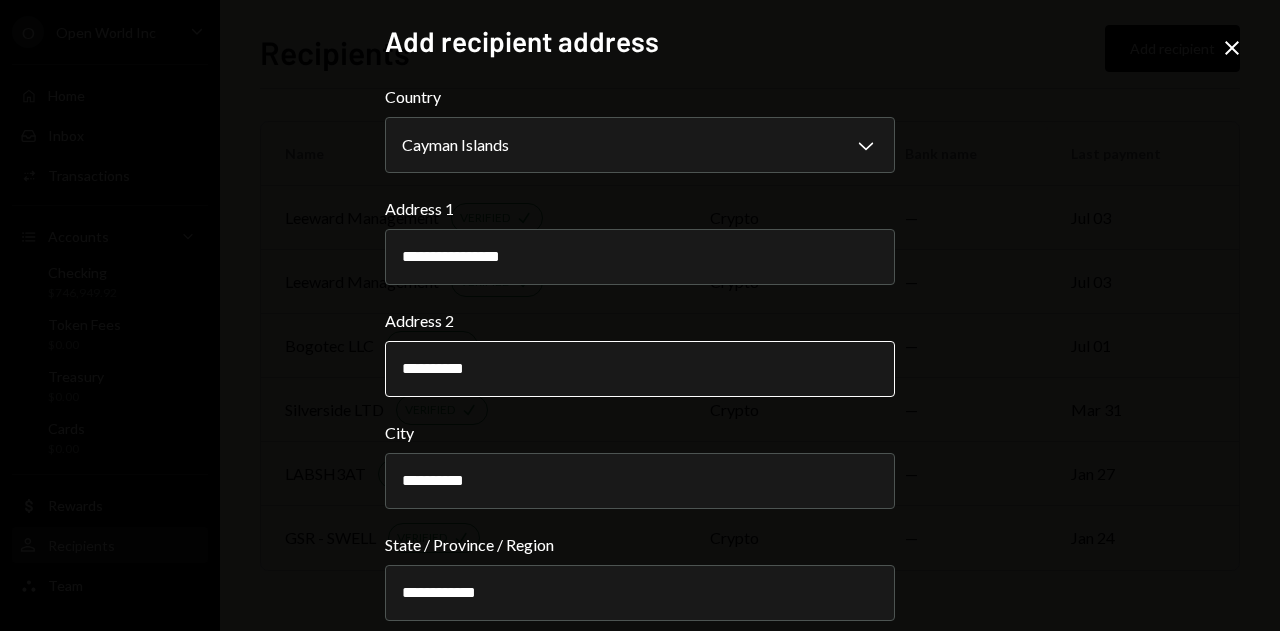 scroll, scrollTop: 203, scrollLeft: 0, axis: vertical 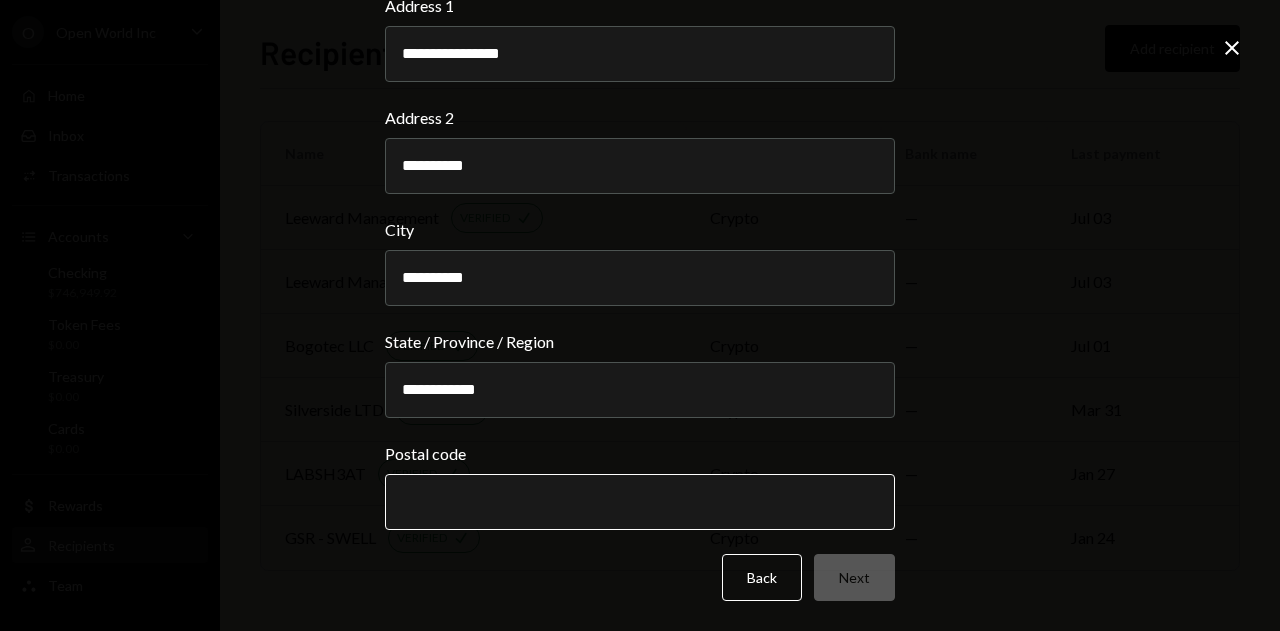 type on "**********" 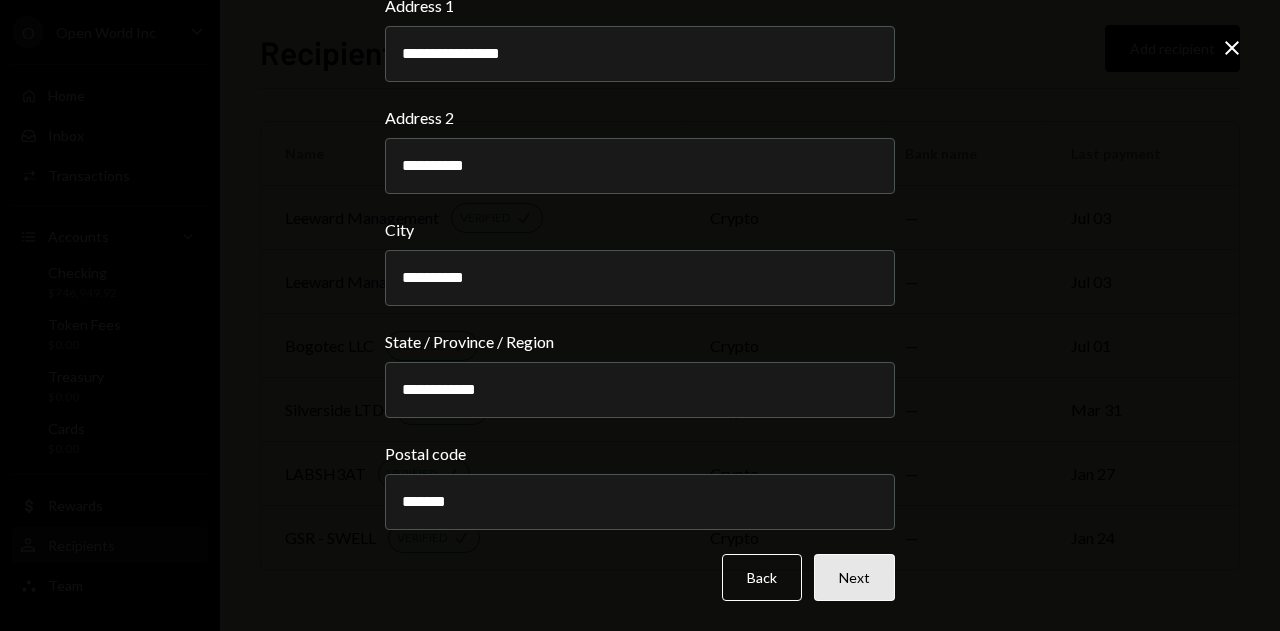 type on "*******" 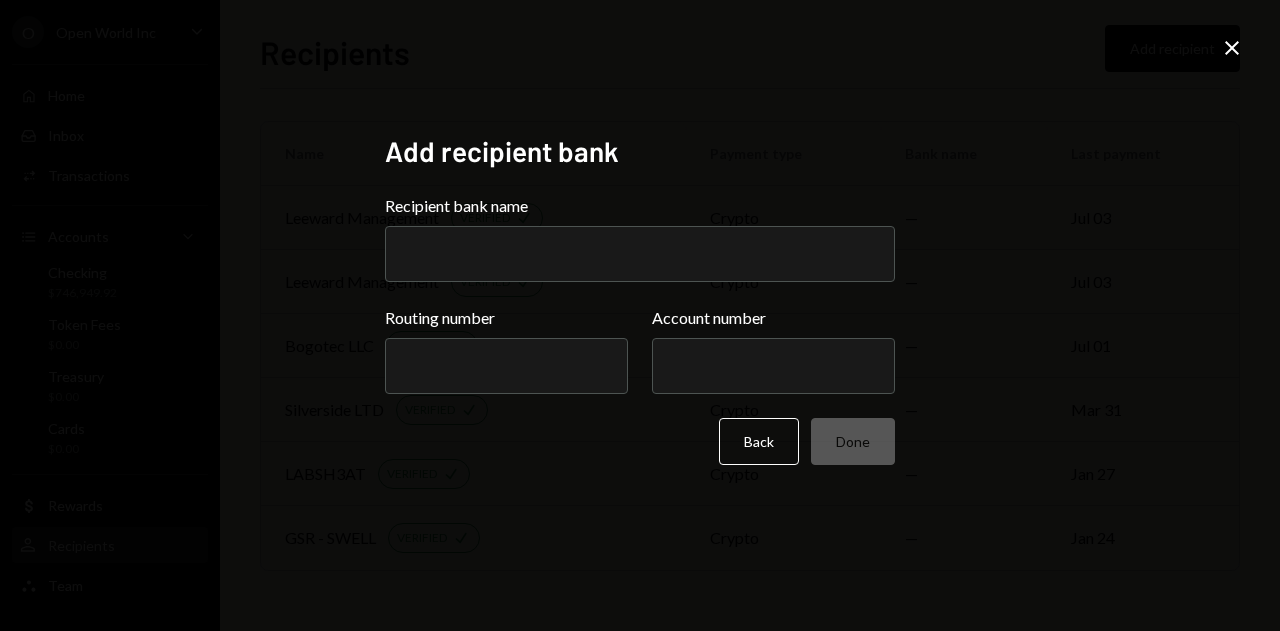 scroll, scrollTop: 0, scrollLeft: 0, axis: both 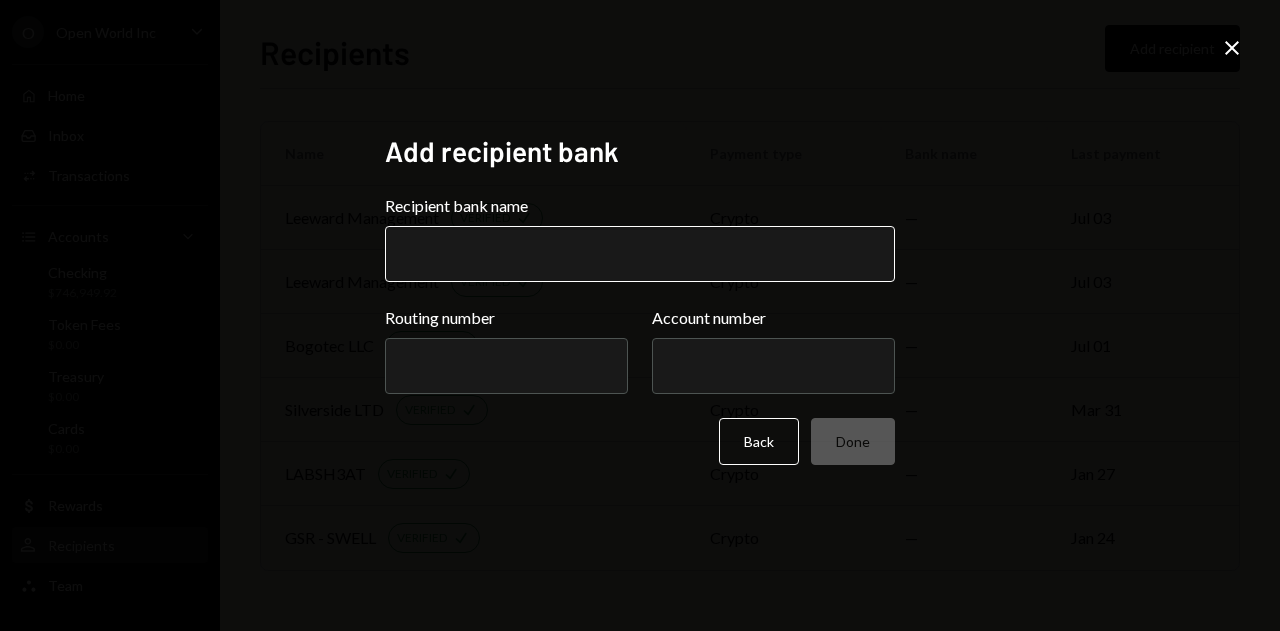 click on "Recipient bank name" at bounding box center (640, 254) 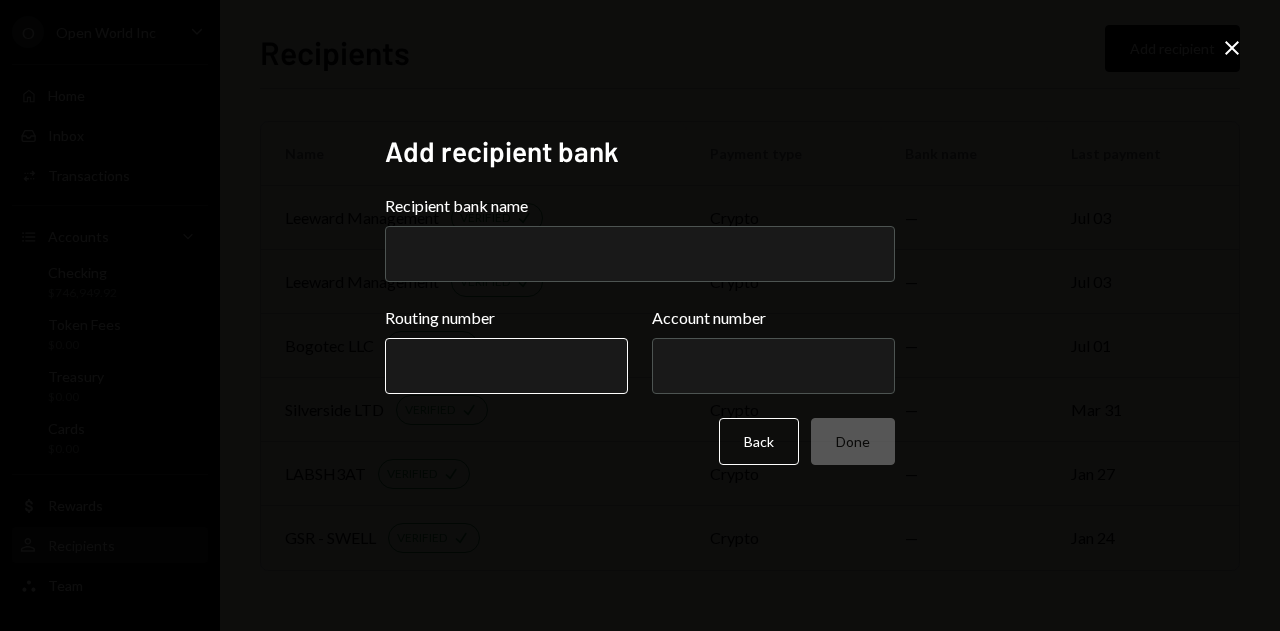 click on "Routing number" at bounding box center [506, 366] 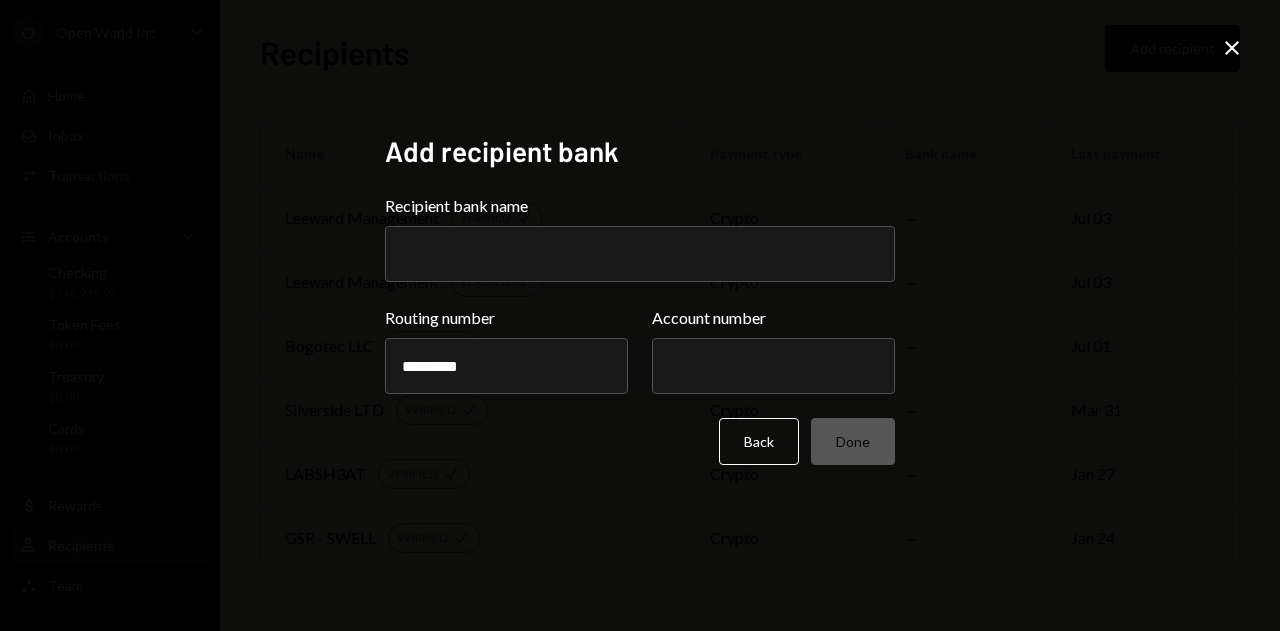 type on "*********" 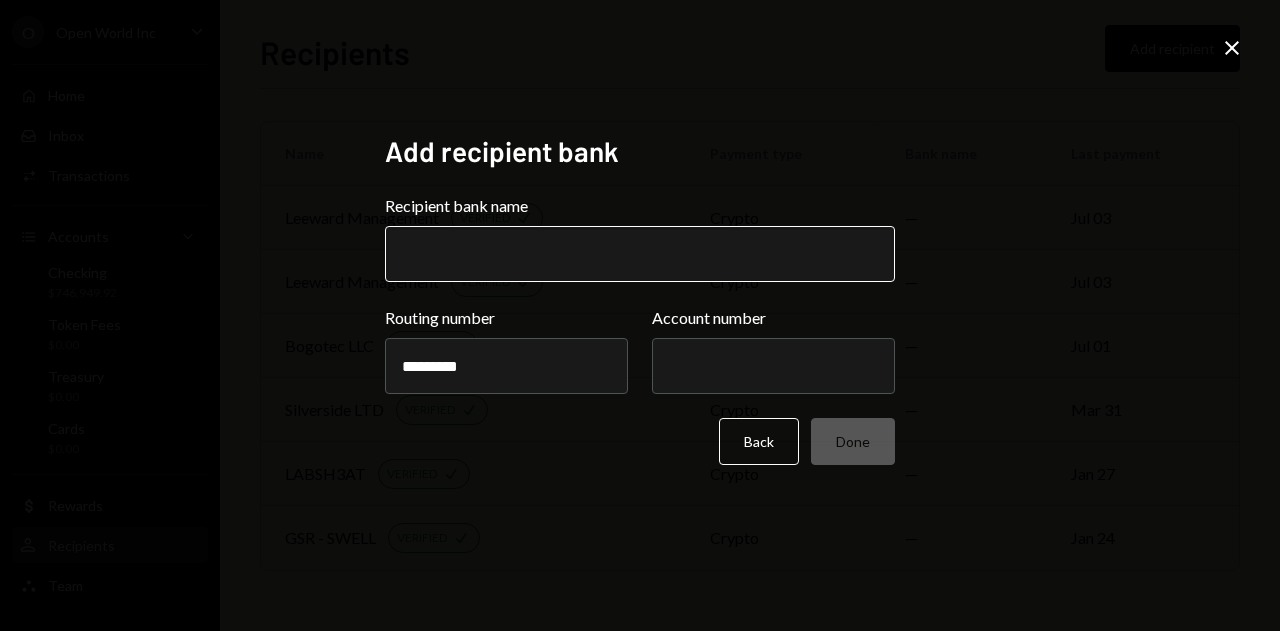 click on "Recipient bank name" at bounding box center [640, 254] 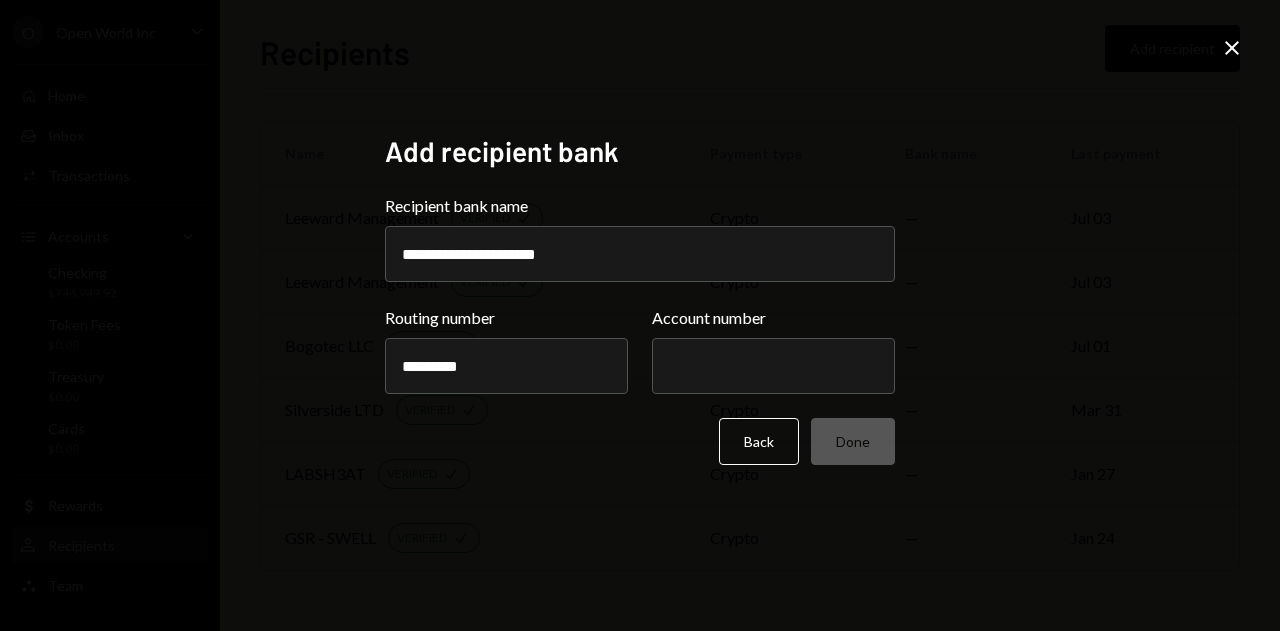 type on "**********" 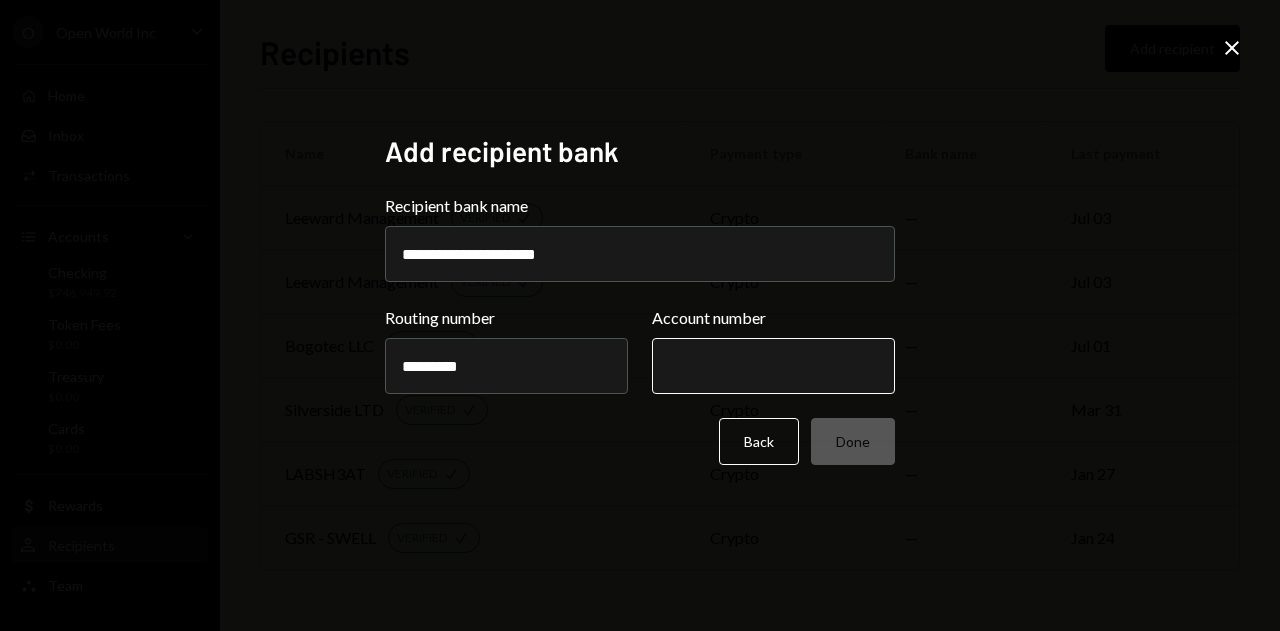 click on "Account number" at bounding box center [773, 366] 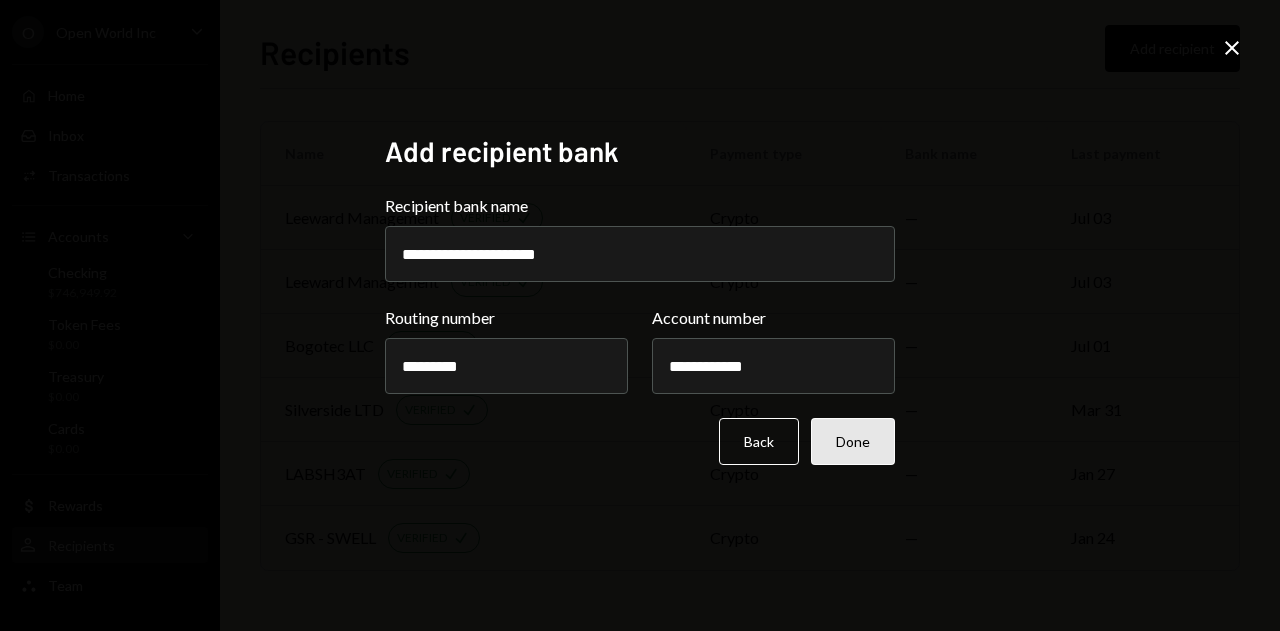 type on "**********" 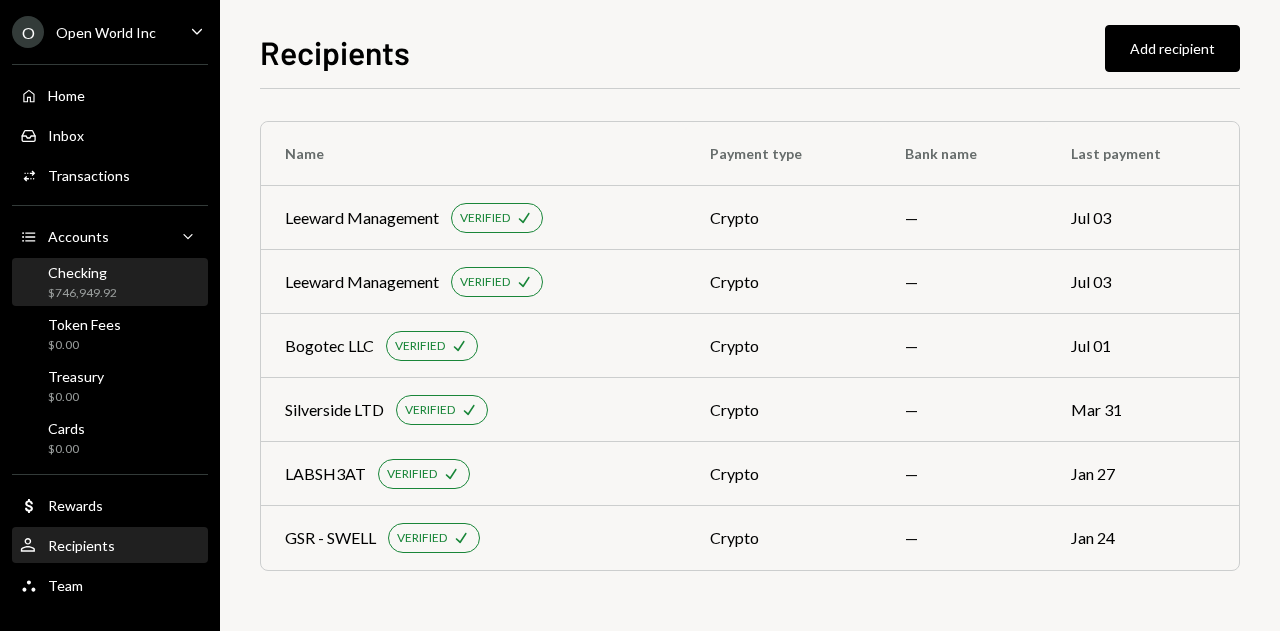 click on "Checking $746,949.92" at bounding box center [110, 283] 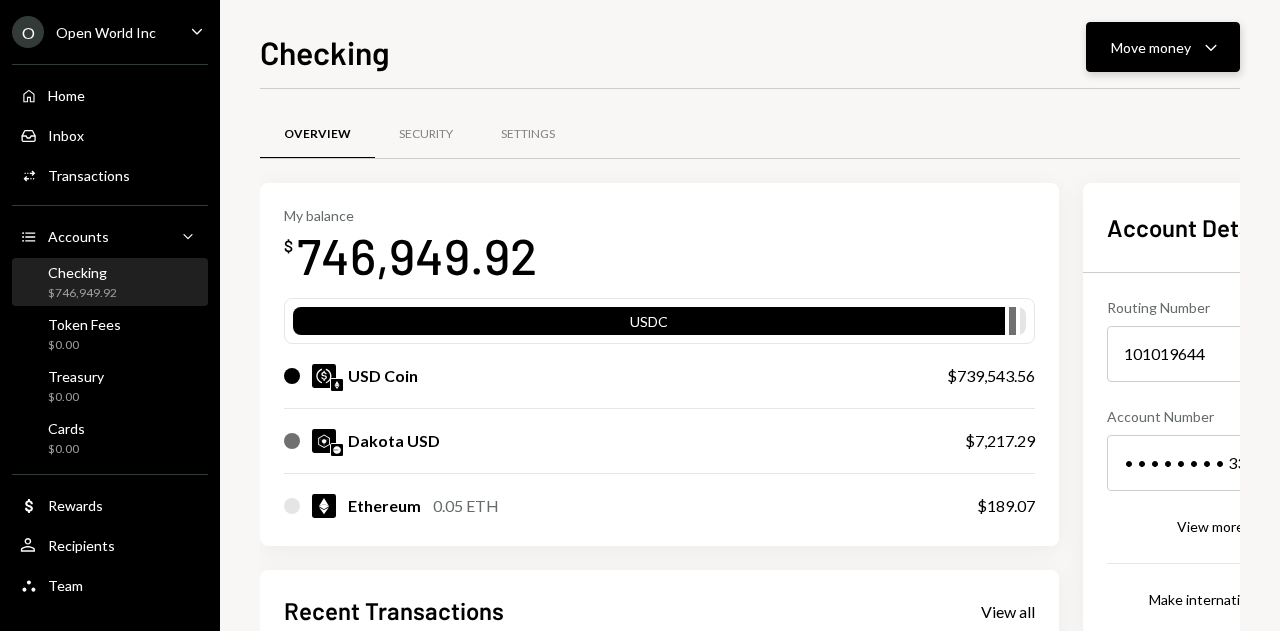 click on "Move money Caret Down" at bounding box center (1163, 47) 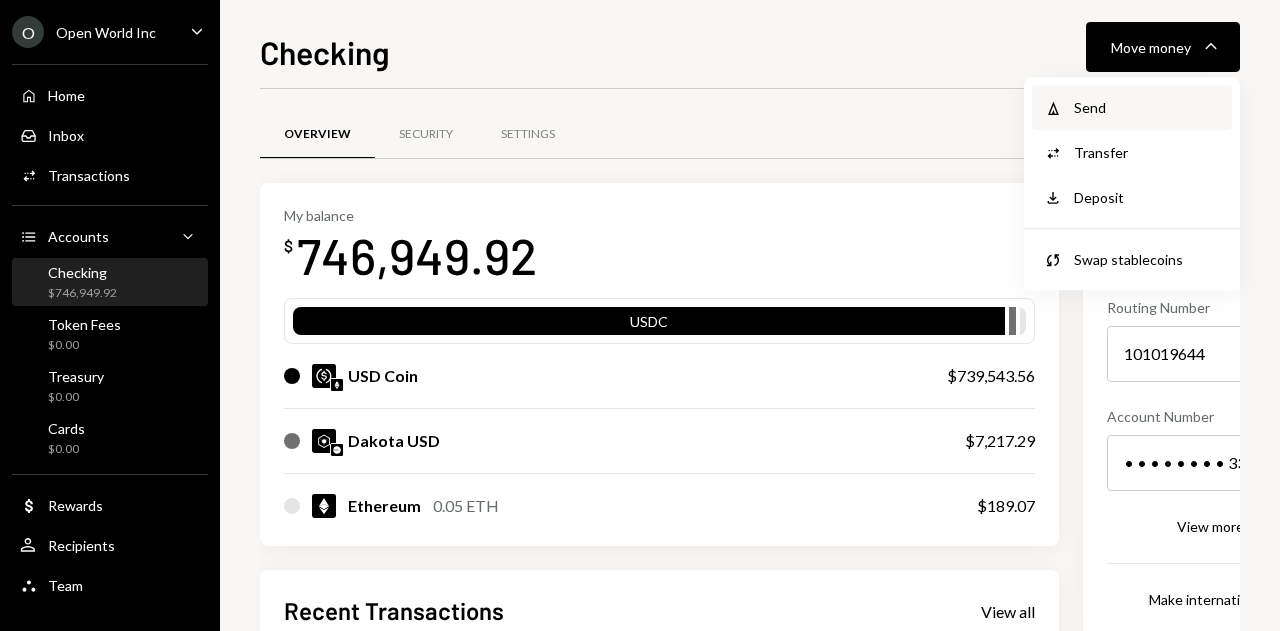 click on "Withdraw Send" at bounding box center [1132, 107] 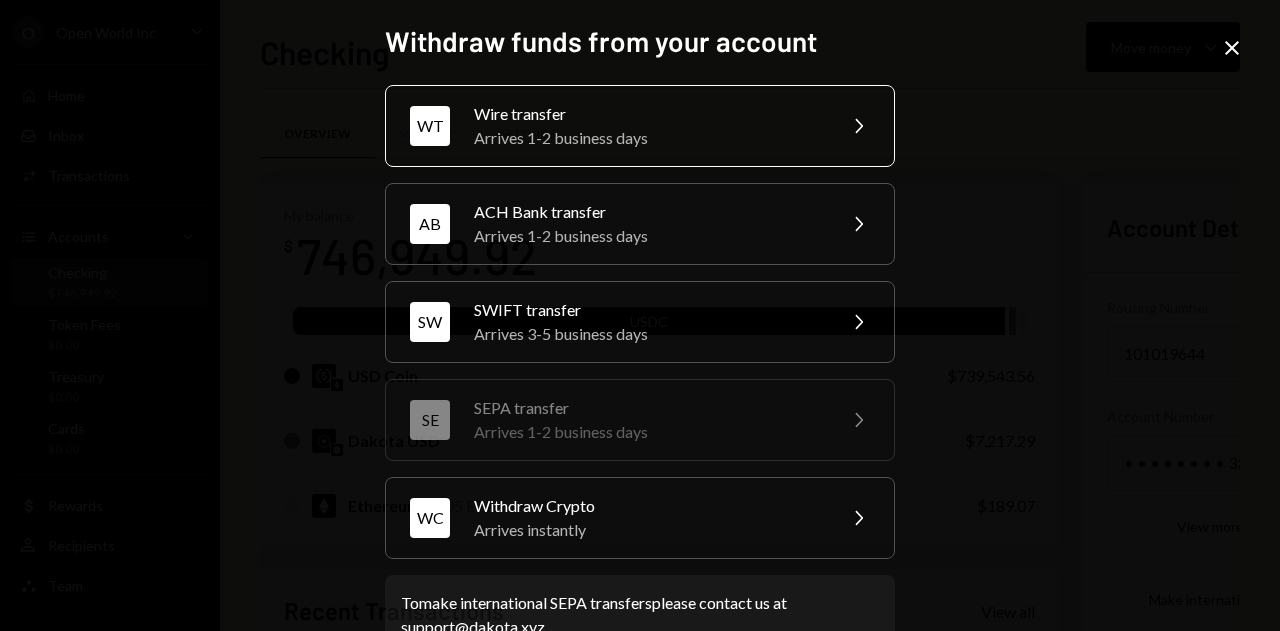 click on "WT Wire transfer Arrives 1-2 business days Chevron Right" at bounding box center [640, 126] 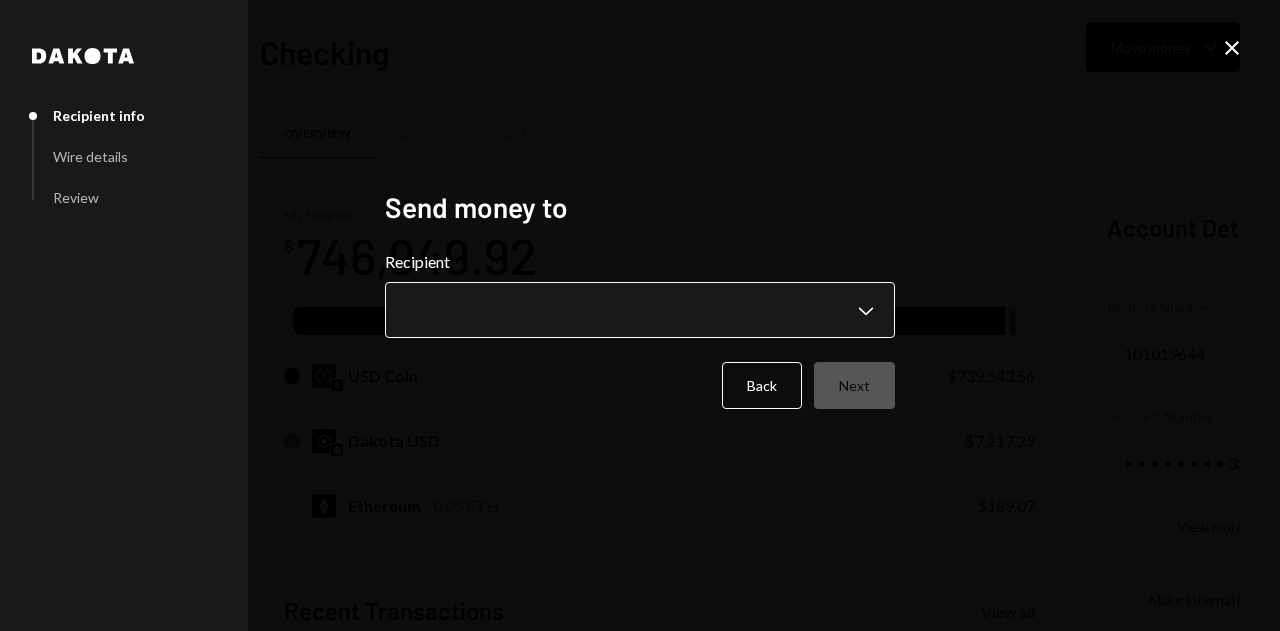 click on "O Open World Inc Caret Down Home Home Inbox Inbox Activities Transactions Accounts Accounts Caret Down Checking ******* Token Fees $0.00 Treasury $0.00 Cards $0.00 Dollar Rewards User Recipients Team Team Checking Move money Caret Down Overview Security Settings My balance $ ******* USDC USD Coin ******* Dakota USD ******* Ethereum 0.05  ETH $189.07 Recent Transactions View all Type Initiated By Initiated At Status Deposit 728,970.7124  USDC 0xd670...c324dC Copy 2:31 PM Completed Deposit 10  USDC 0xd670...c324dC Copy 2:20 PM Completed Billing Drawdown Withdrawal 45  USDC Dakota System 07/22/2025 Completed Reward Earning $52.85 Dakota System 07/17/2025 Completed Withdrawal 14,219.59  USDC [FIRST] [LAST] 07/03/2025 Completed Account Details Routing Number 101019644 Copy Account Number • • • • • • • •  3338 Show Copy View more details Right Arrow Make international deposit Right Arrow Account Information Money in (last 30 days) Up Right Arrow ******* Money out (last 30 days)" at bounding box center [640, 315] 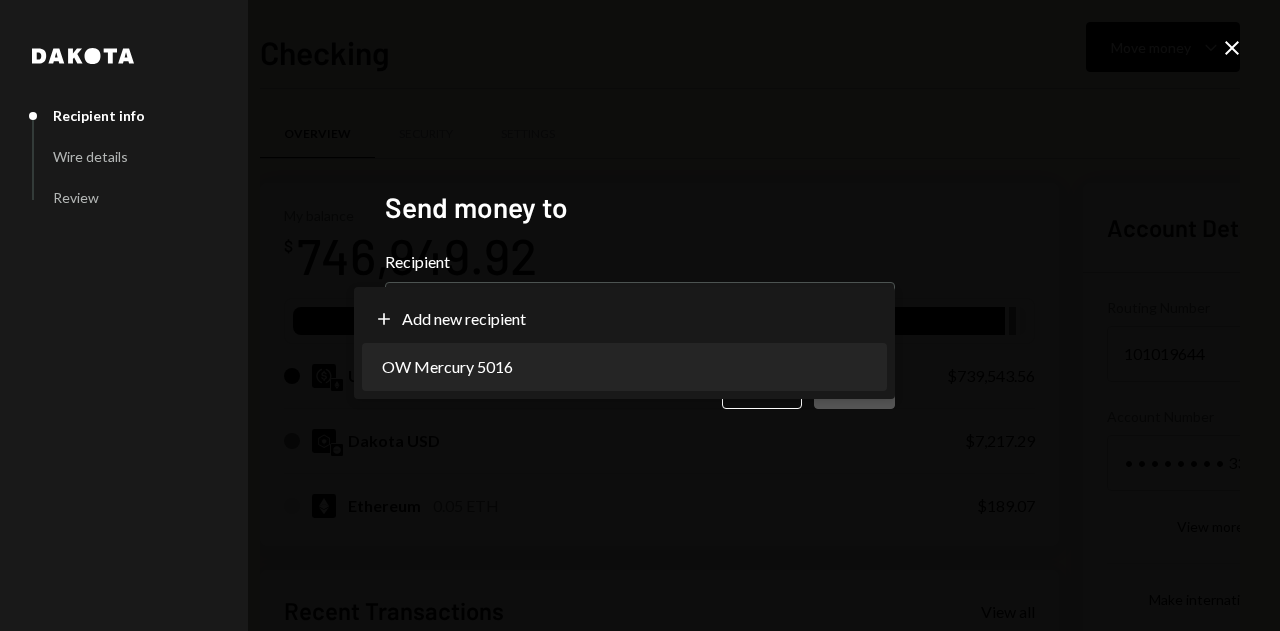 select on "**********" 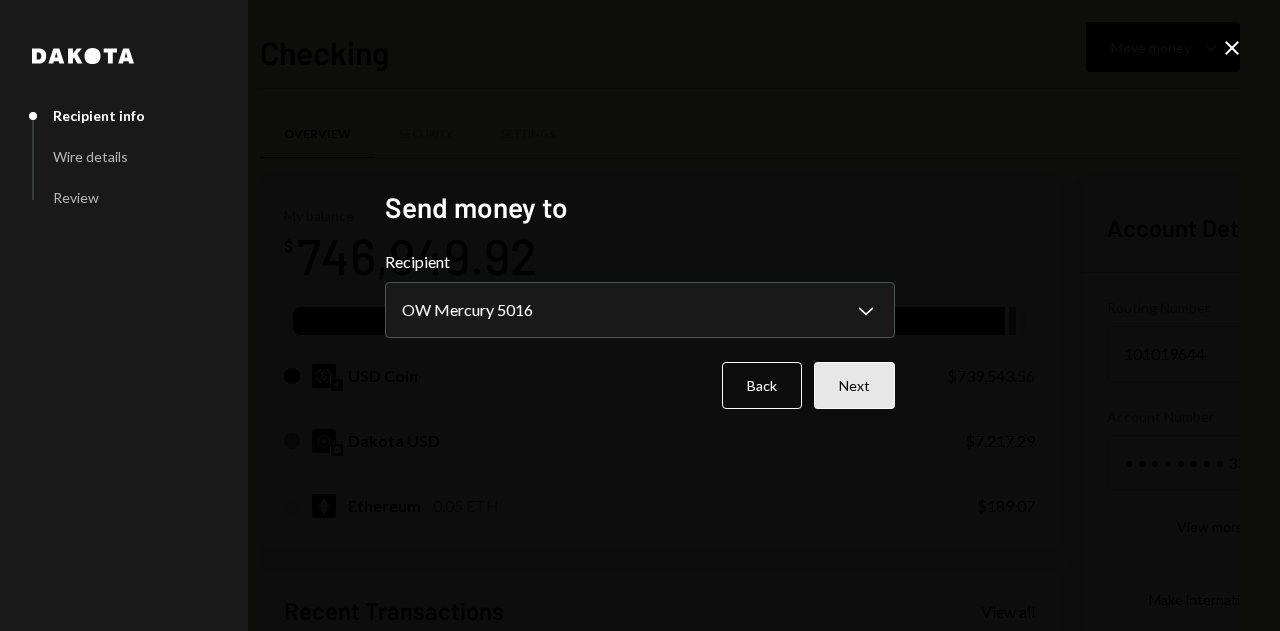 click on "Next" at bounding box center (854, 385) 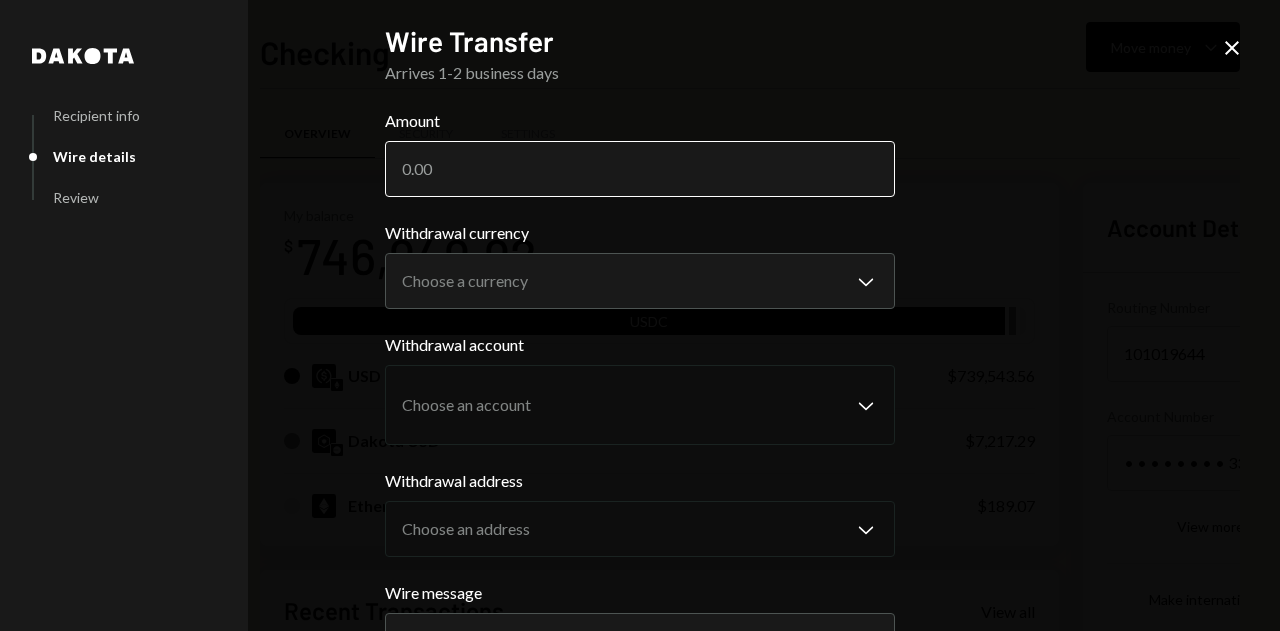 click on "Amount" at bounding box center [640, 169] 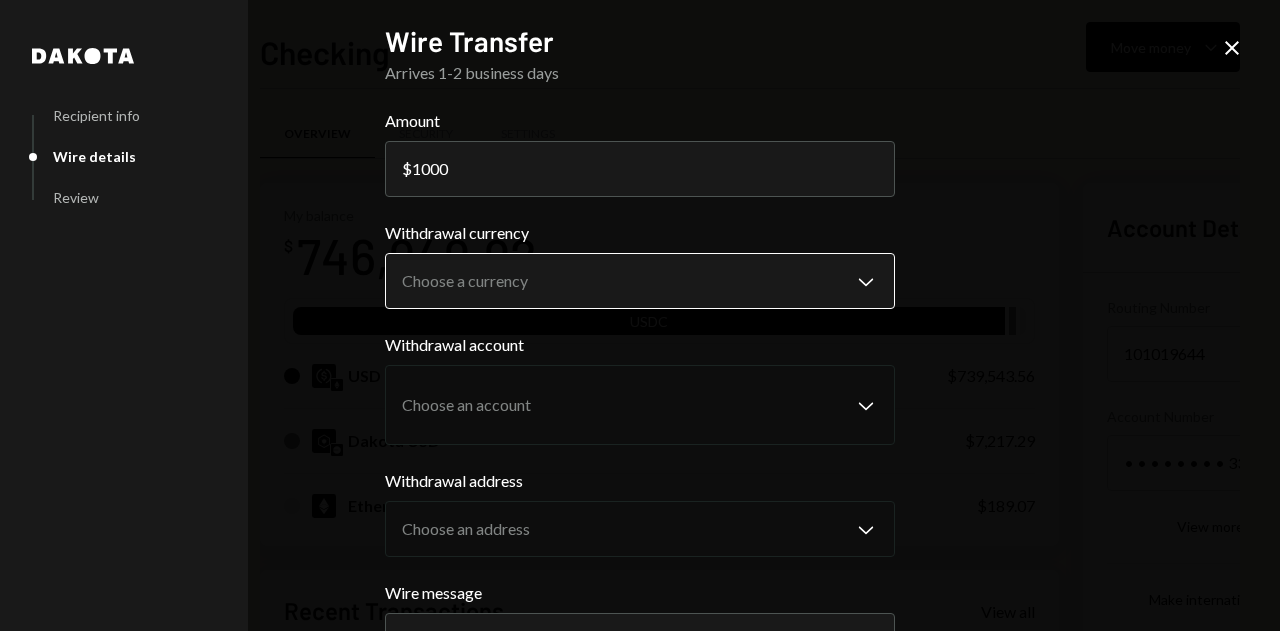 type on "1000" 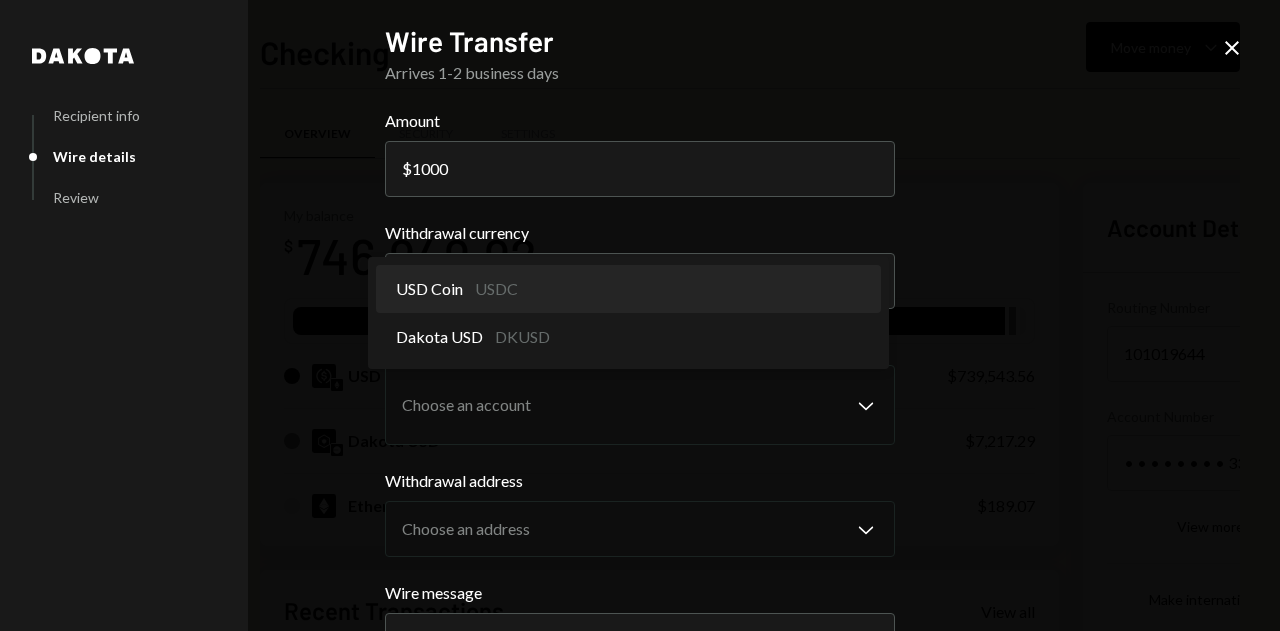 select on "****" 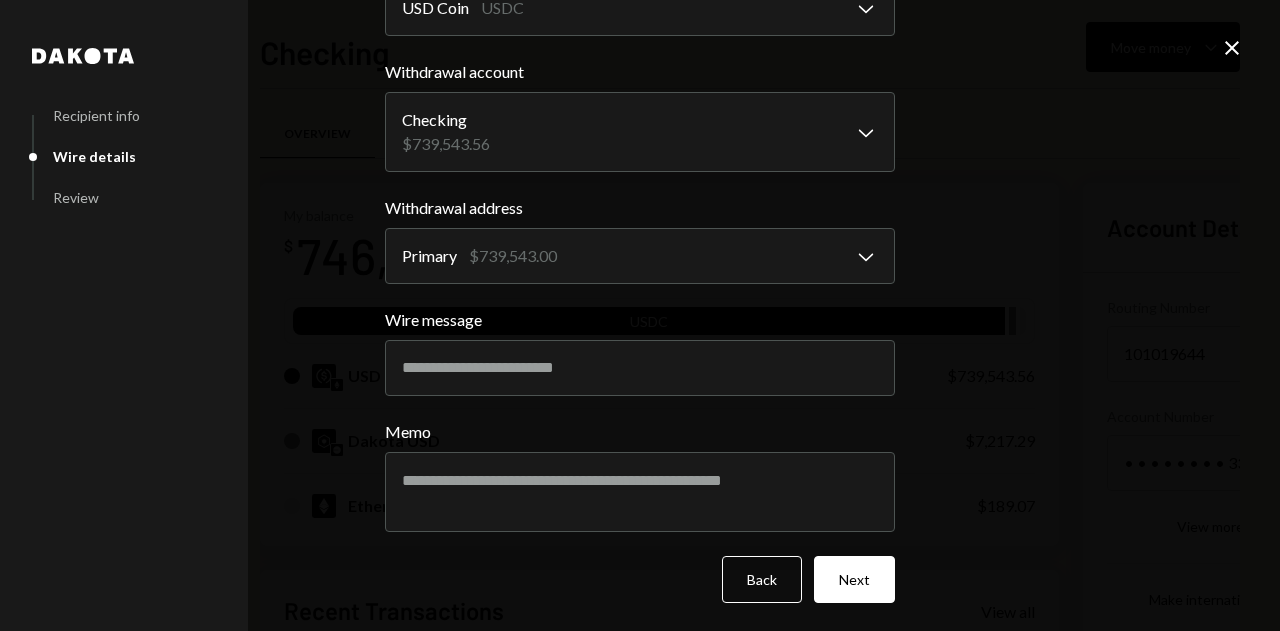scroll, scrollTop: 275, scrollLeft: 0, axis: vertical 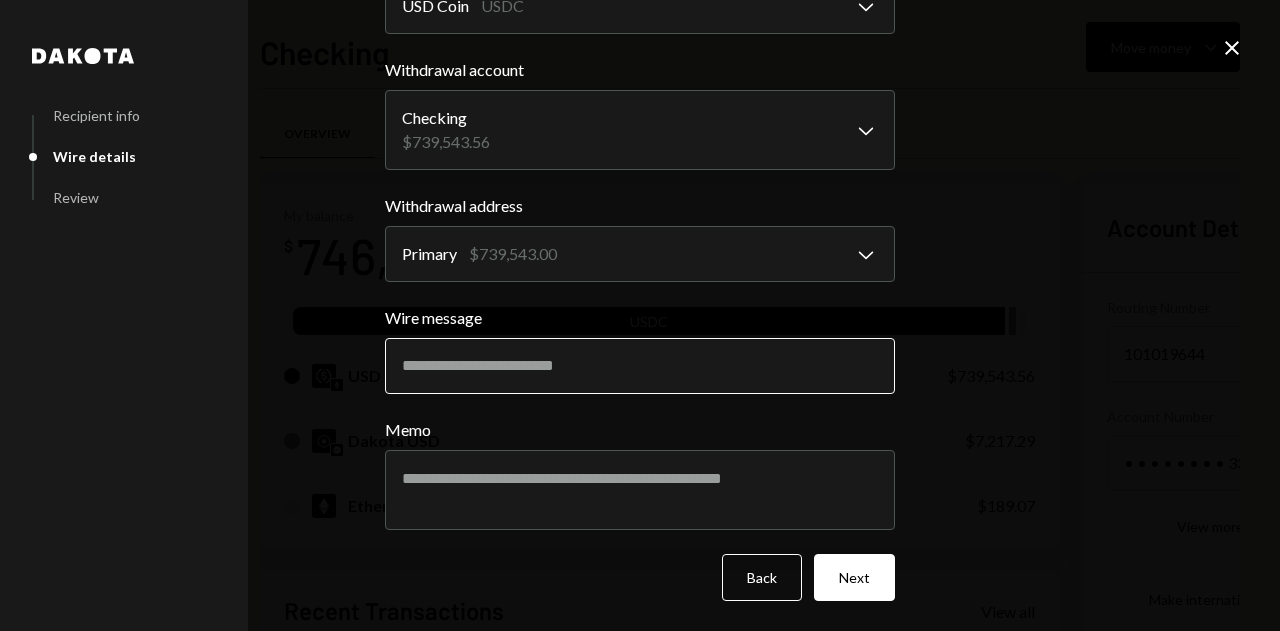 click on "Wire message" at bounding box center (640, 366) 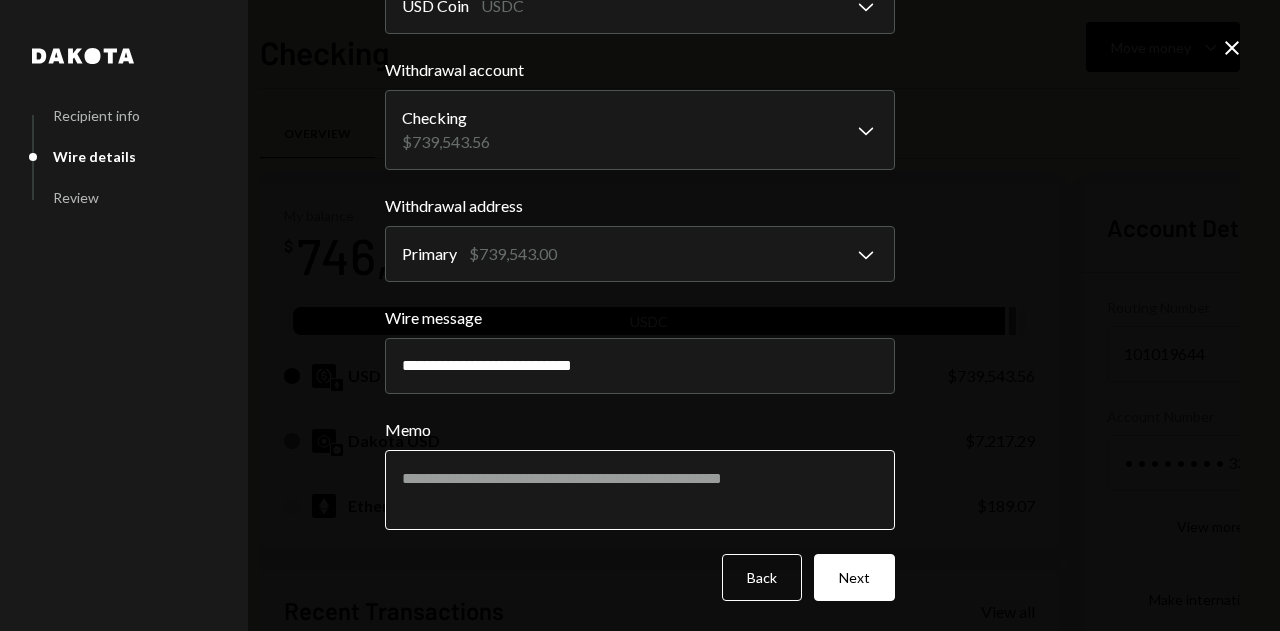 type on "**********" 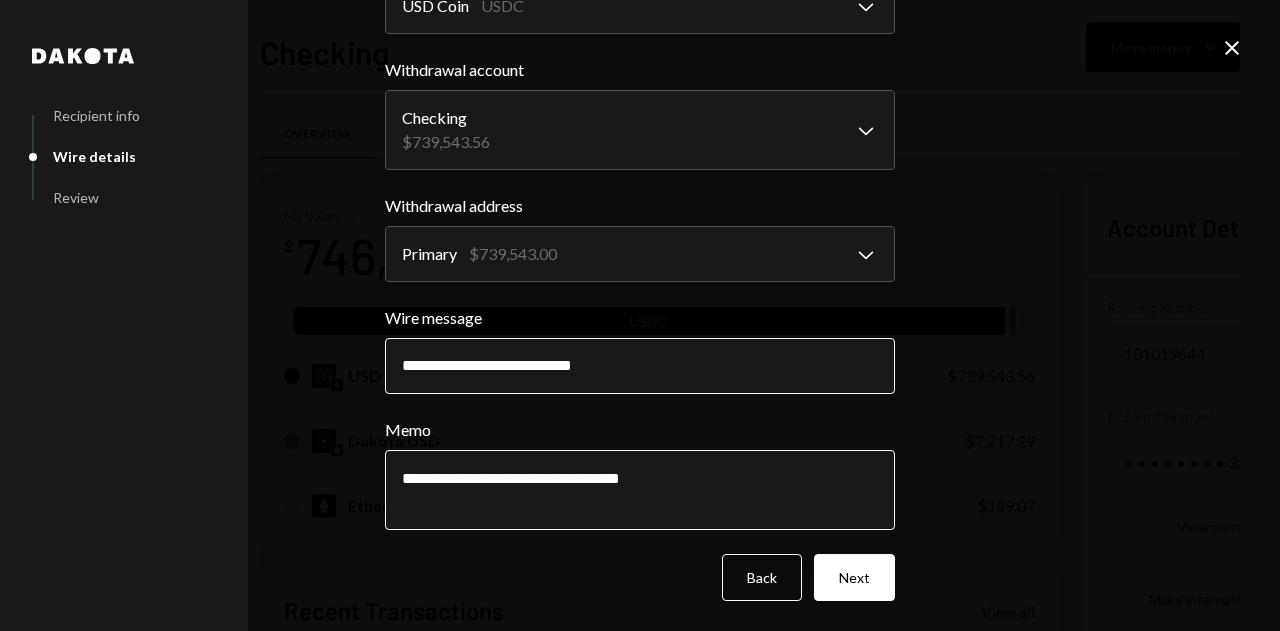 type on "**********" 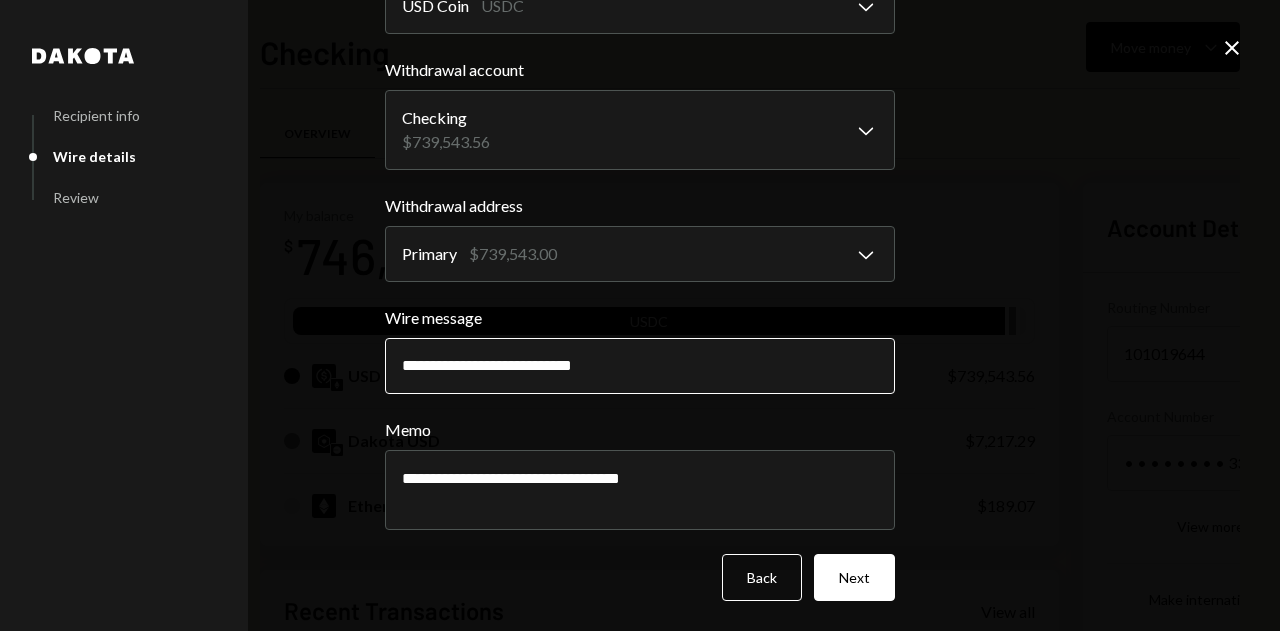 click on "**********" at bounding box center [640, 366] 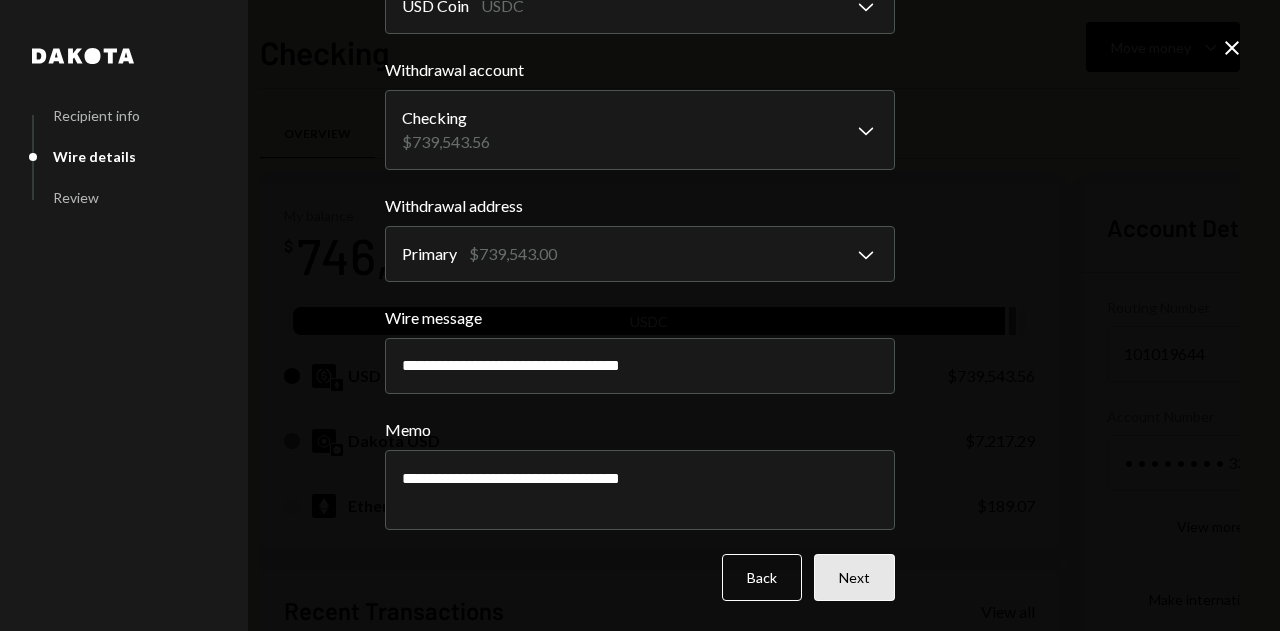 type on "**********" 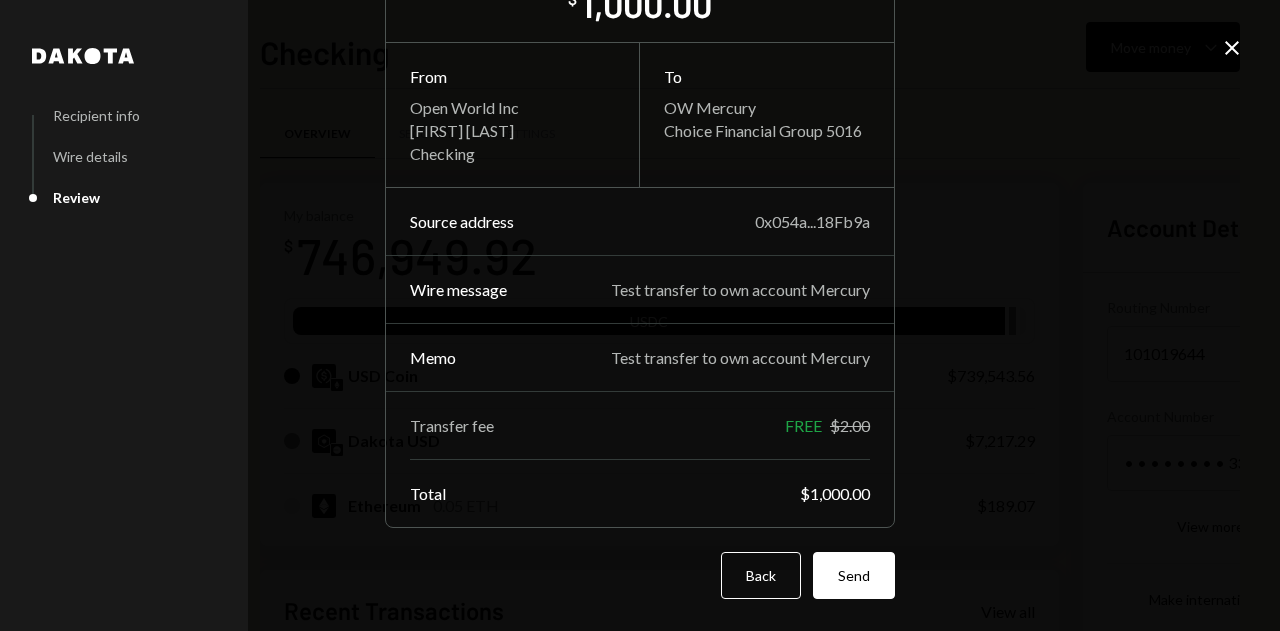 scroll, scrollTop: 121, scrollLeft: 0, axis: vertical 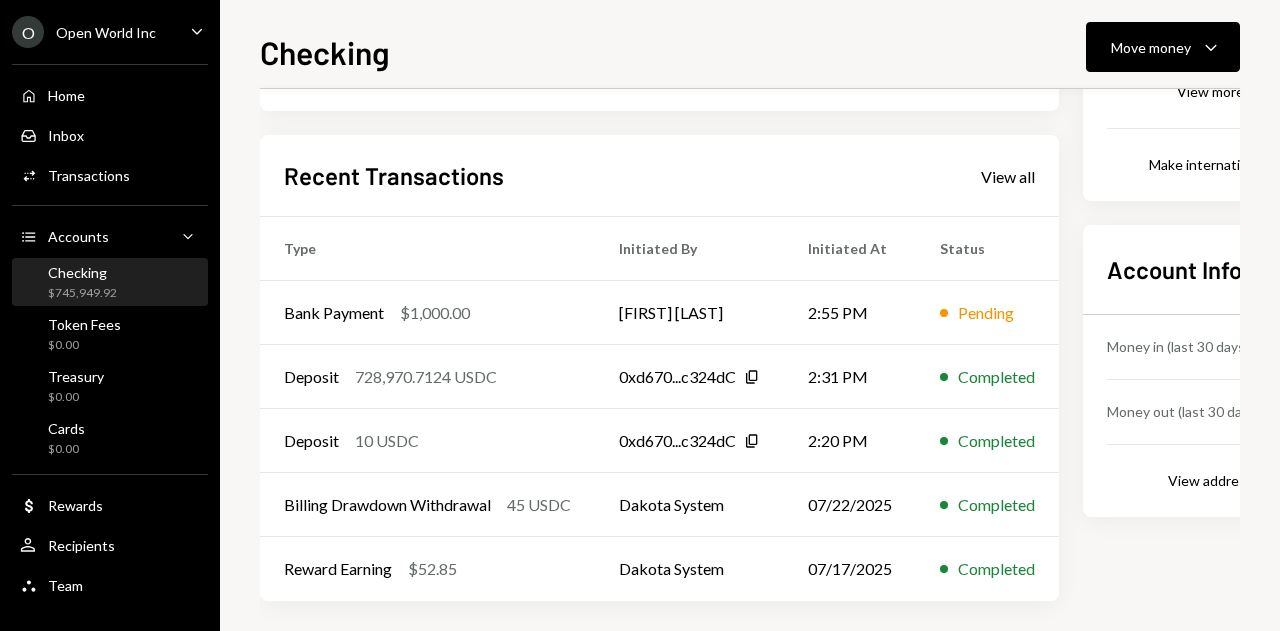 click on "Open World Inc" at bounding box center (106, 32) 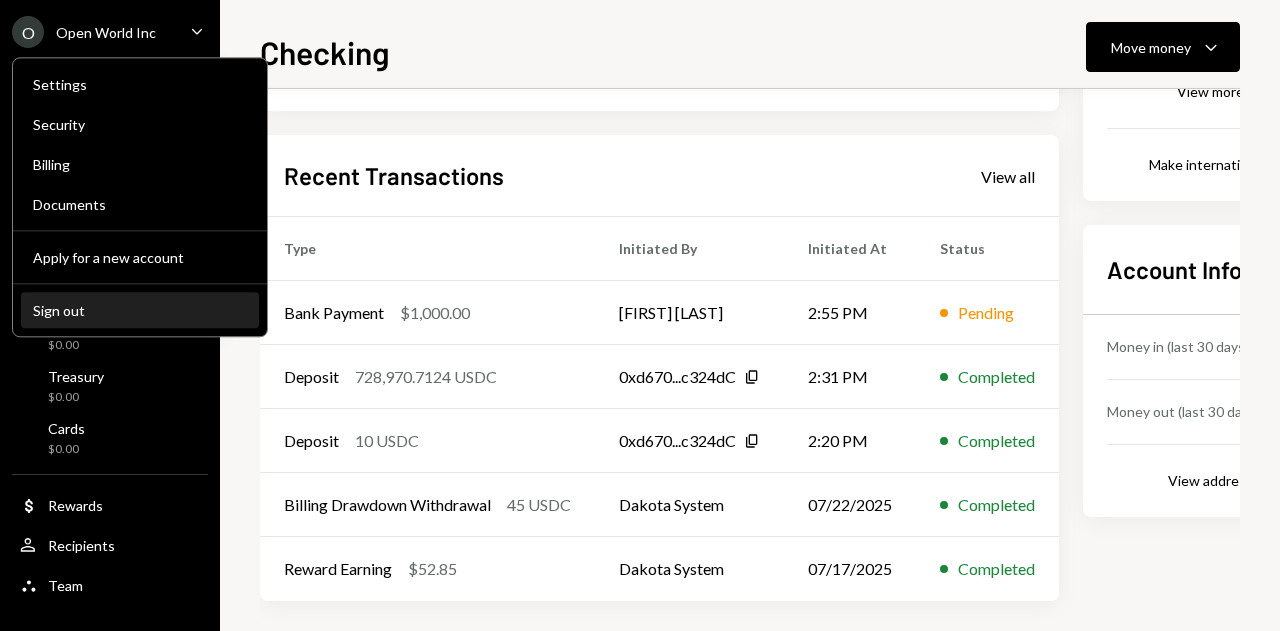 click on "Sign out" at bounding box center (140, 311) 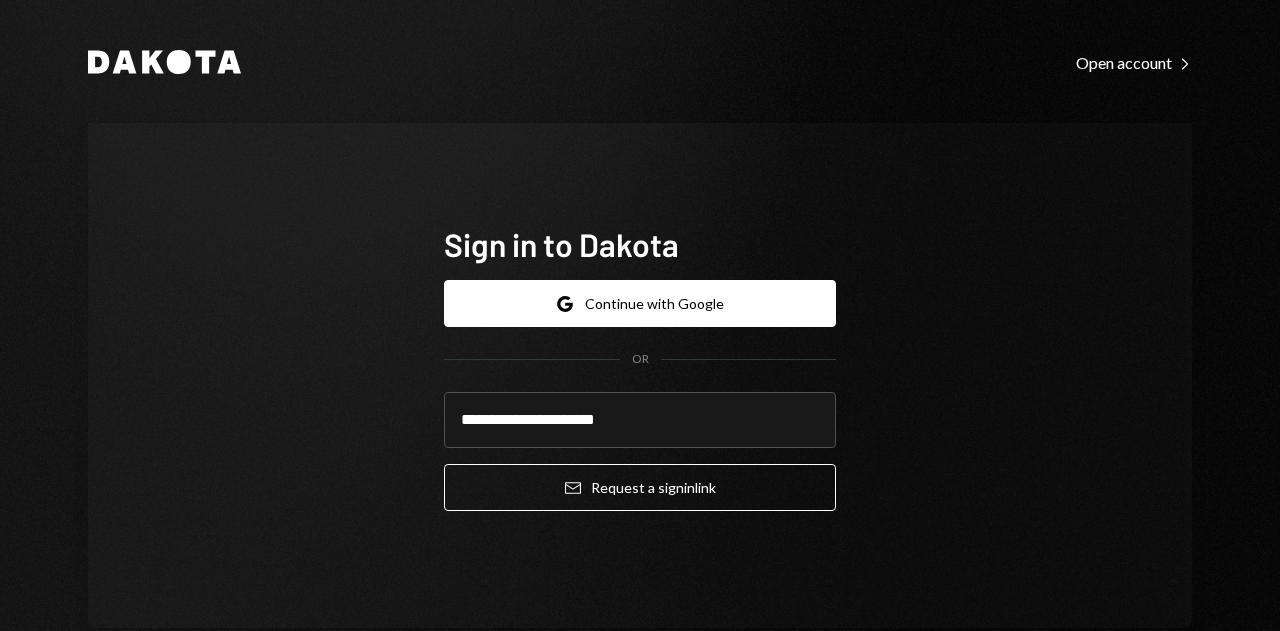 type on "**********" 